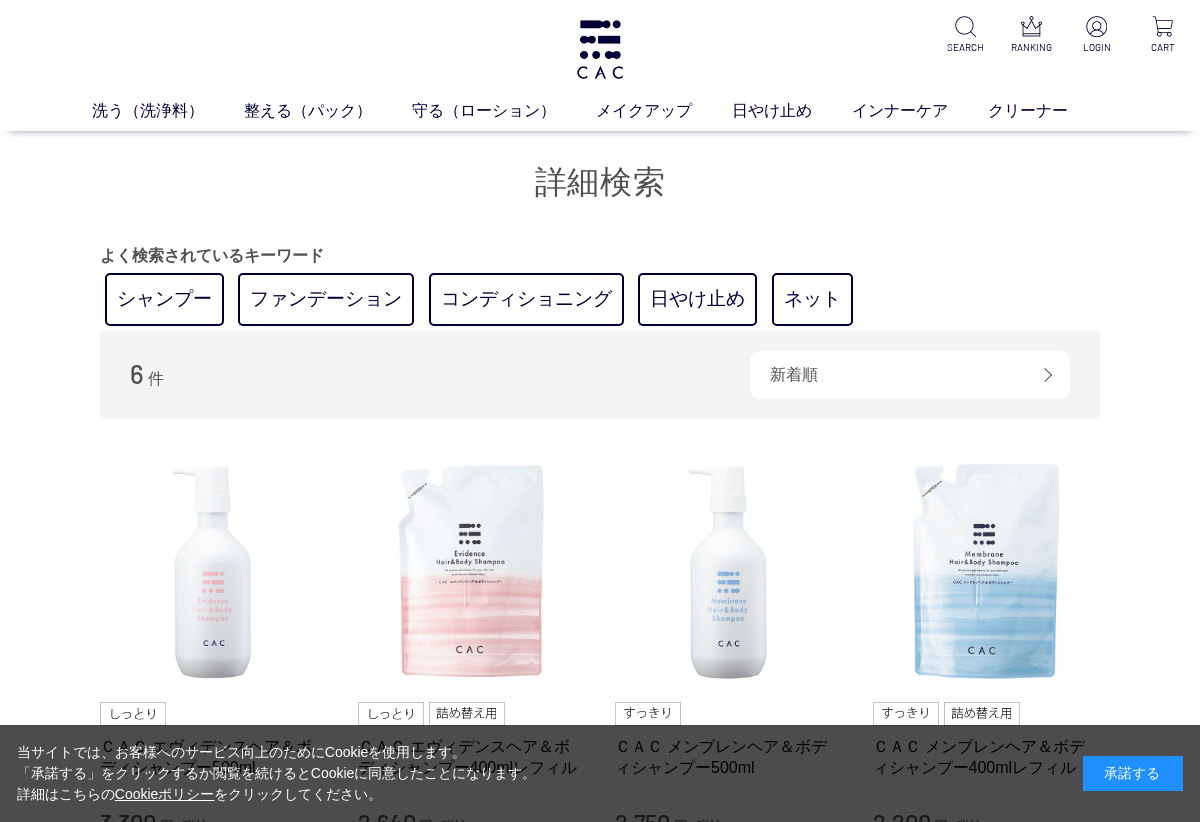 scroll, scrollTop: 0, scrollLeft: 0, axis: both 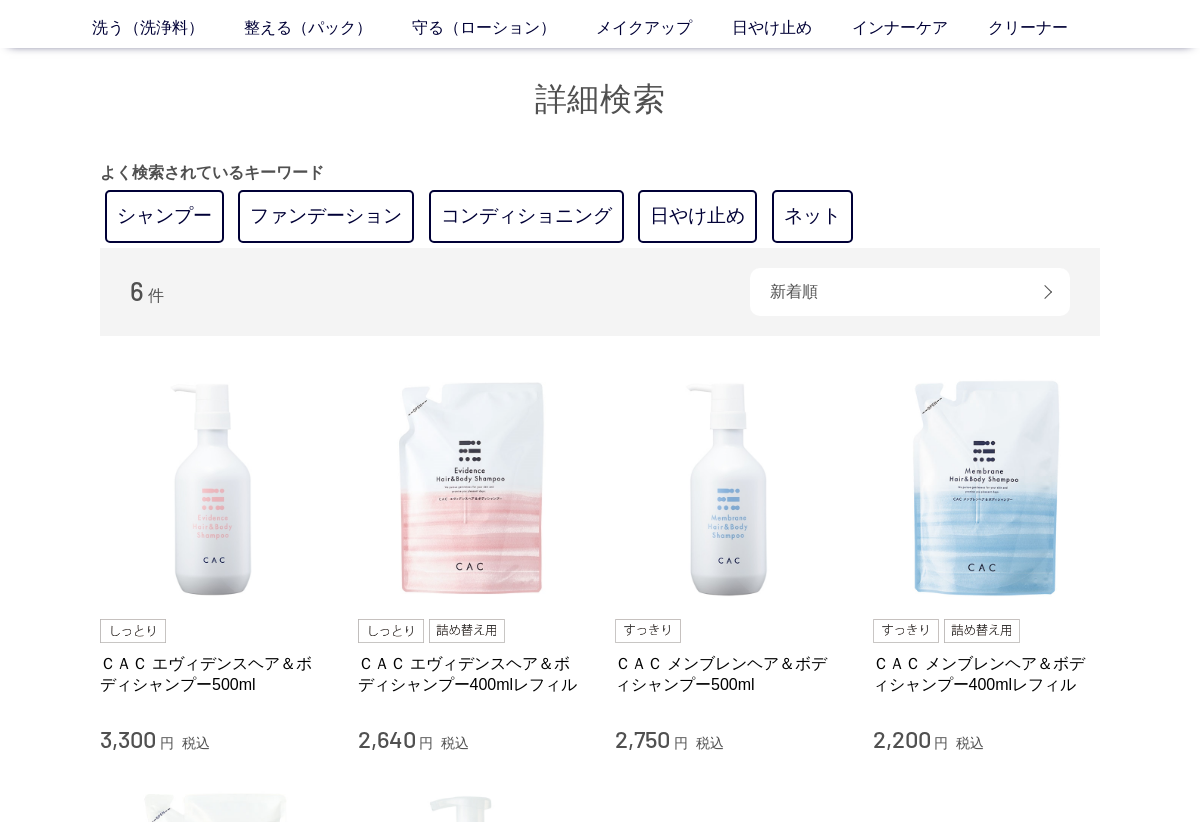 click on "シャンプー" at bounding box center [164, 216] 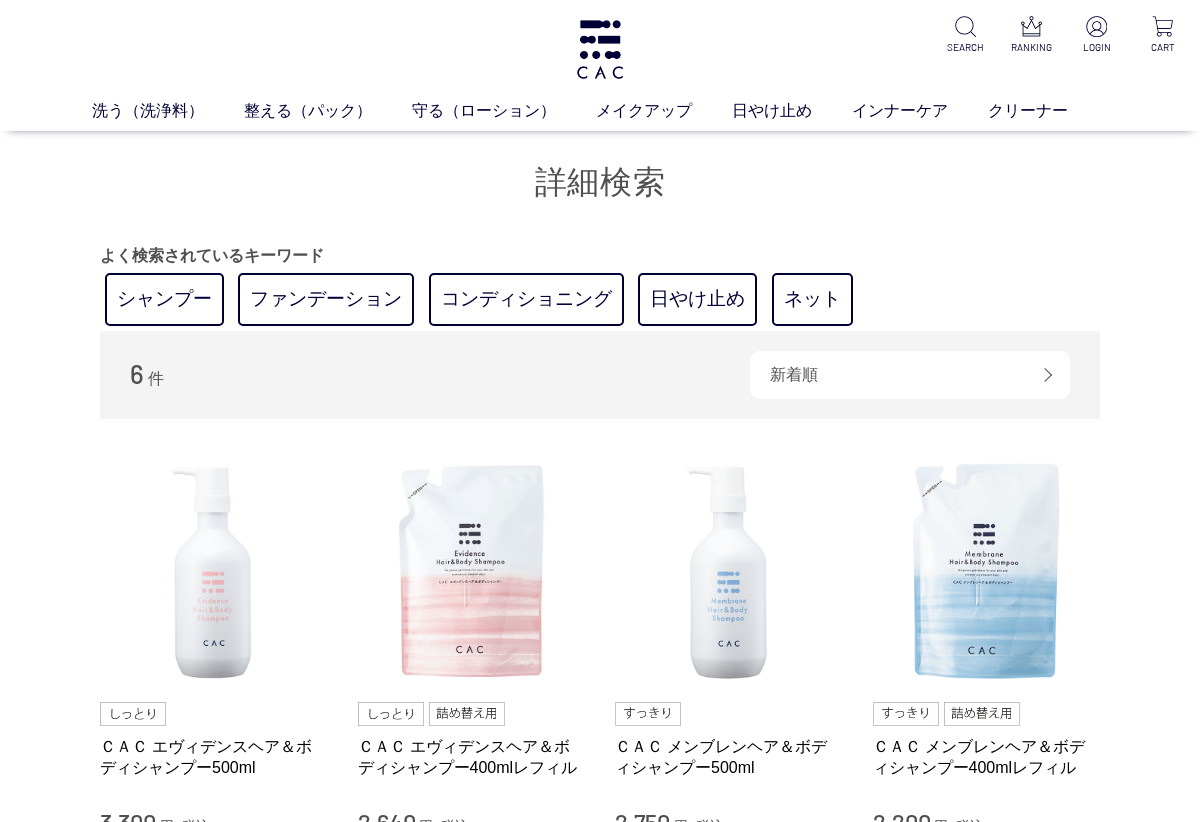 scroll, scrollTop: 0, scrollLeft: 0, axis: both 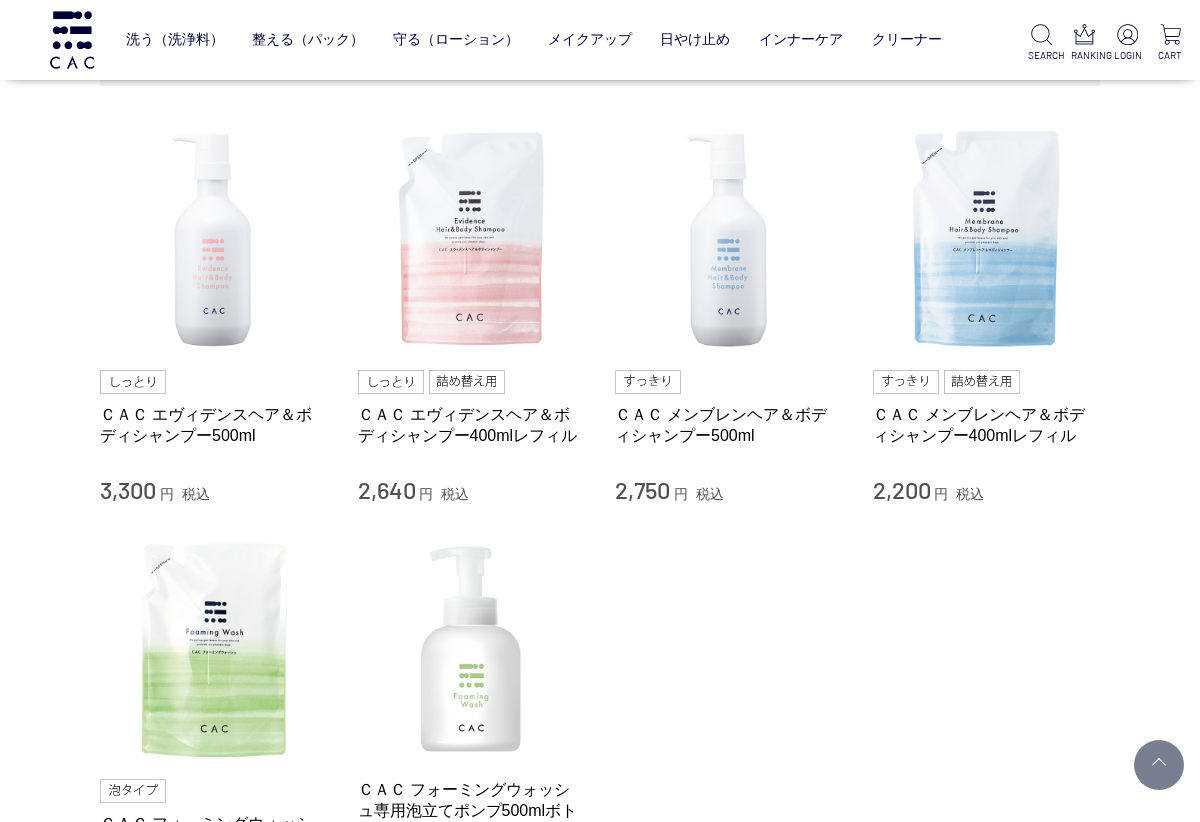 click at bounding box center (729, 240) 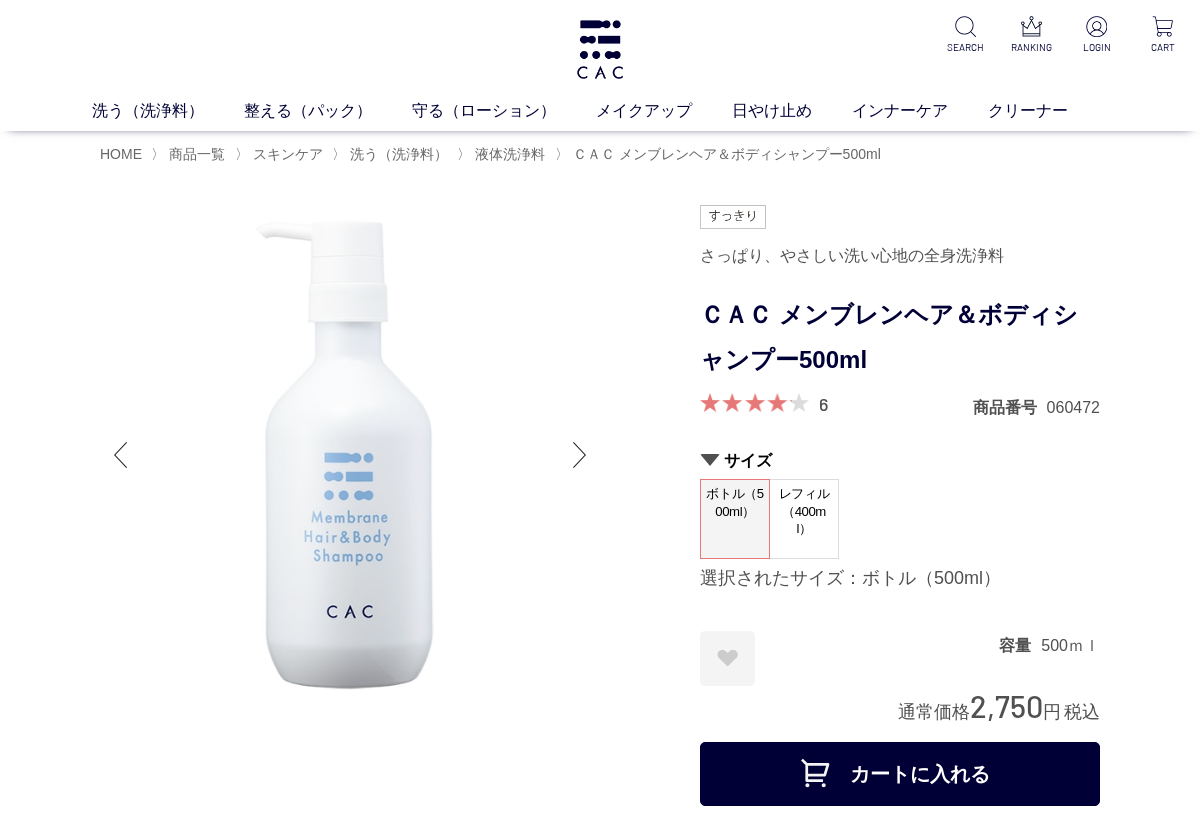 scroll, scrollTop: 0, scrollLeft: 0, axis: both 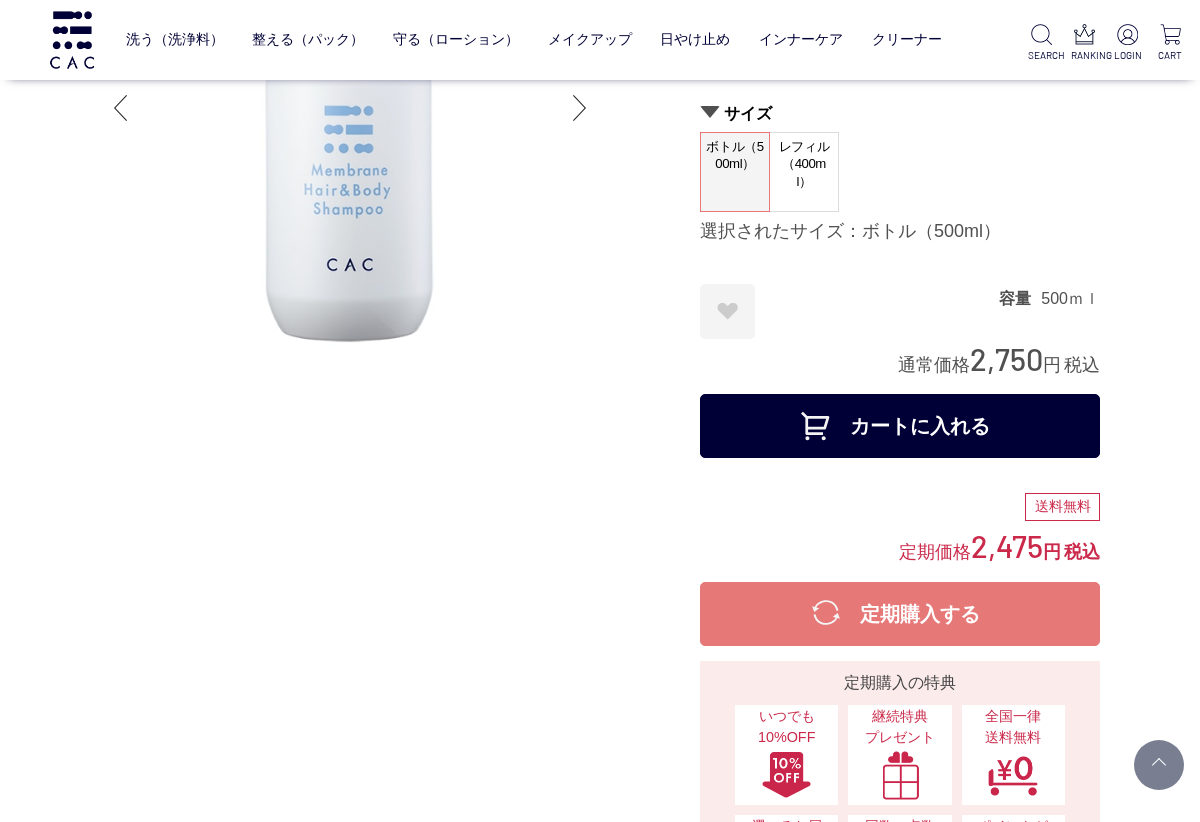 click on "レフィル（400ml）" at bounding box center (804, 164) 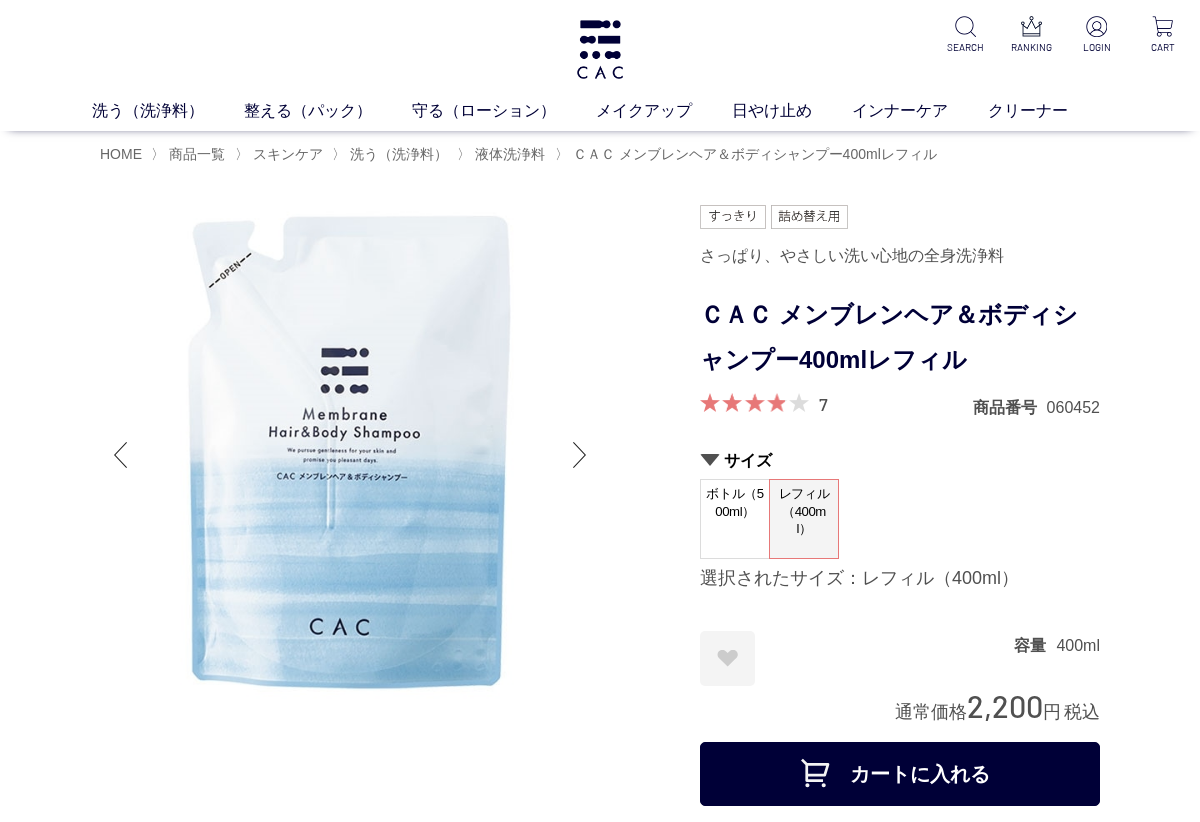 scroll, scrollTop: 0, scrollLeft: 0, axis: both 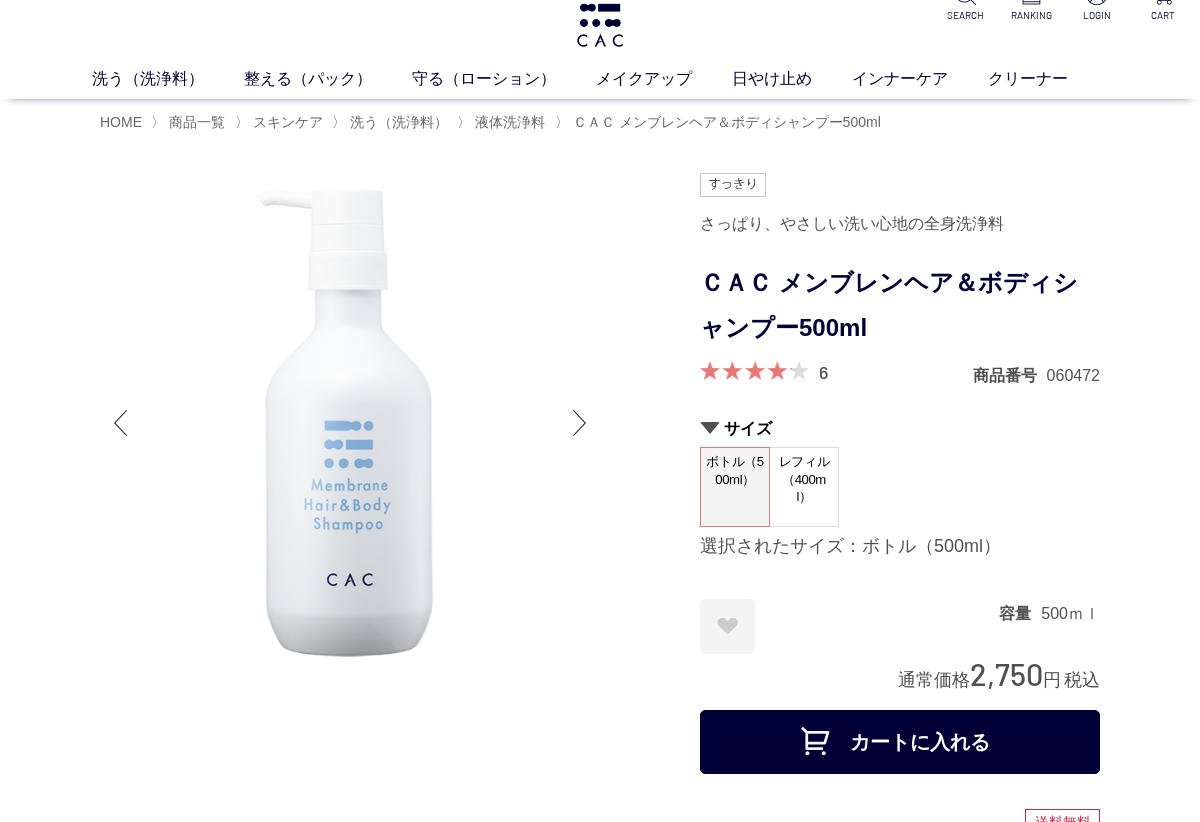 click on "カートに入れる" at bounding box center [900, 742] 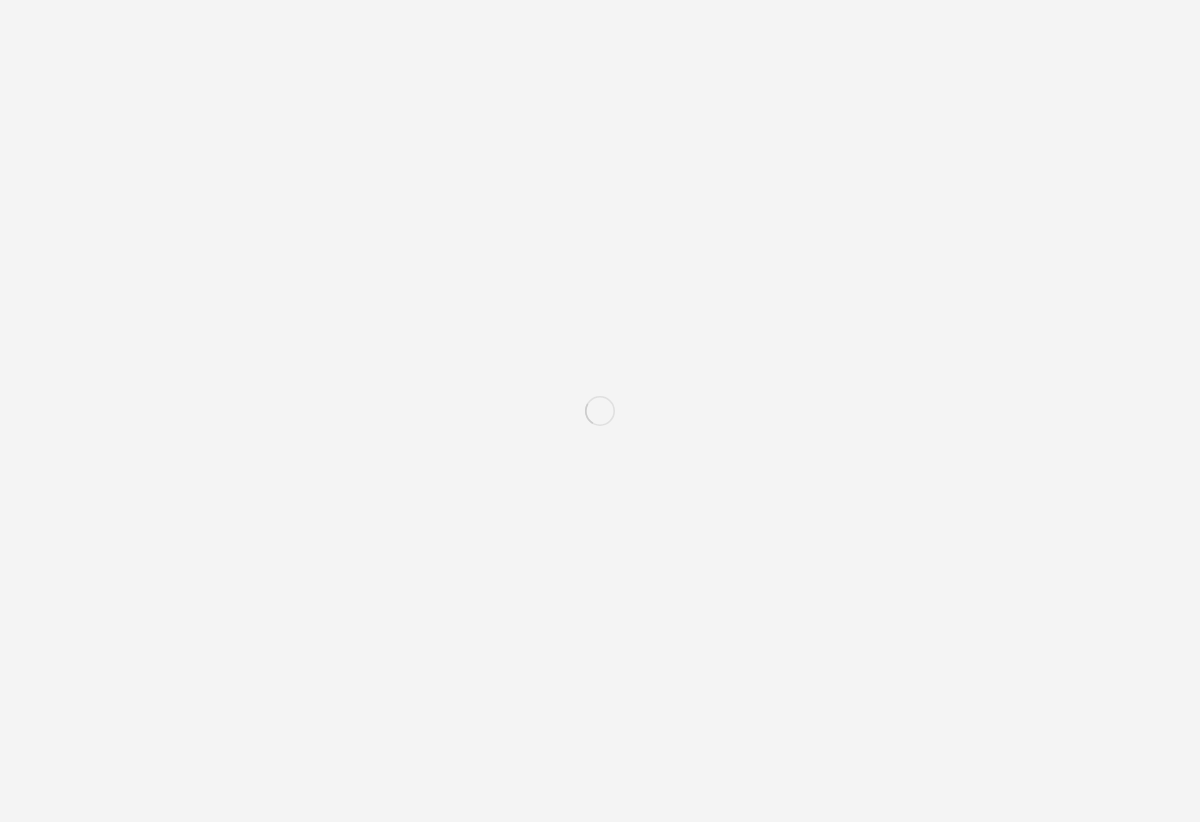 scroll, scrollTop: 0, scrollLeft: 0, axis: both 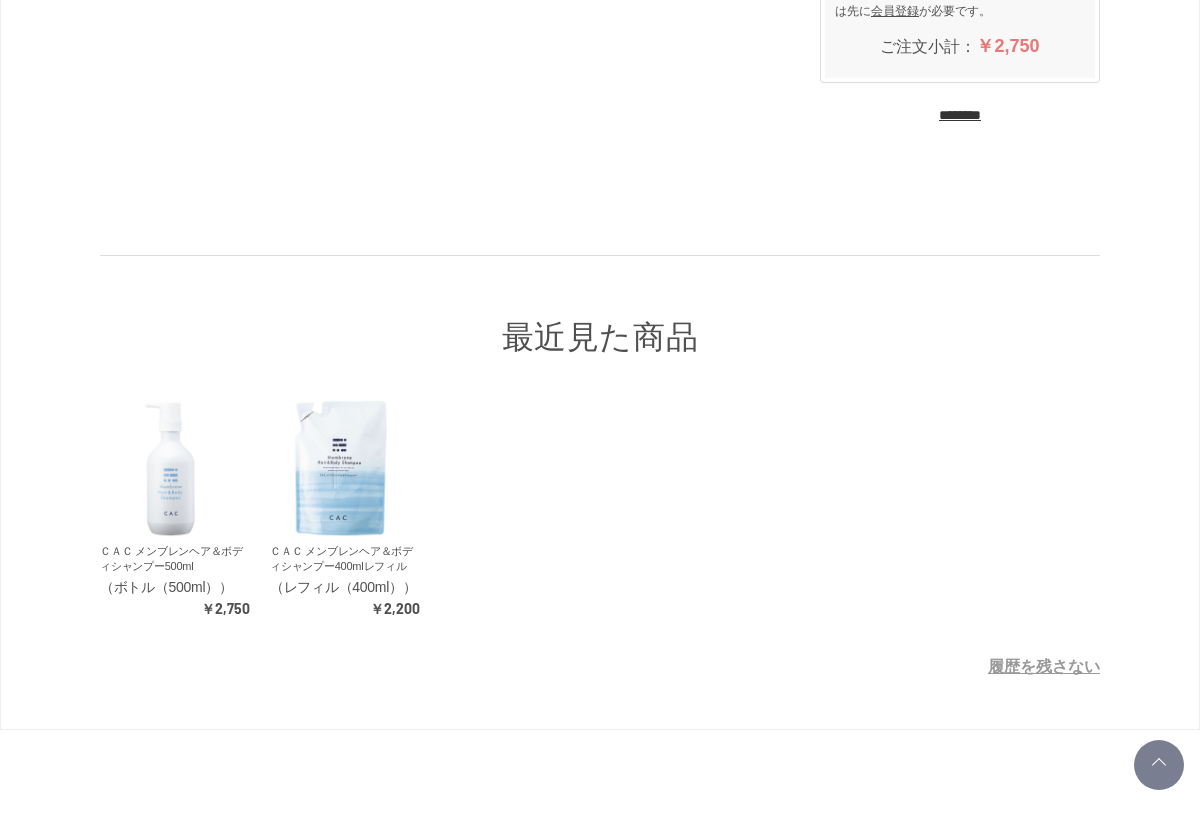 click at bounding box center [341, 469] 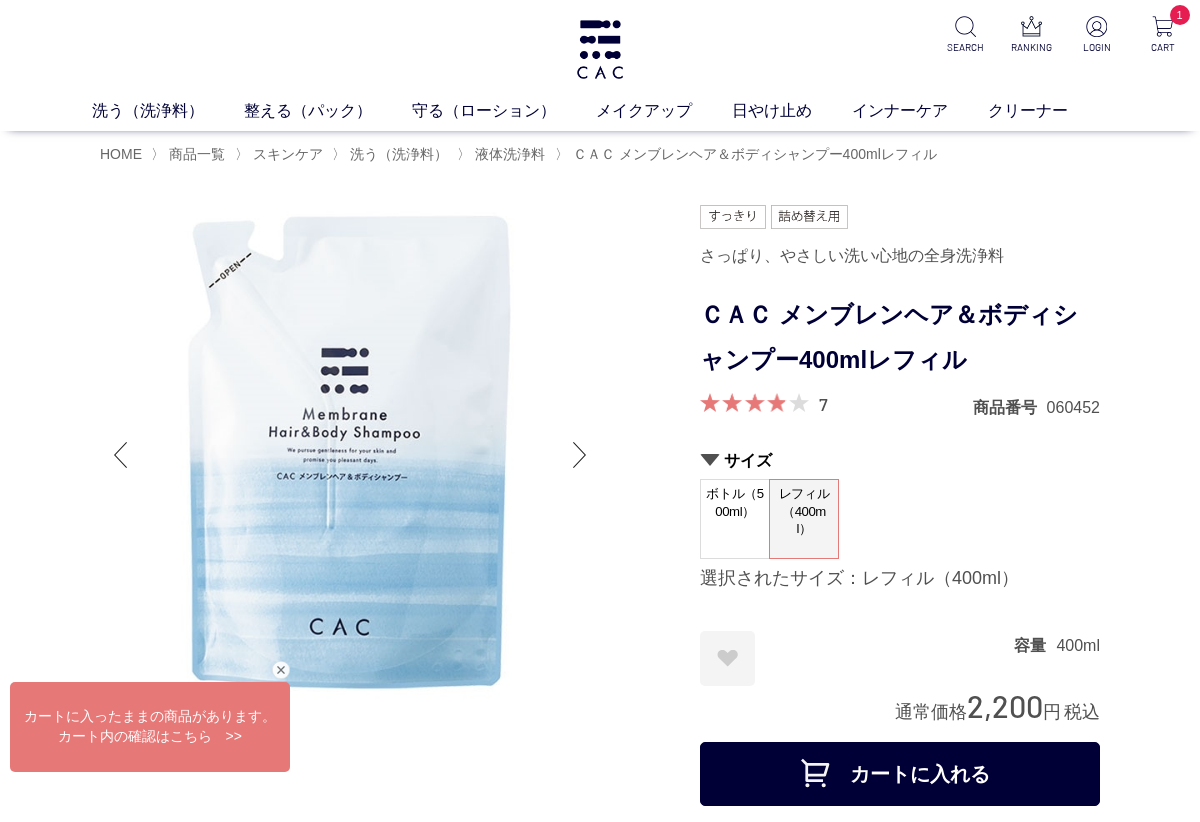 scroll, scrollTop: 0, scrollLeft: 0, axis: both 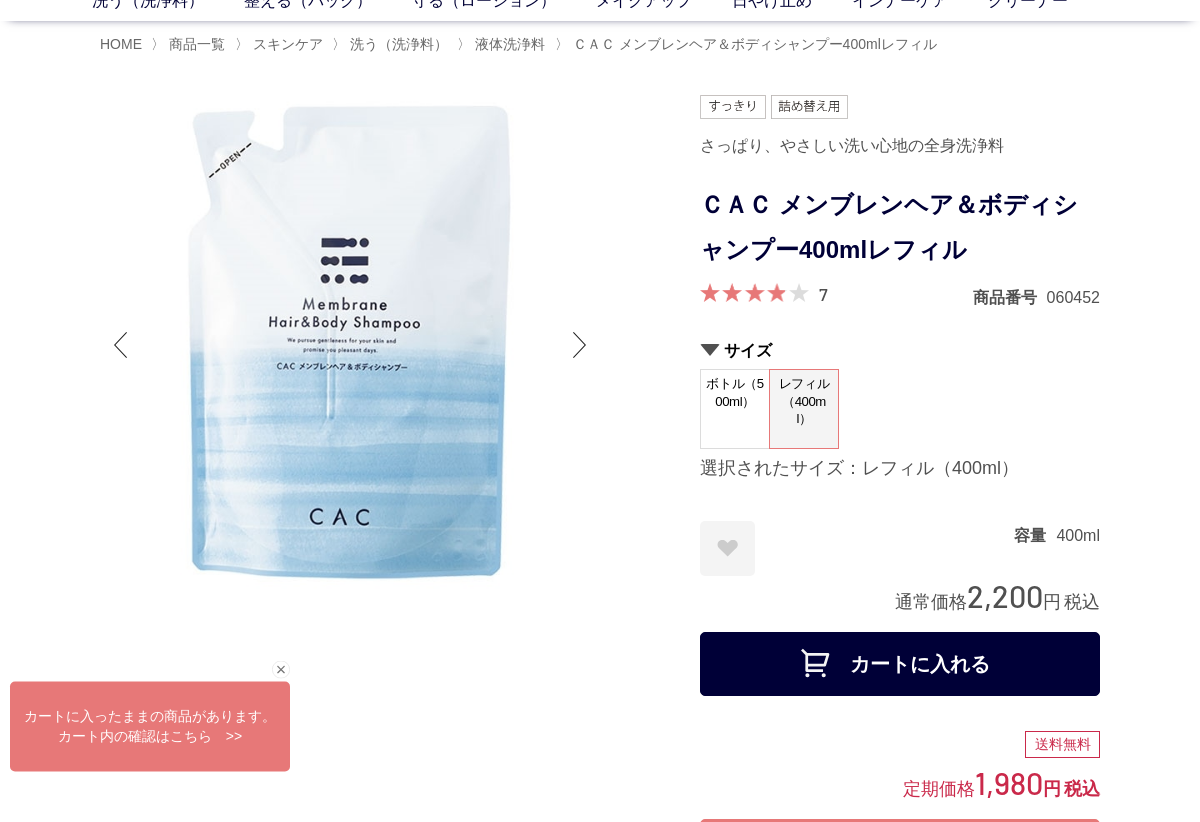 click on "カートに入れる" at bounding box center (900, 664) 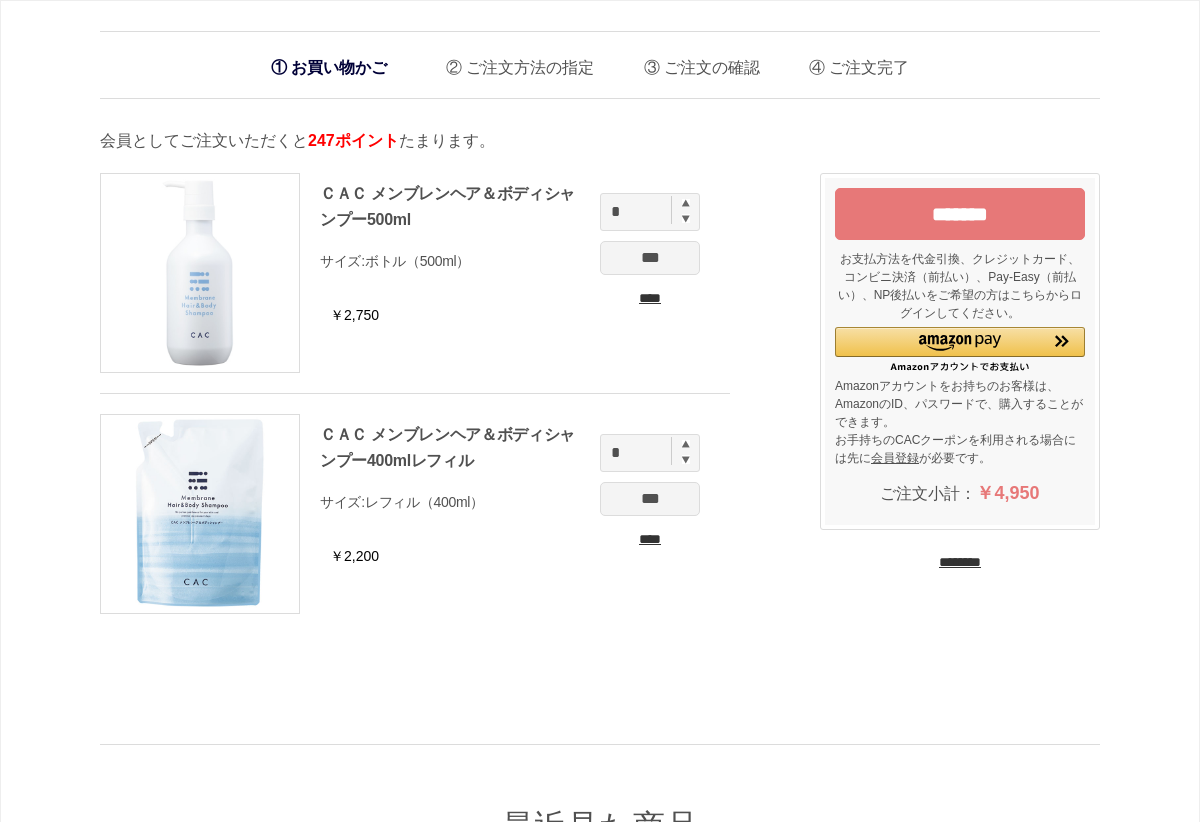 scroll, scrollTop: 0, scrollLeft: 0, axis: both 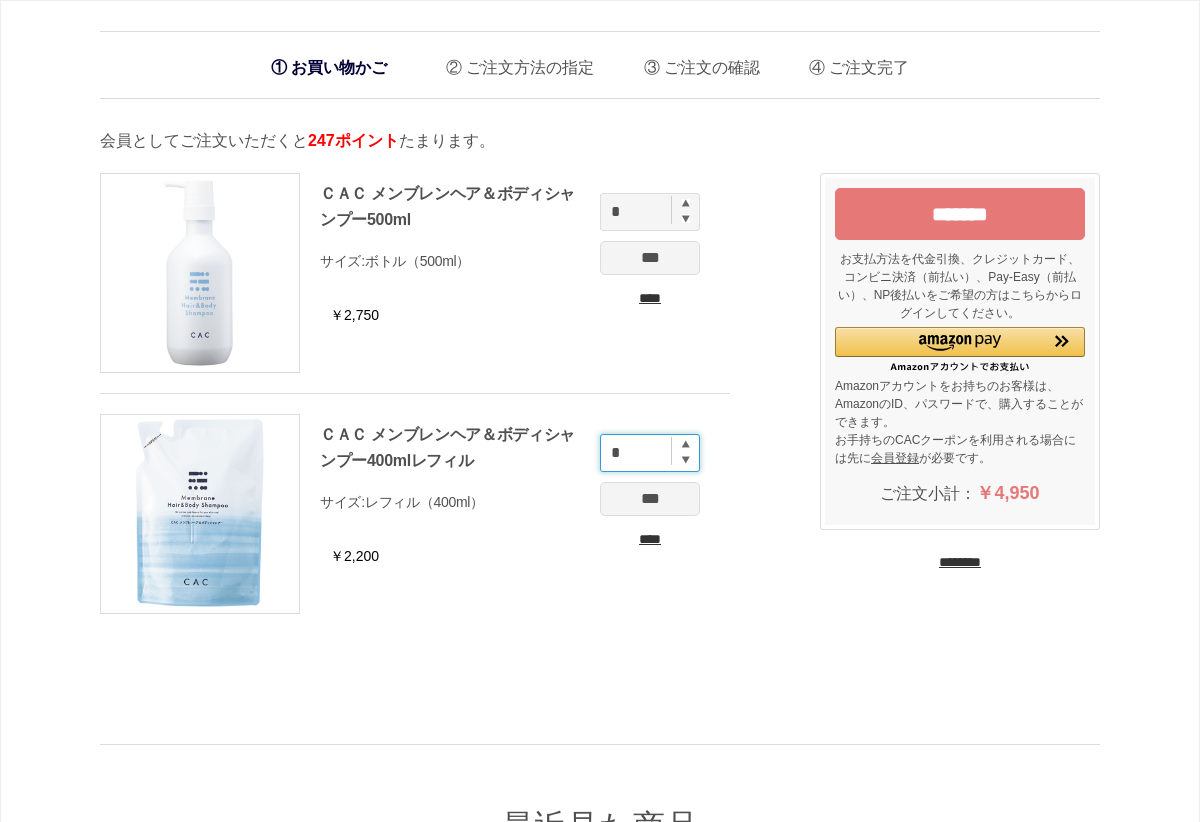 click on "*" at bounding box center [650, 453] 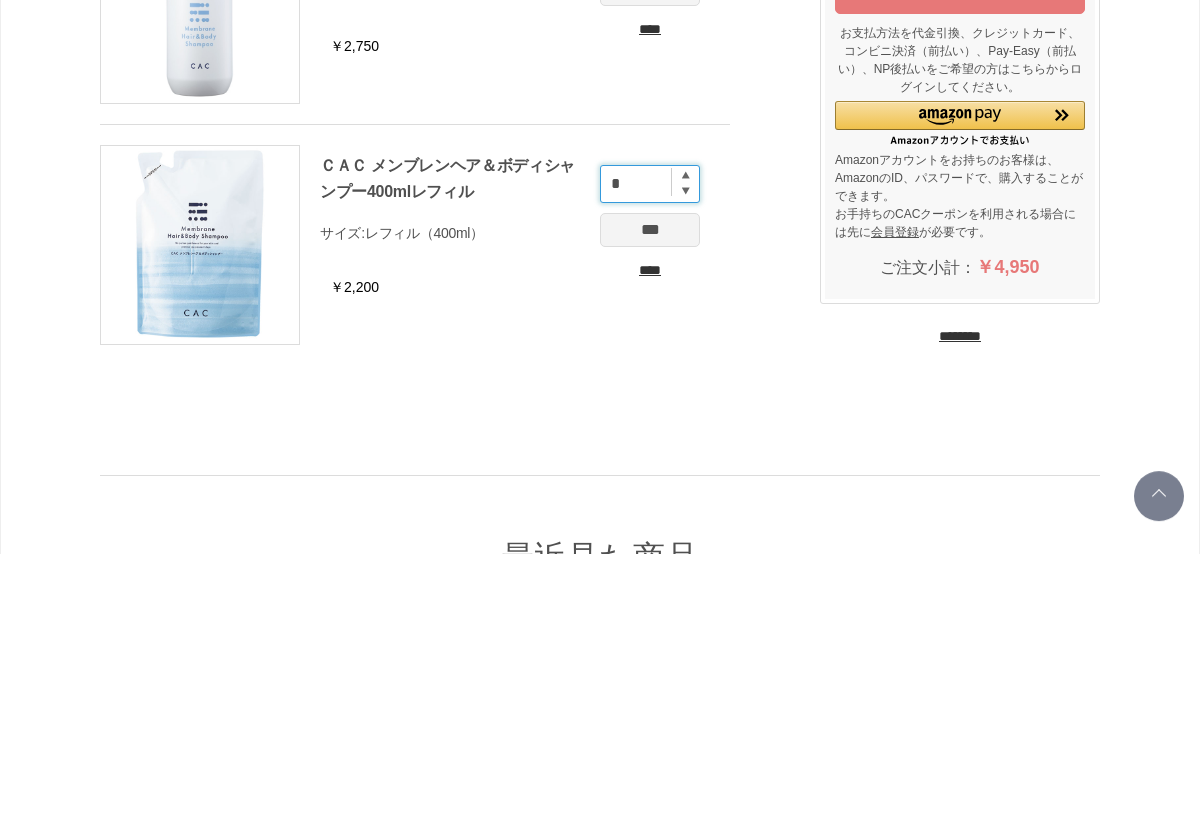 click on "*" at bounding box center (650, 453) 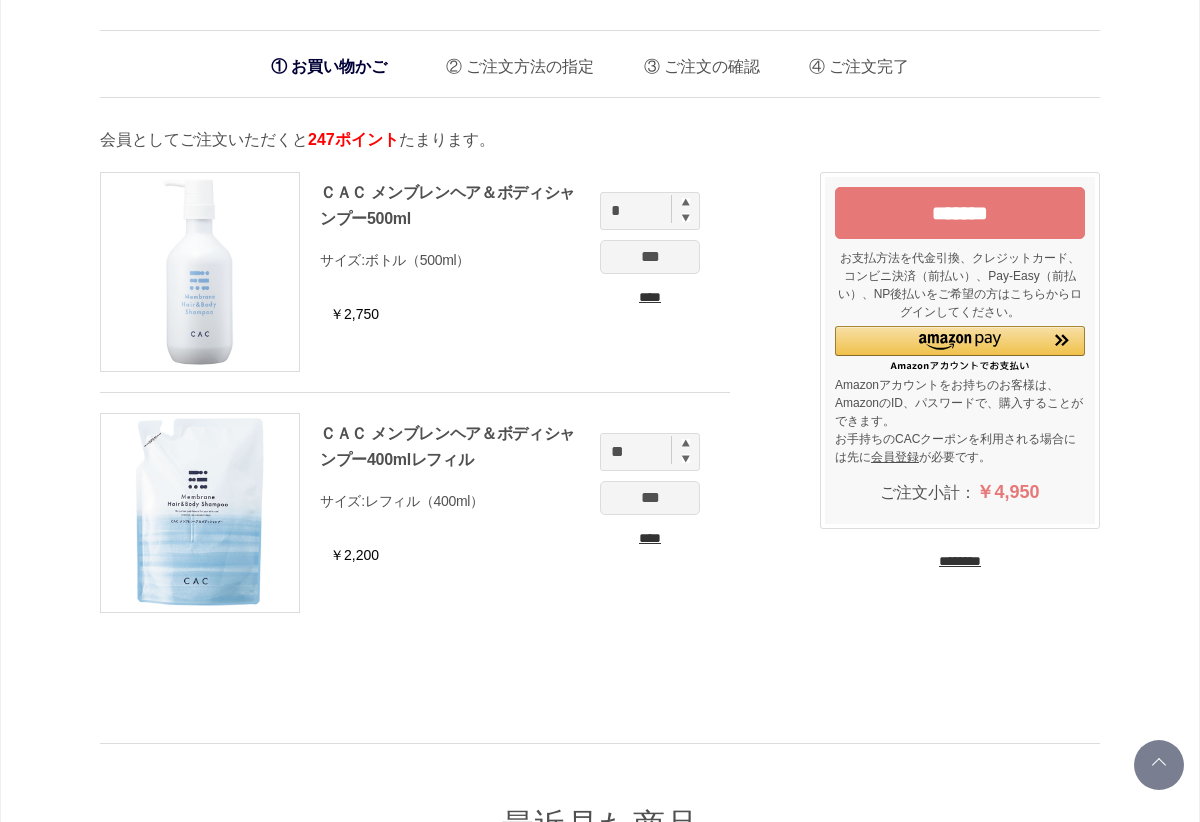 scroll, scrollTop: 0, scrollLeft: 0, axis: both 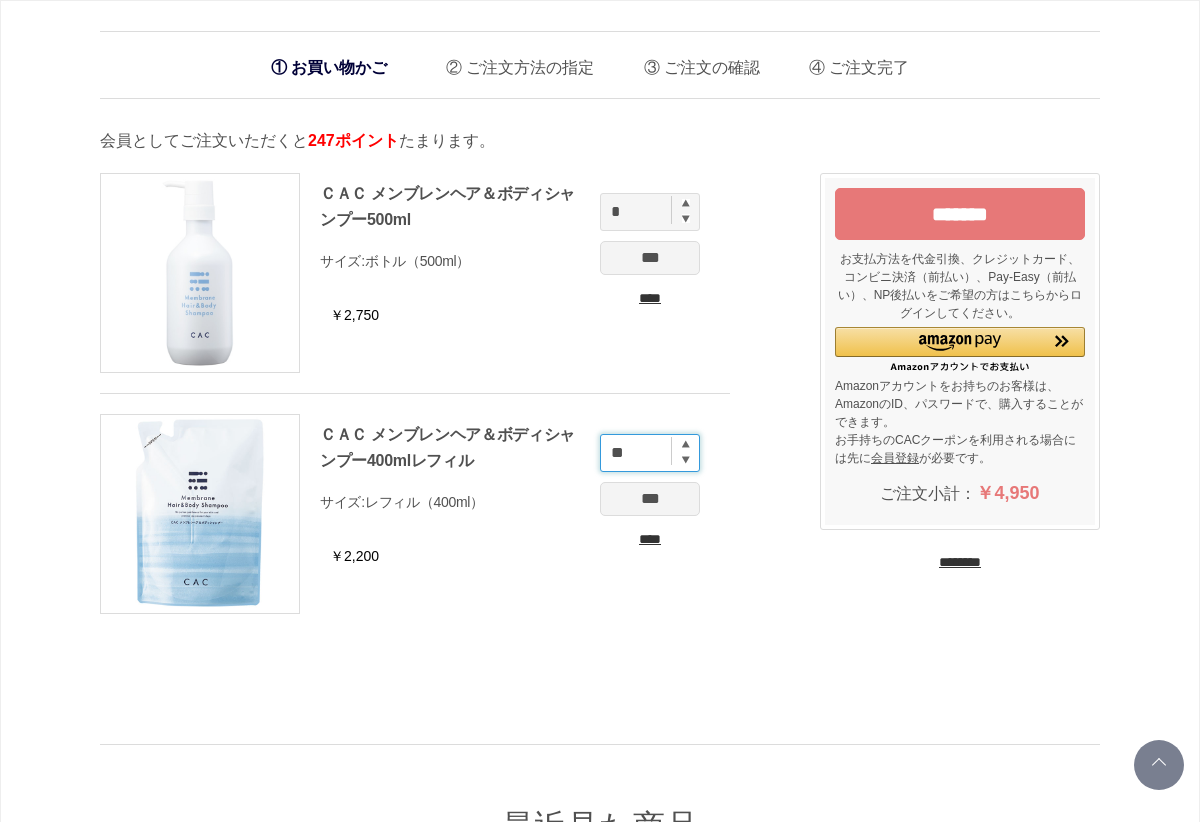 type on "**" 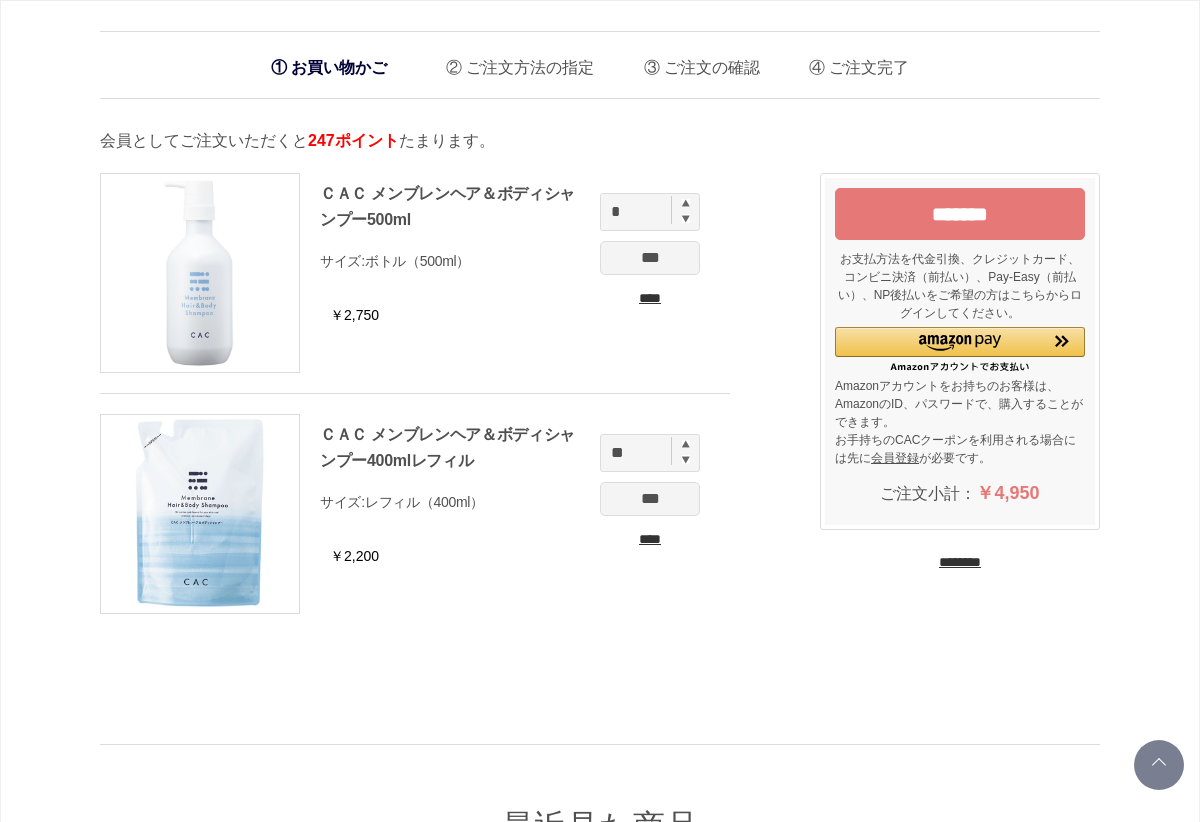 click on "***" at bounding box center (650, 499) 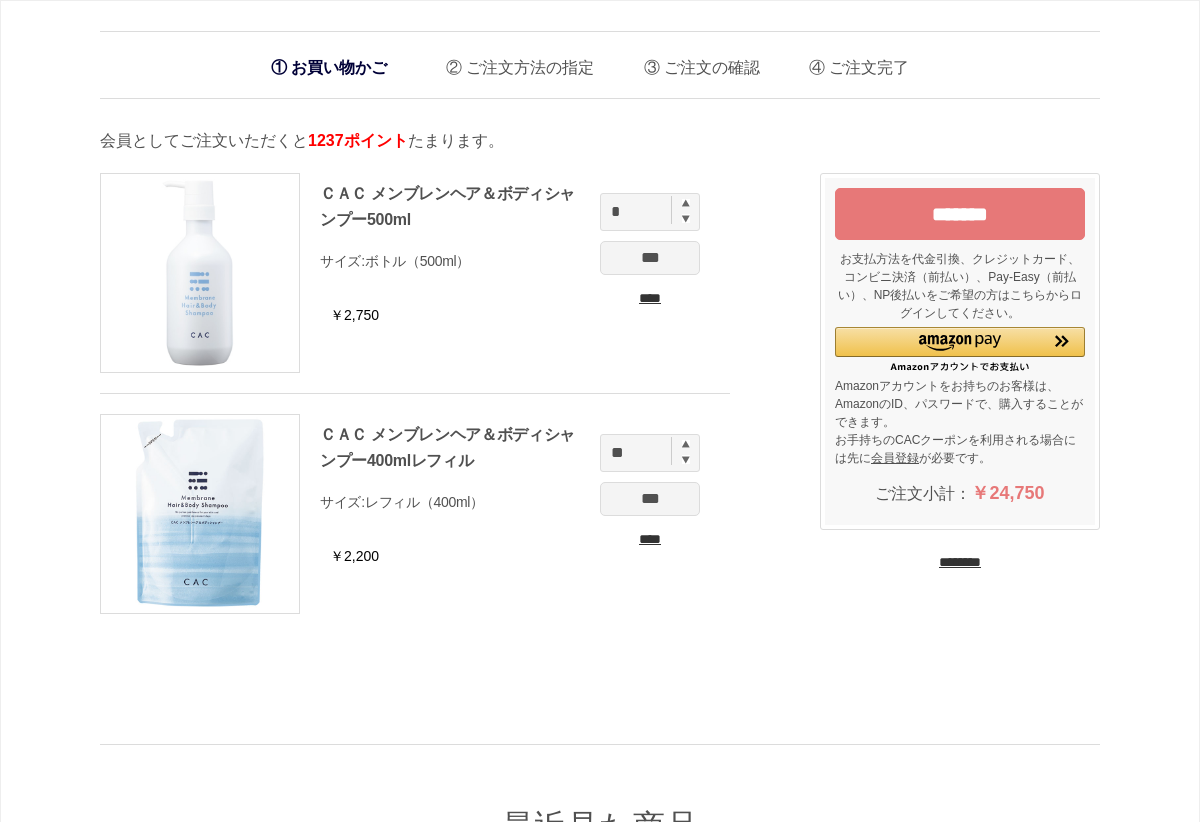 scroll, scrollTop: 0, scrollLeft: 0, axis: both 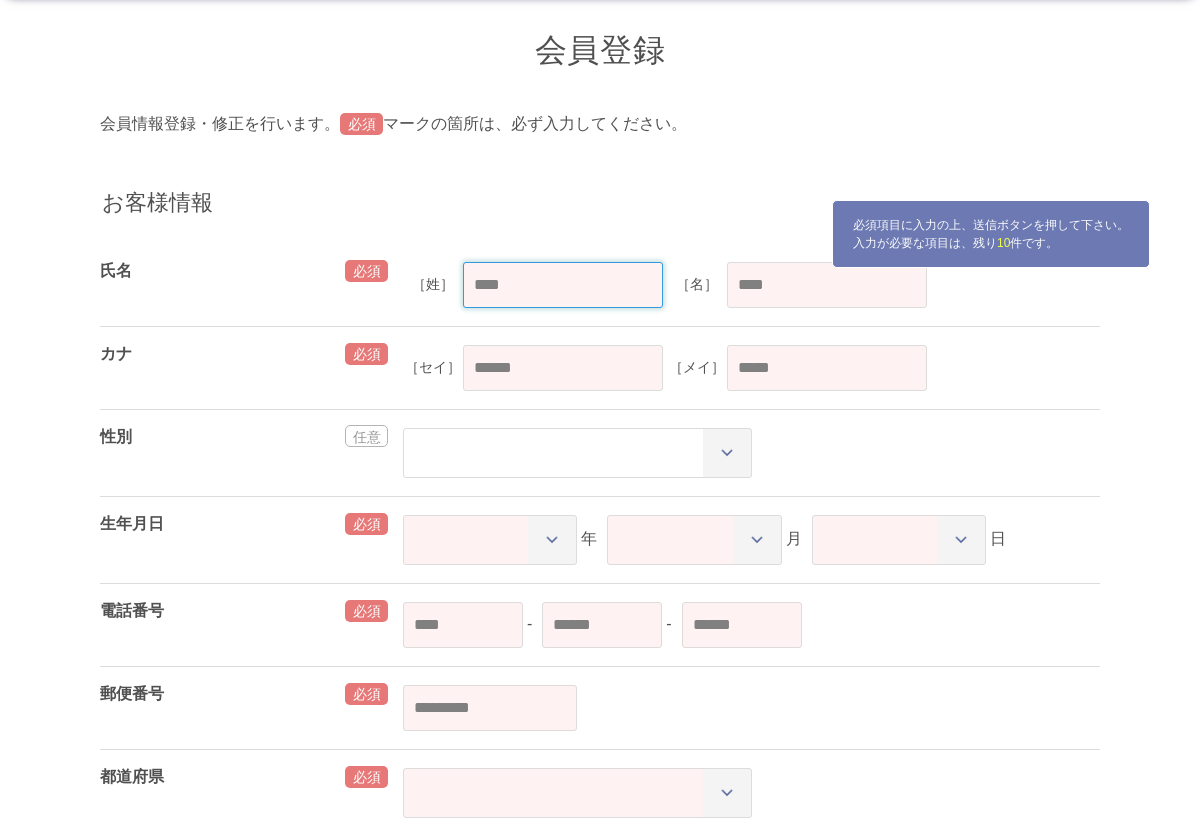 click at bounding box center [563, 285] 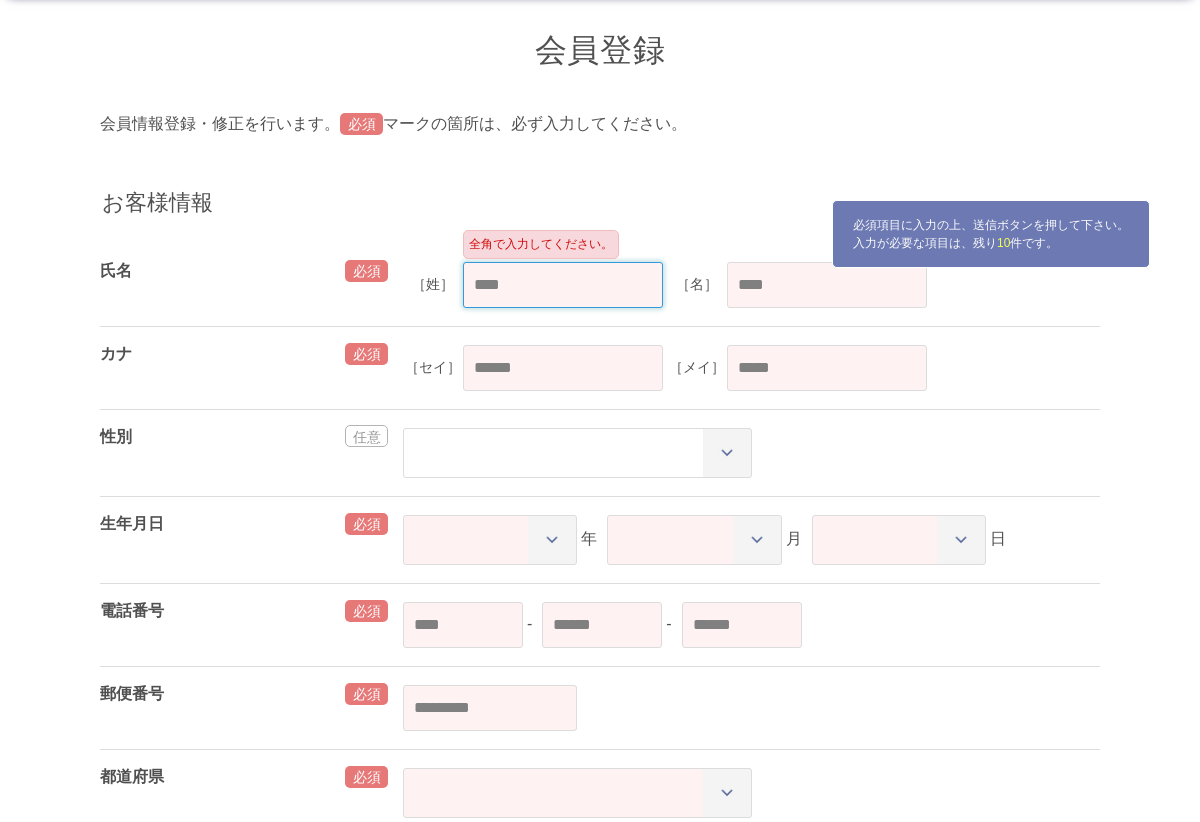 scroll, scrollTop: 132, scrollLeft: 0, axis: vertical 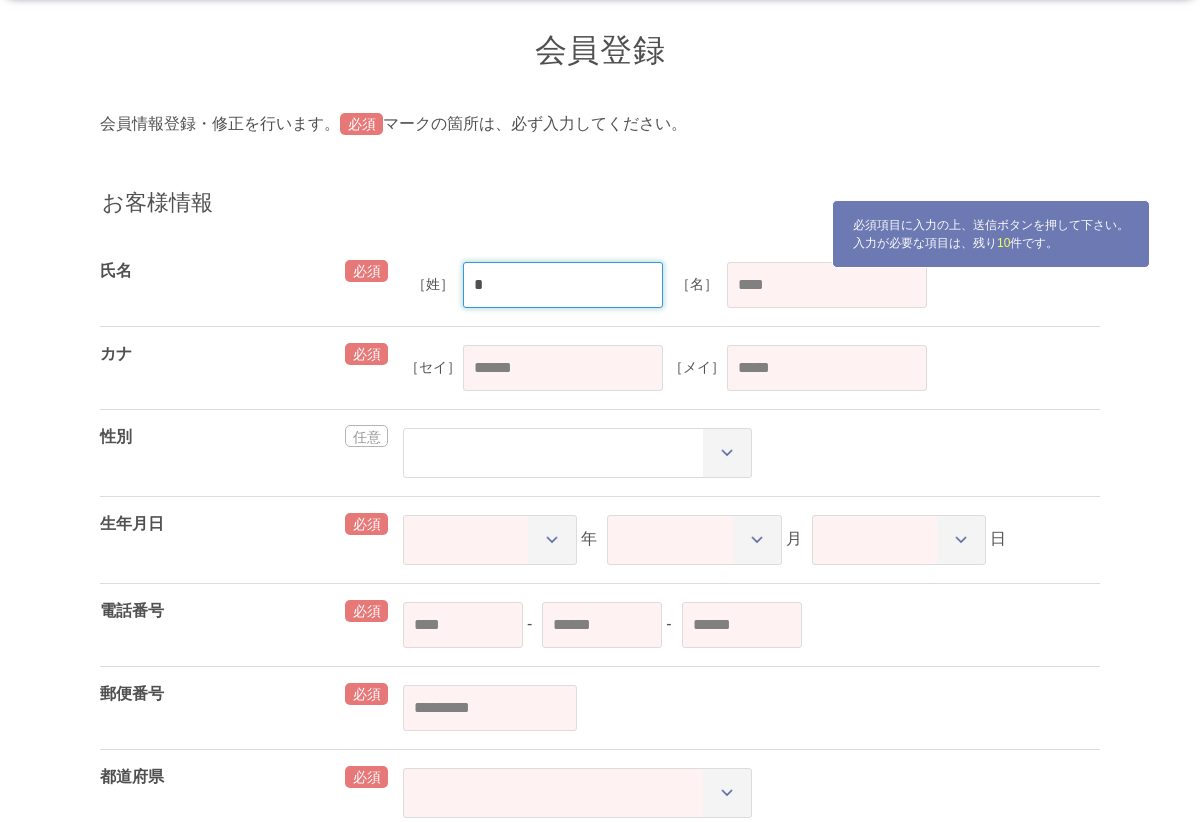 type on "*" 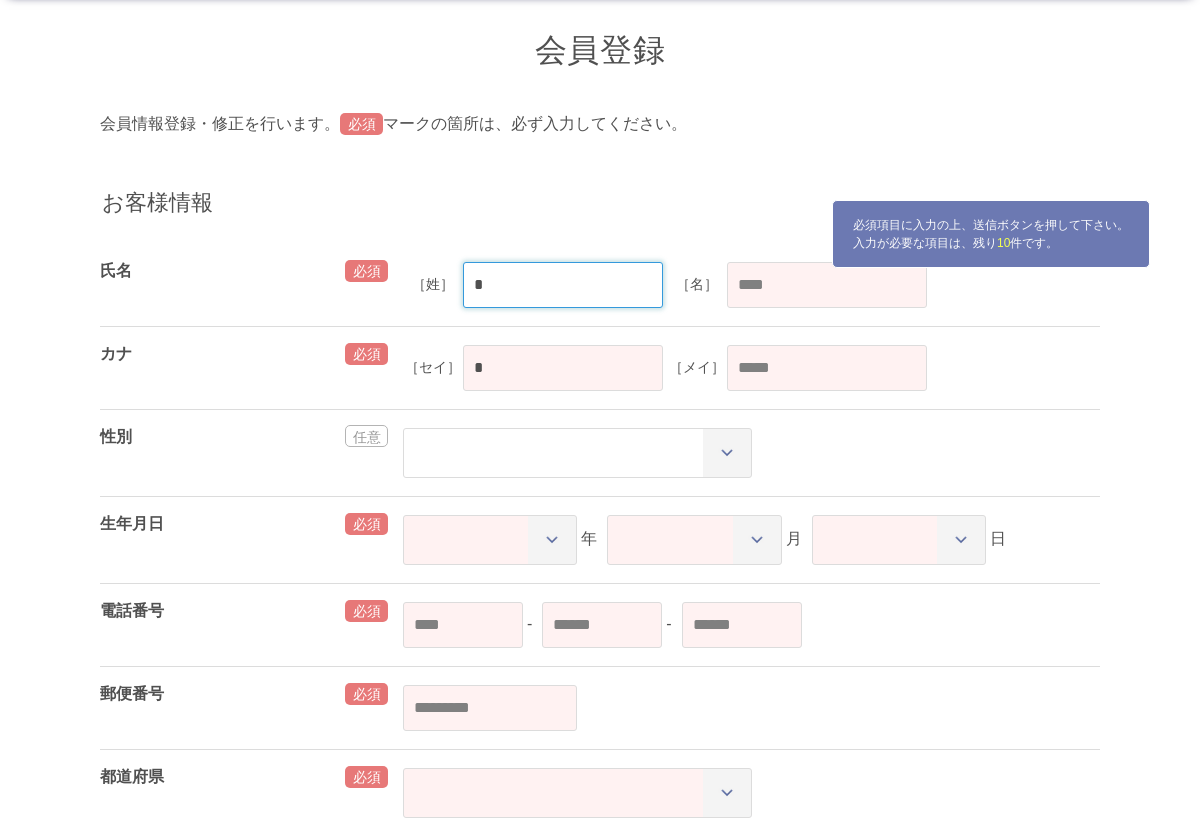 type on "**" 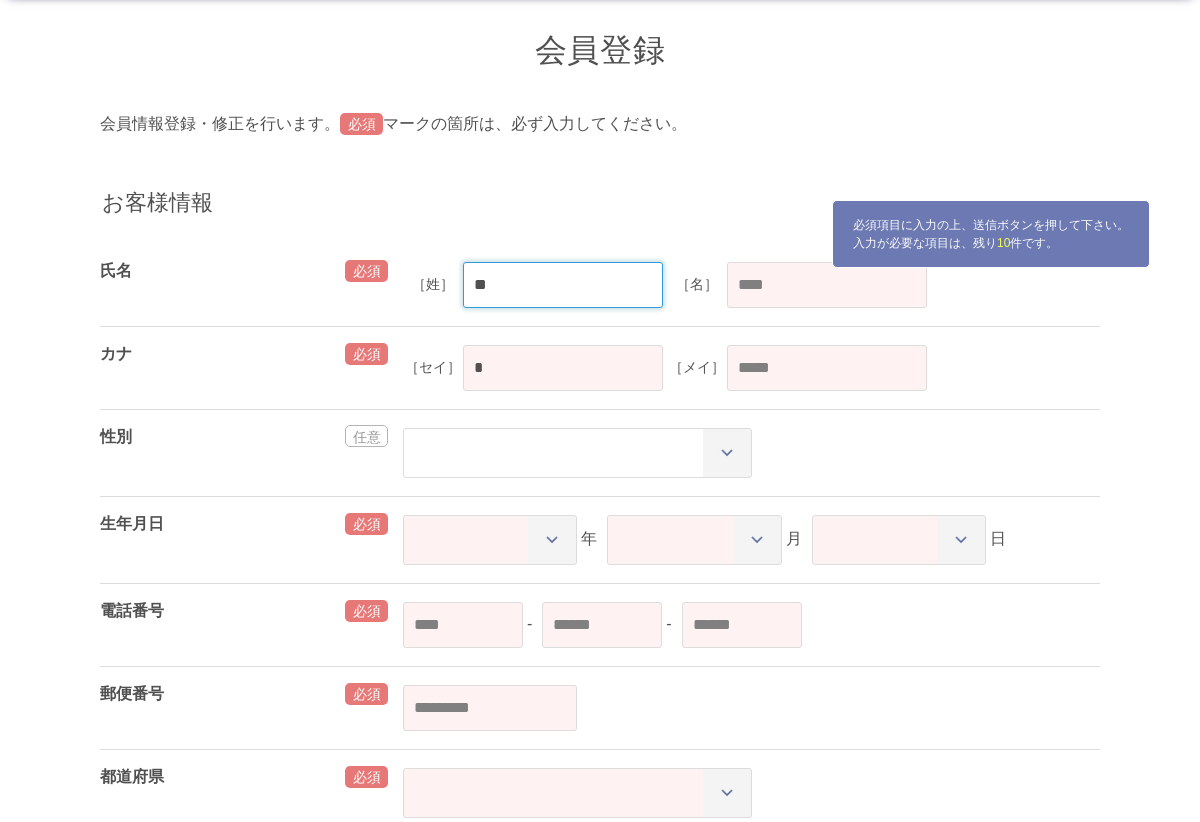 type 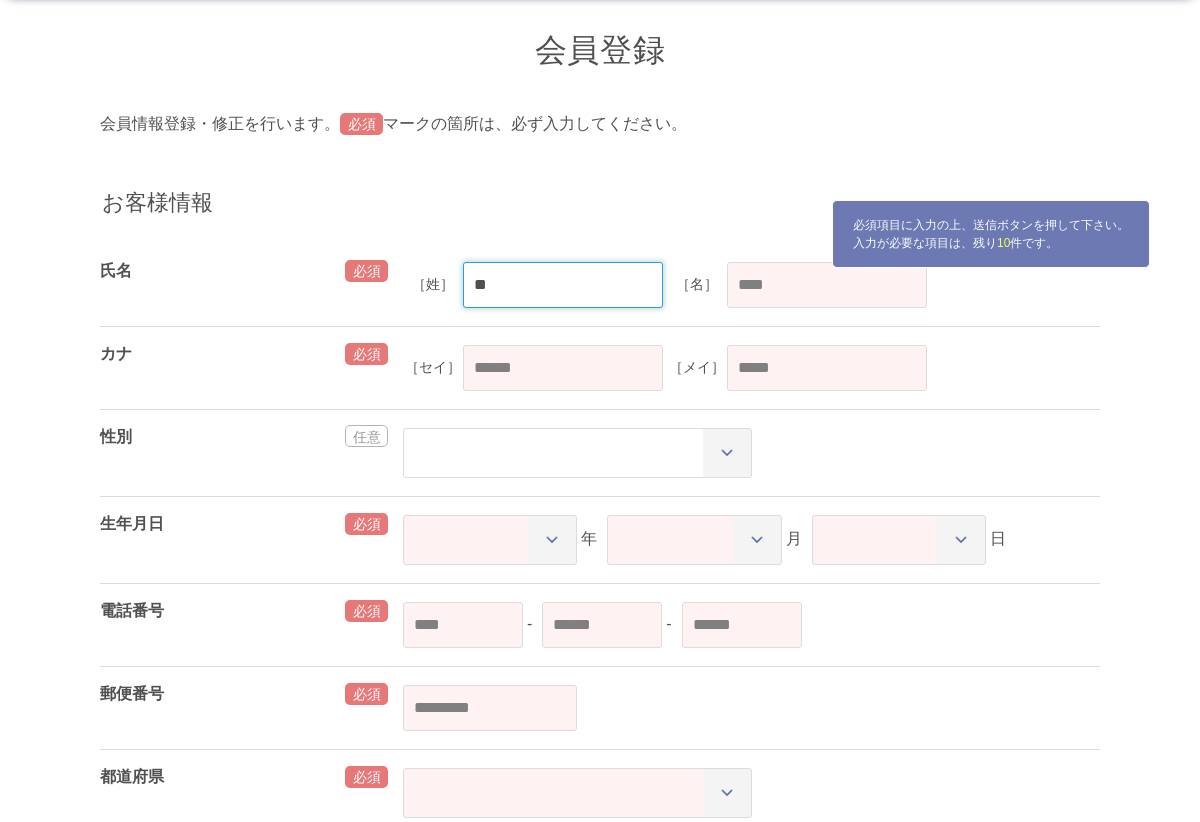 type on "**" 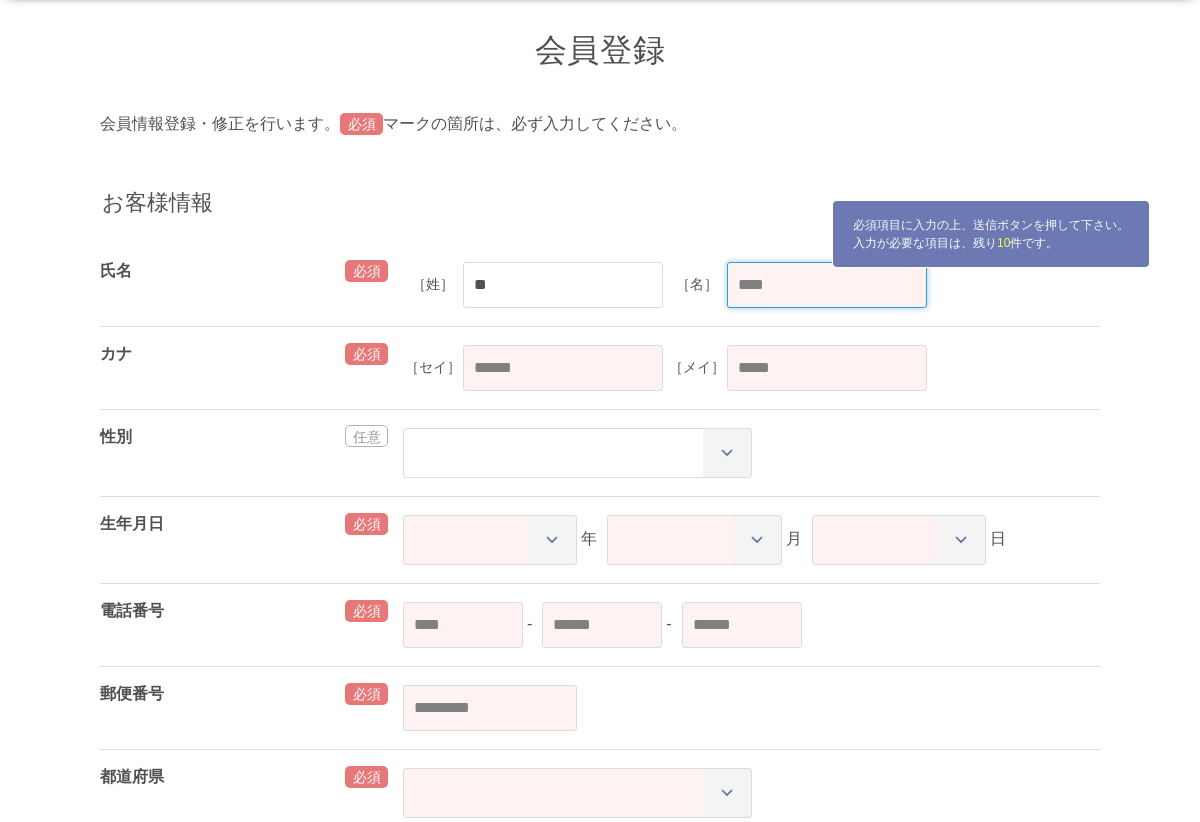 click at bounding box center [827, 285] 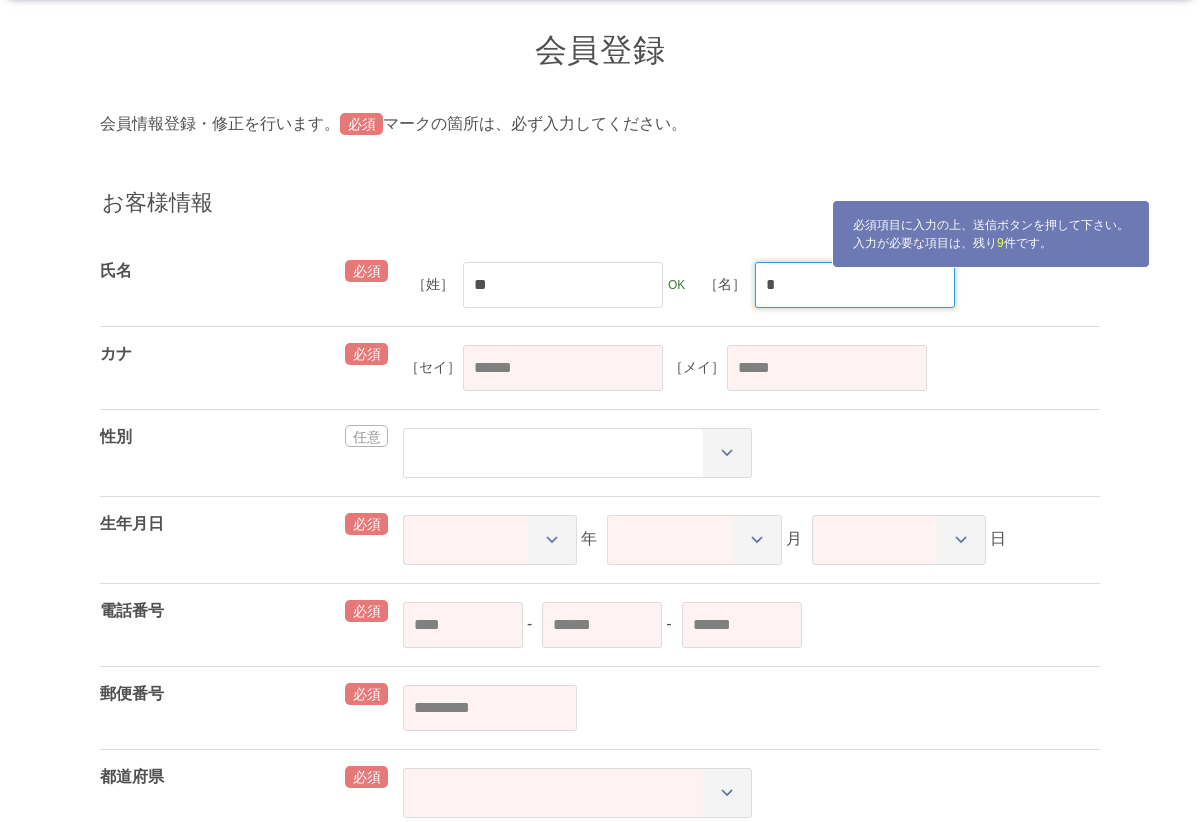 type on "*" 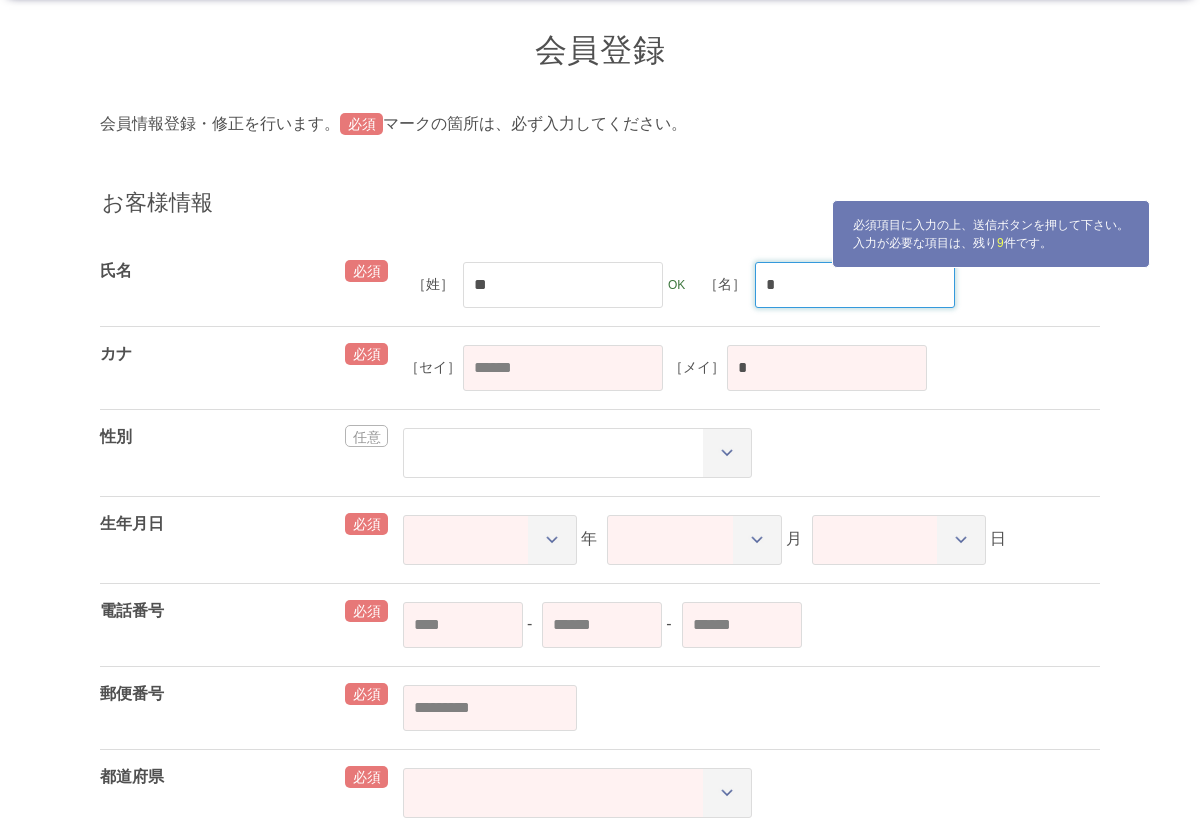 type on "**" 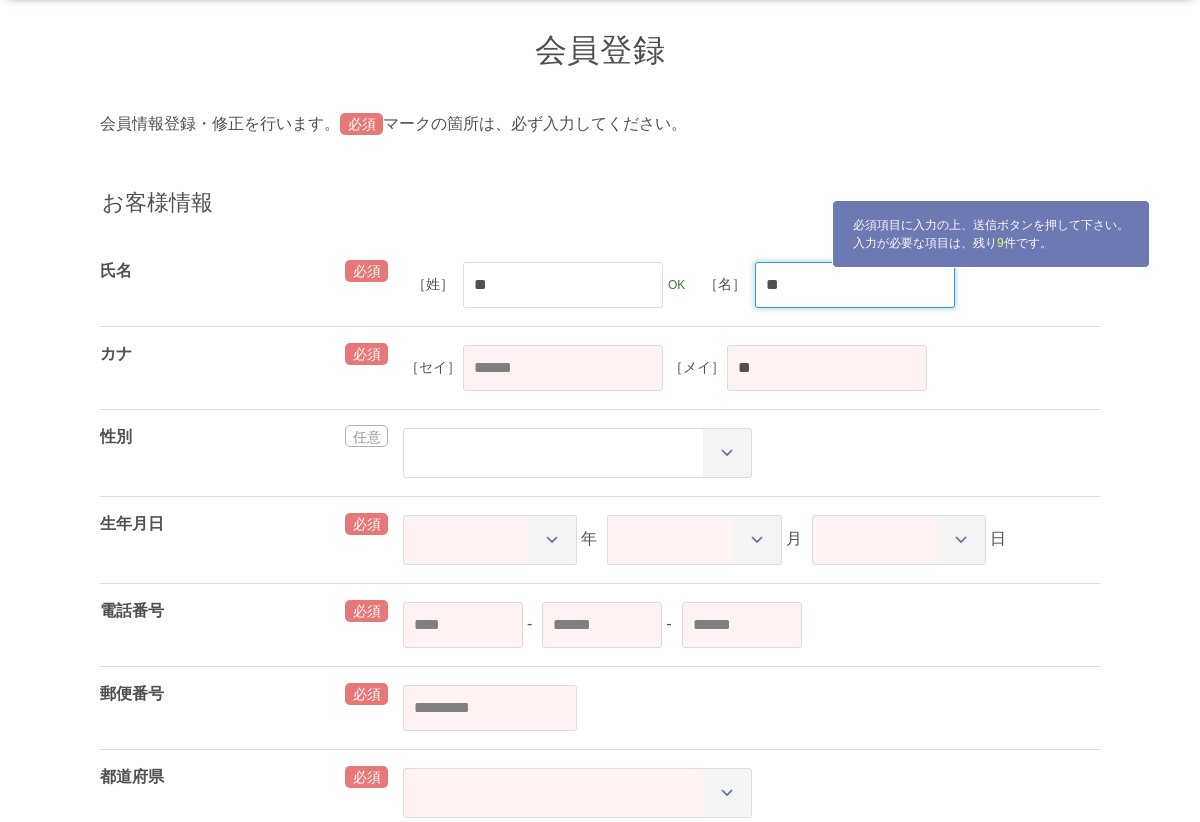 type on "*" 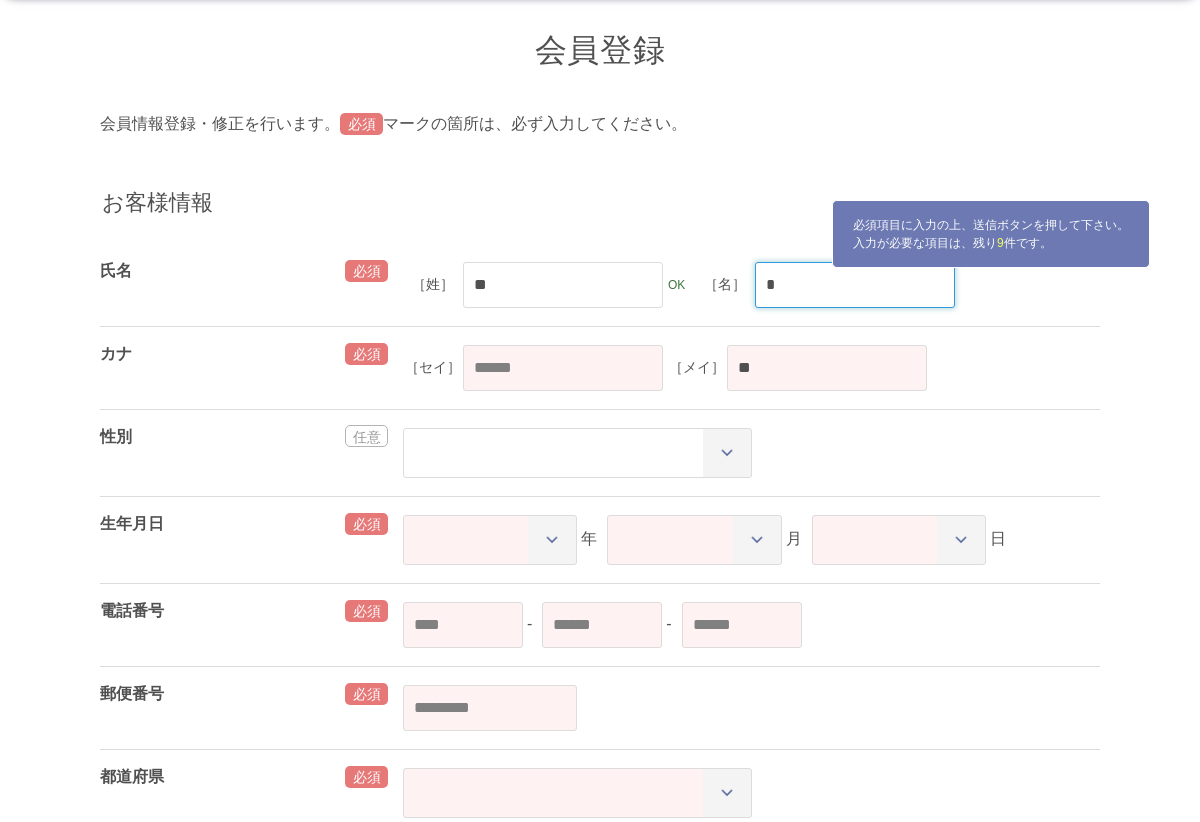 type on "*" 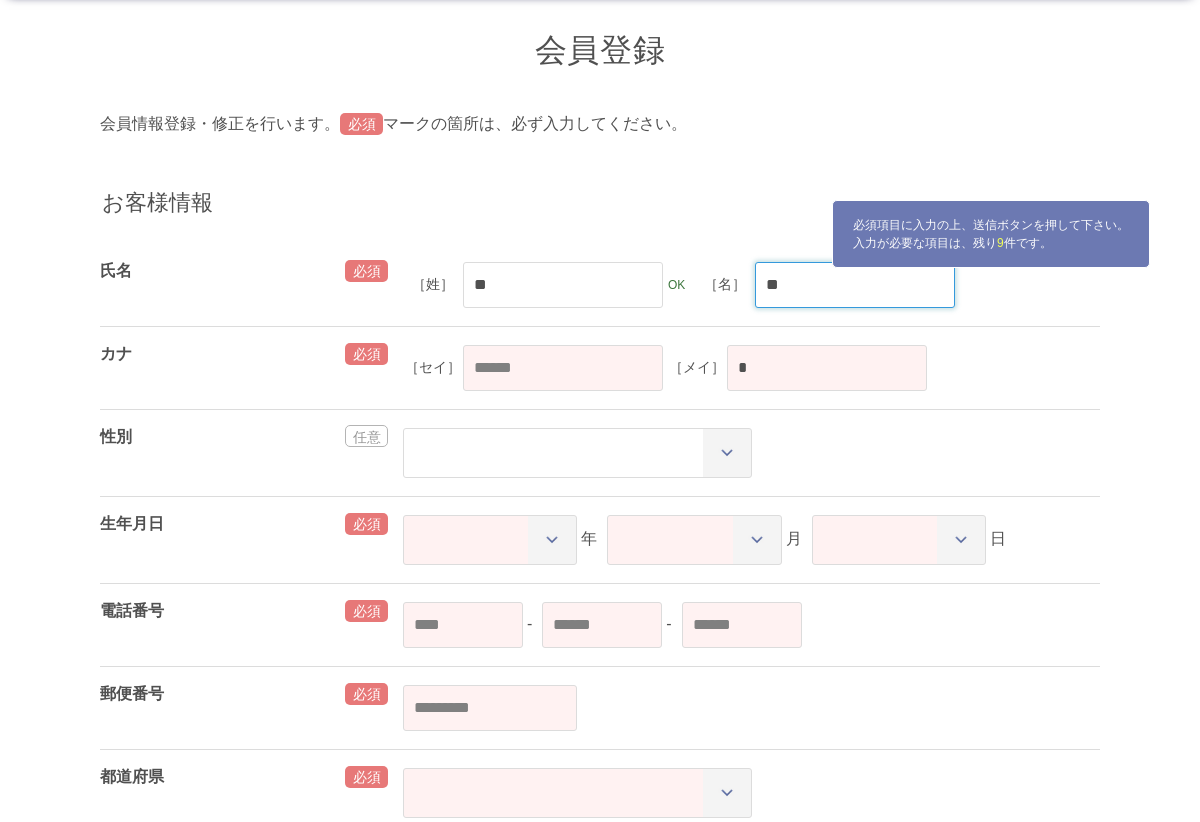 type on "**" 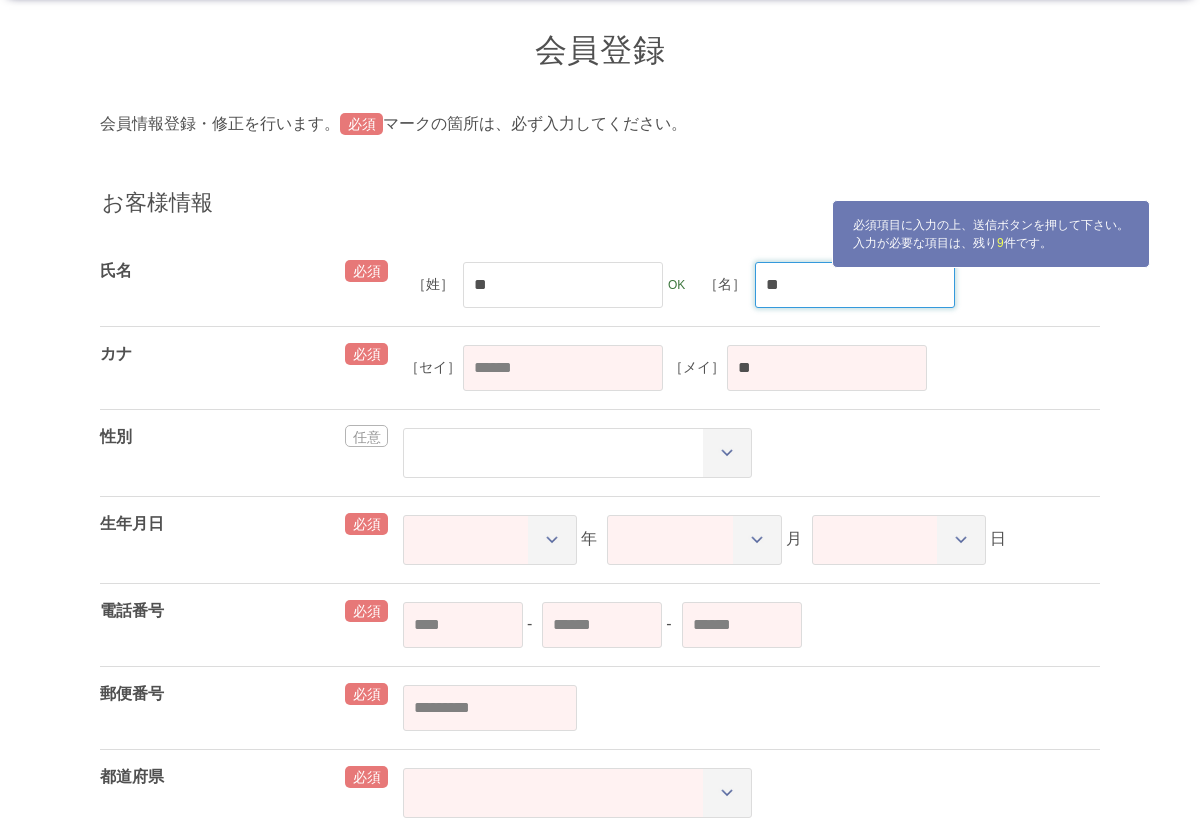type on "***" 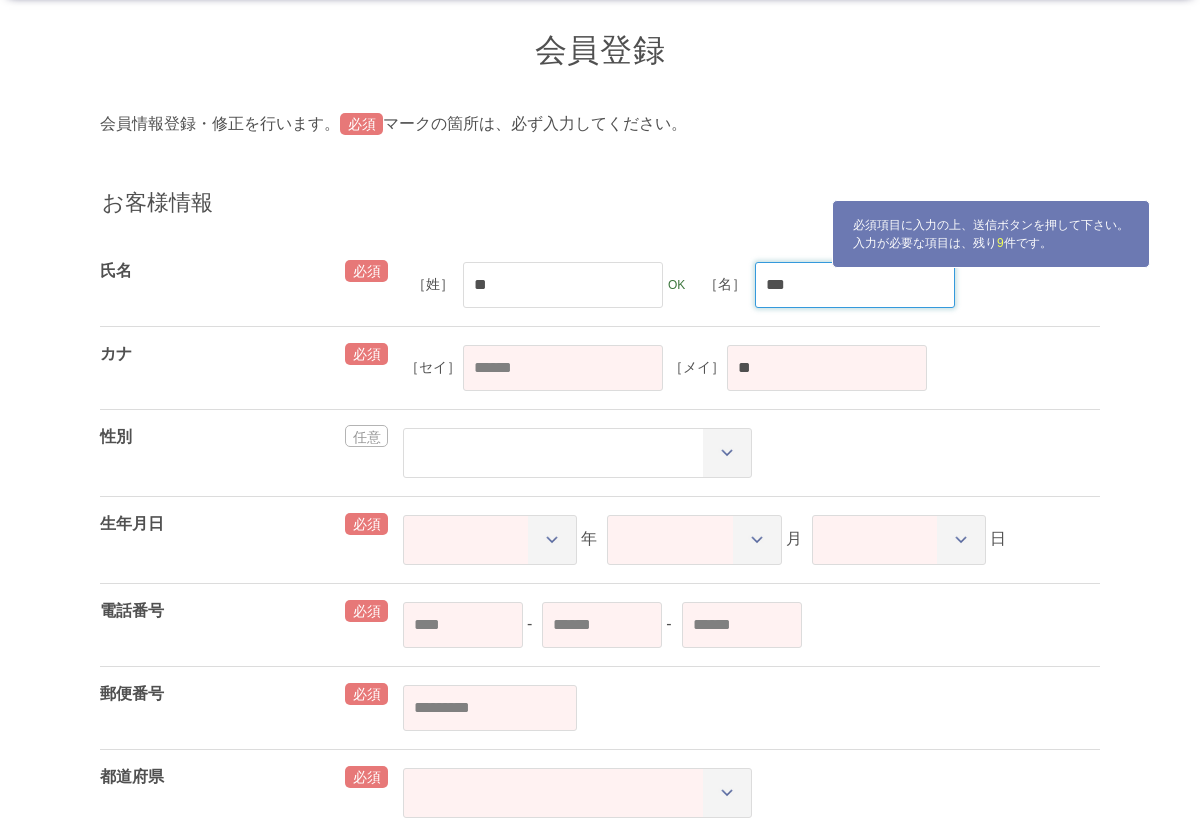 type on "***" 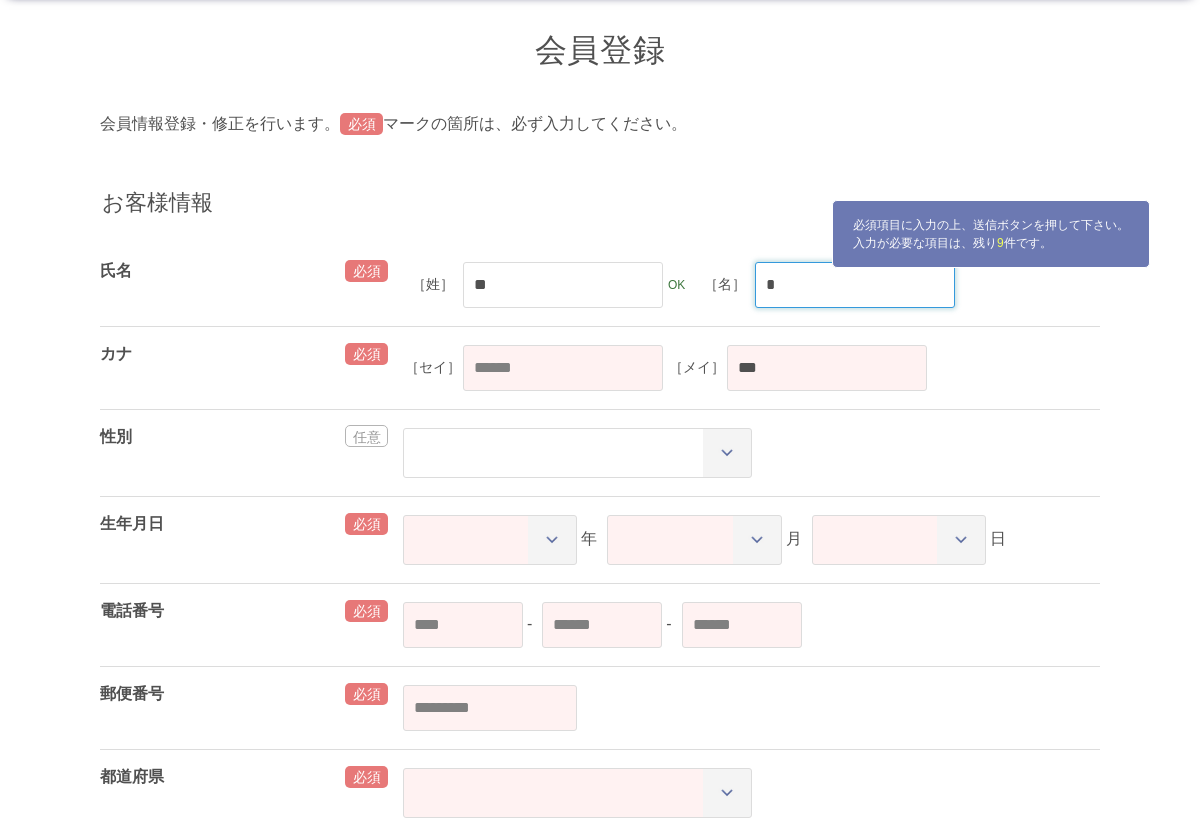 type on "**" 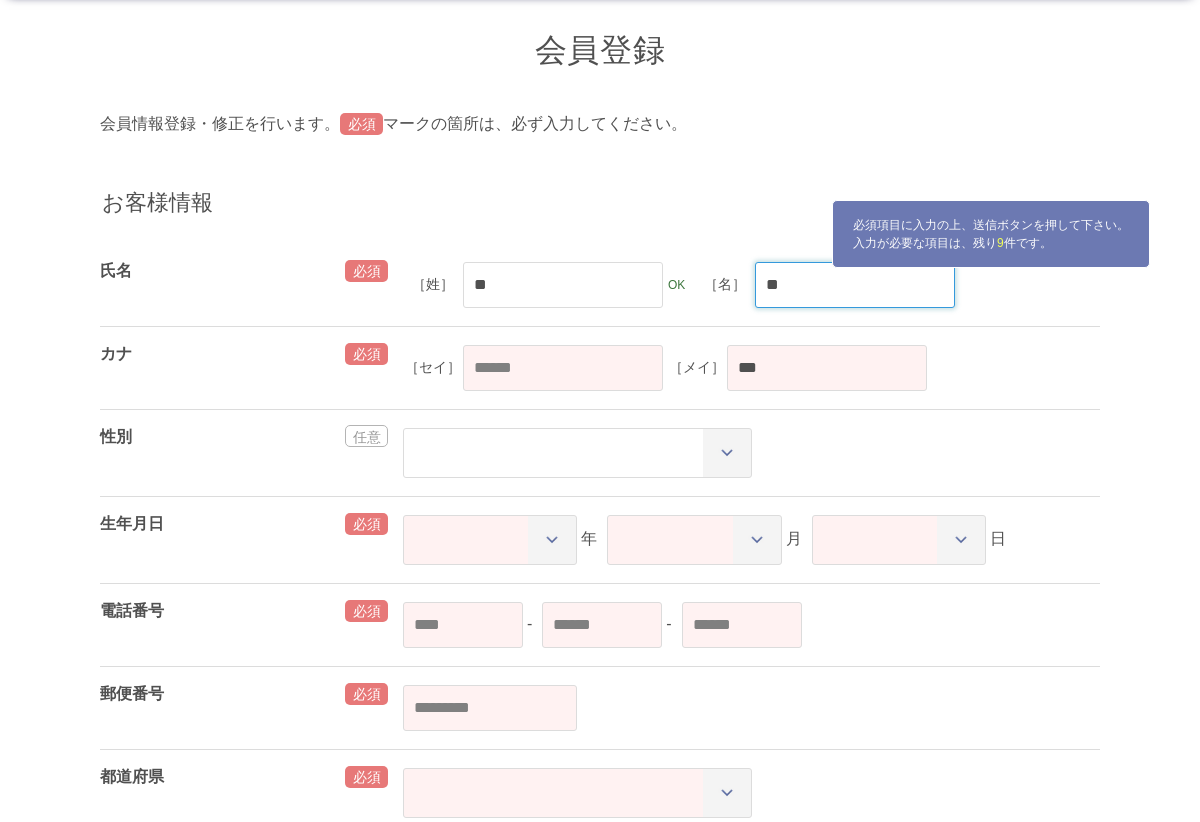 type on "****" 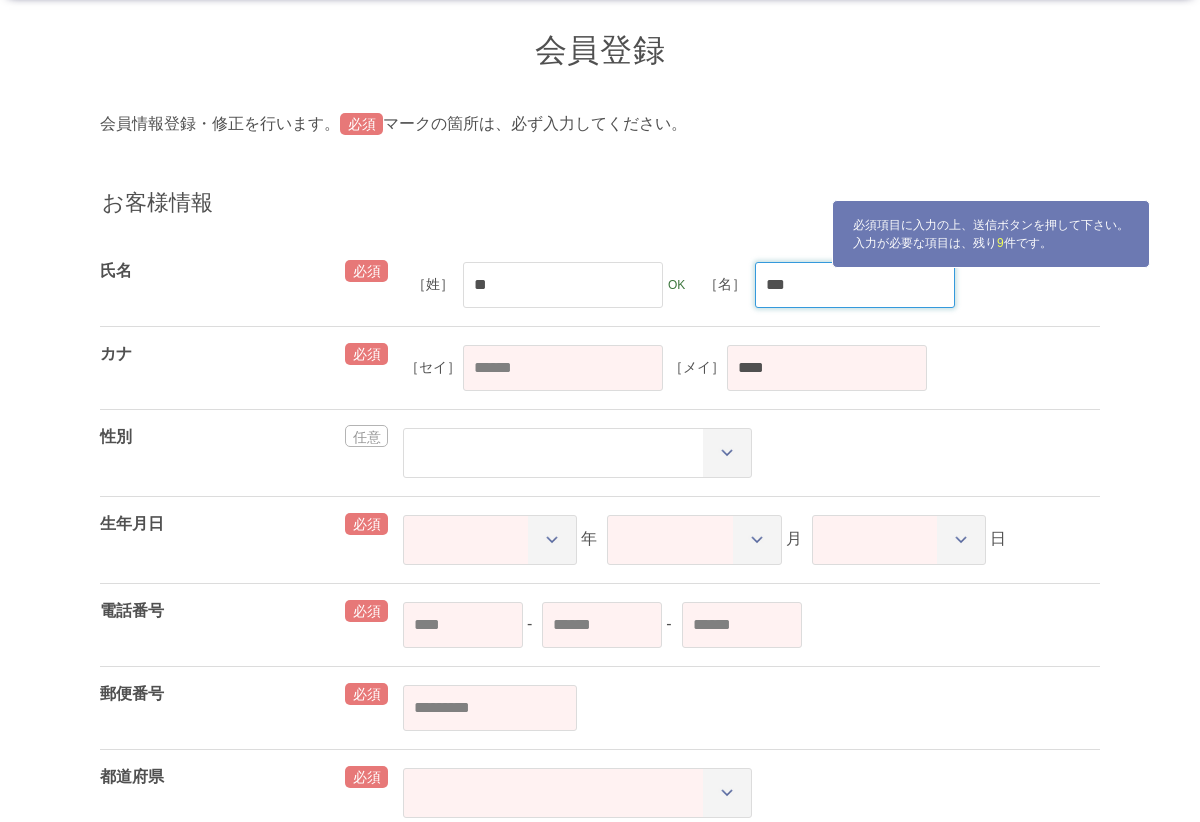 type on "***" 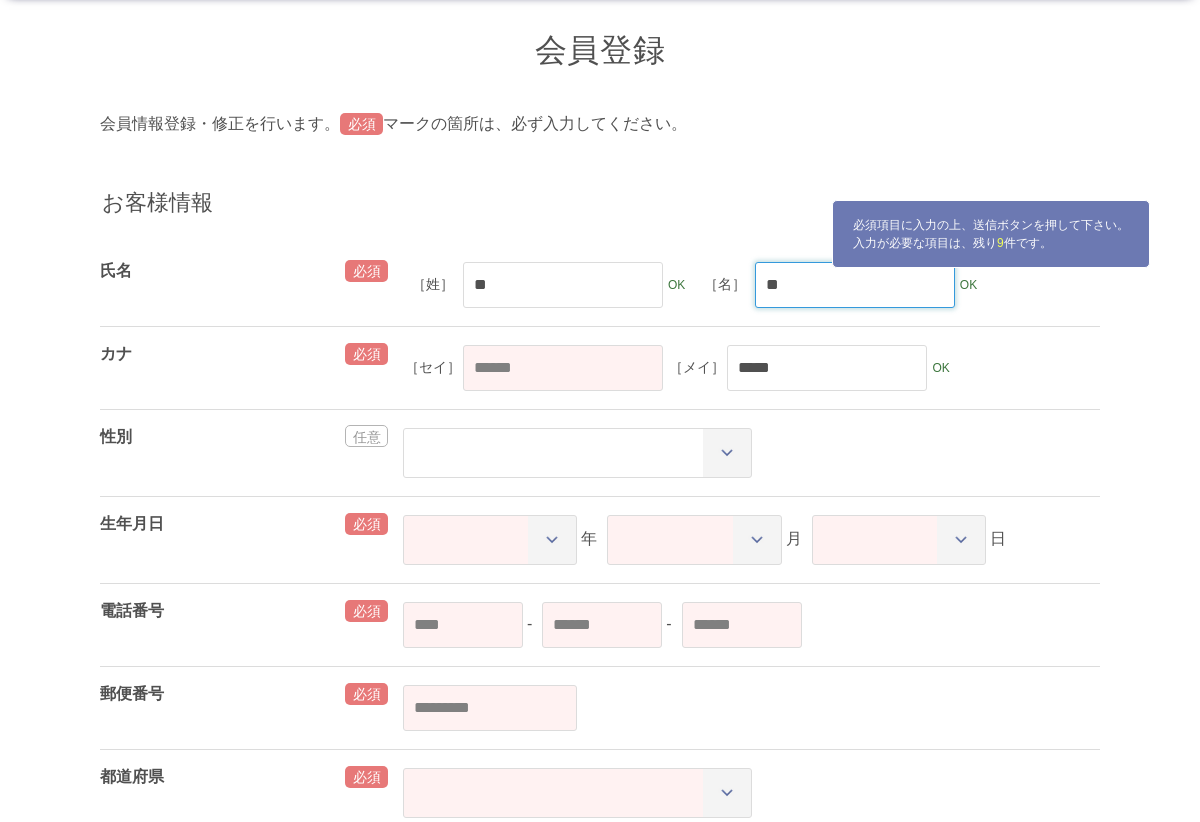 type on "**" 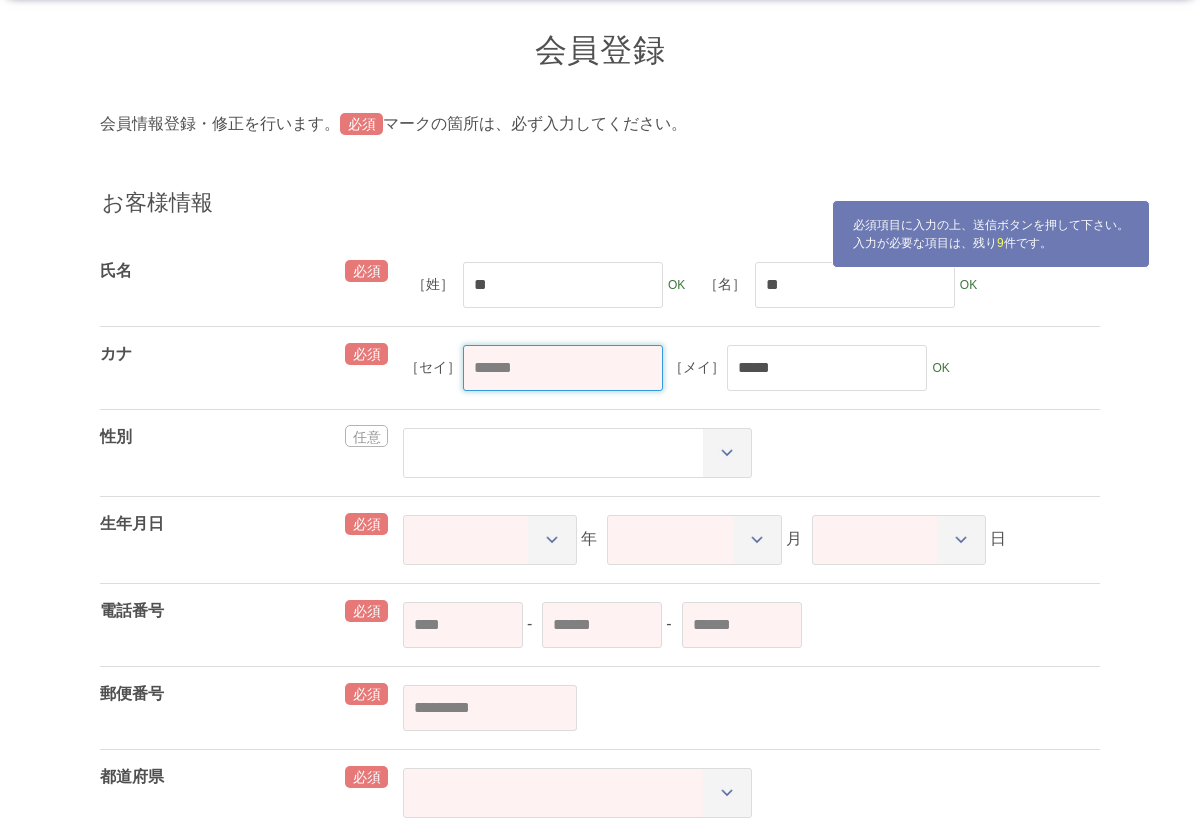 click at bounding box center (563, 368) 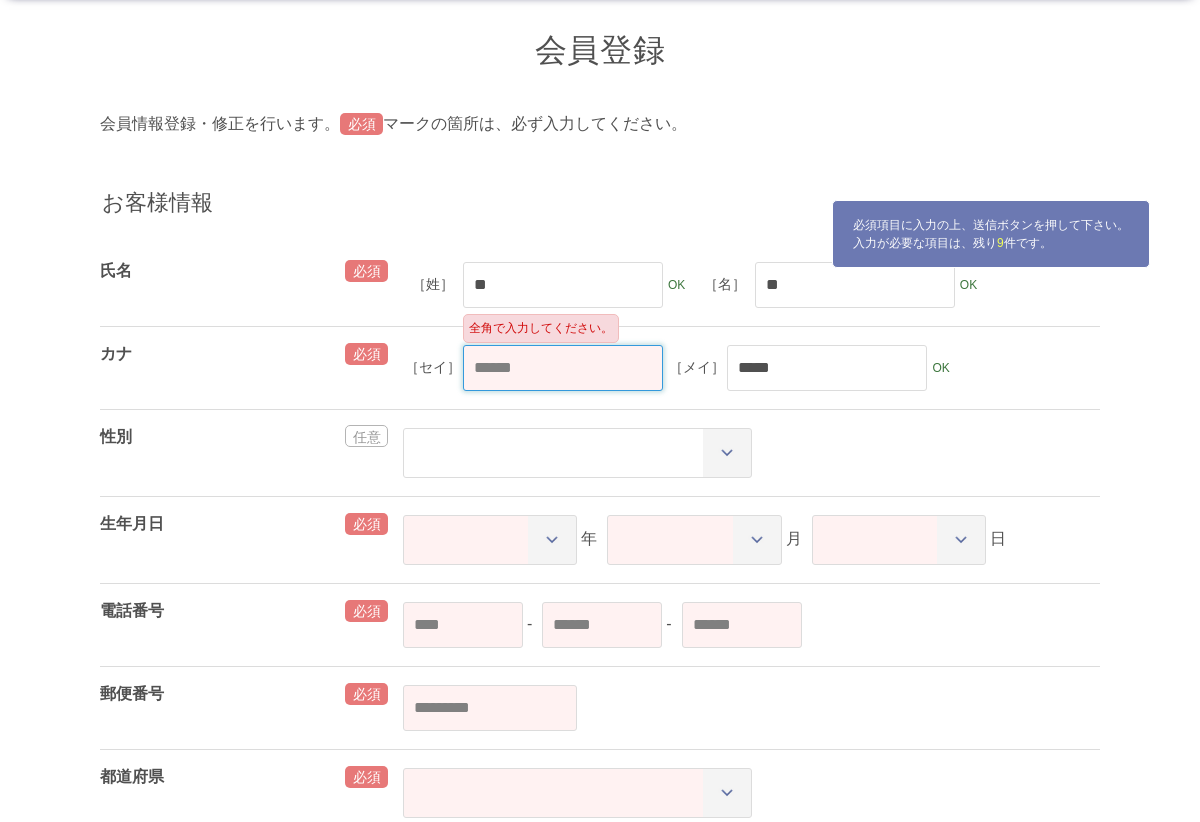 scroll, scrollTop: 132, scrollLeft: 0, axis: vertical 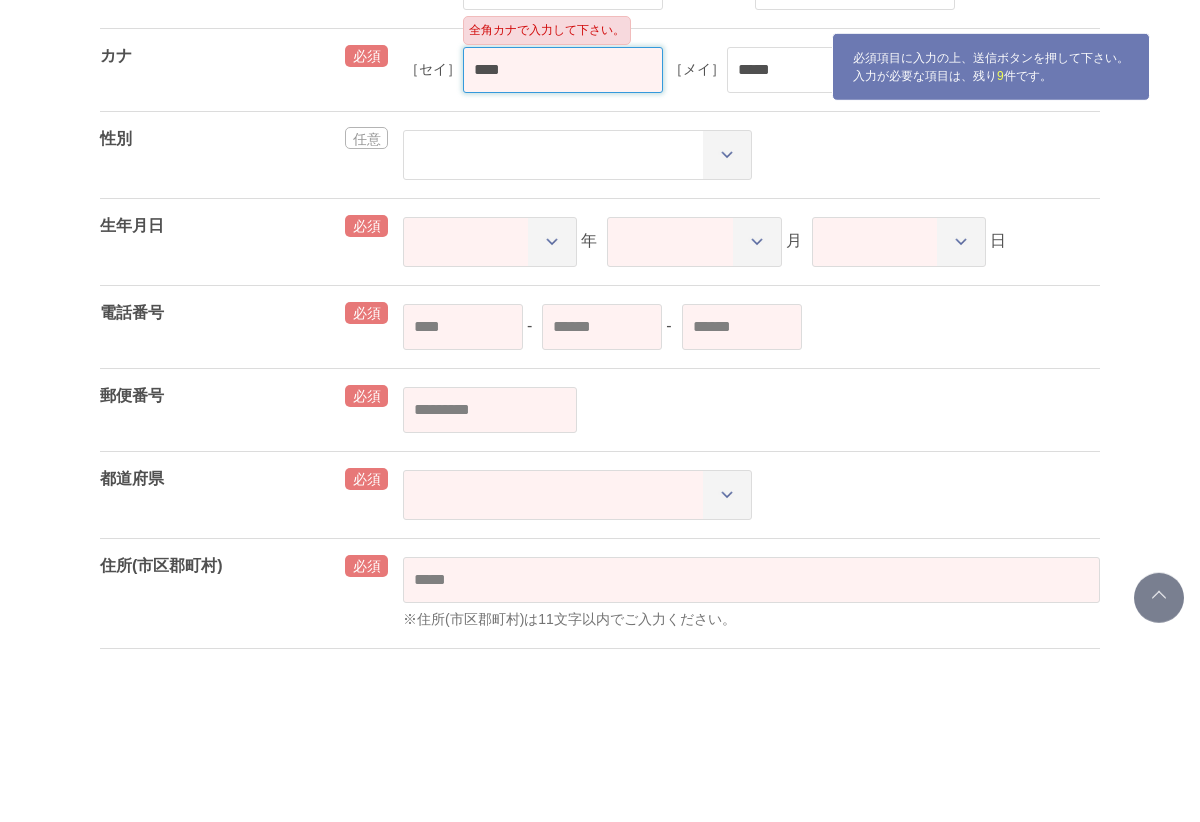 type on "****" 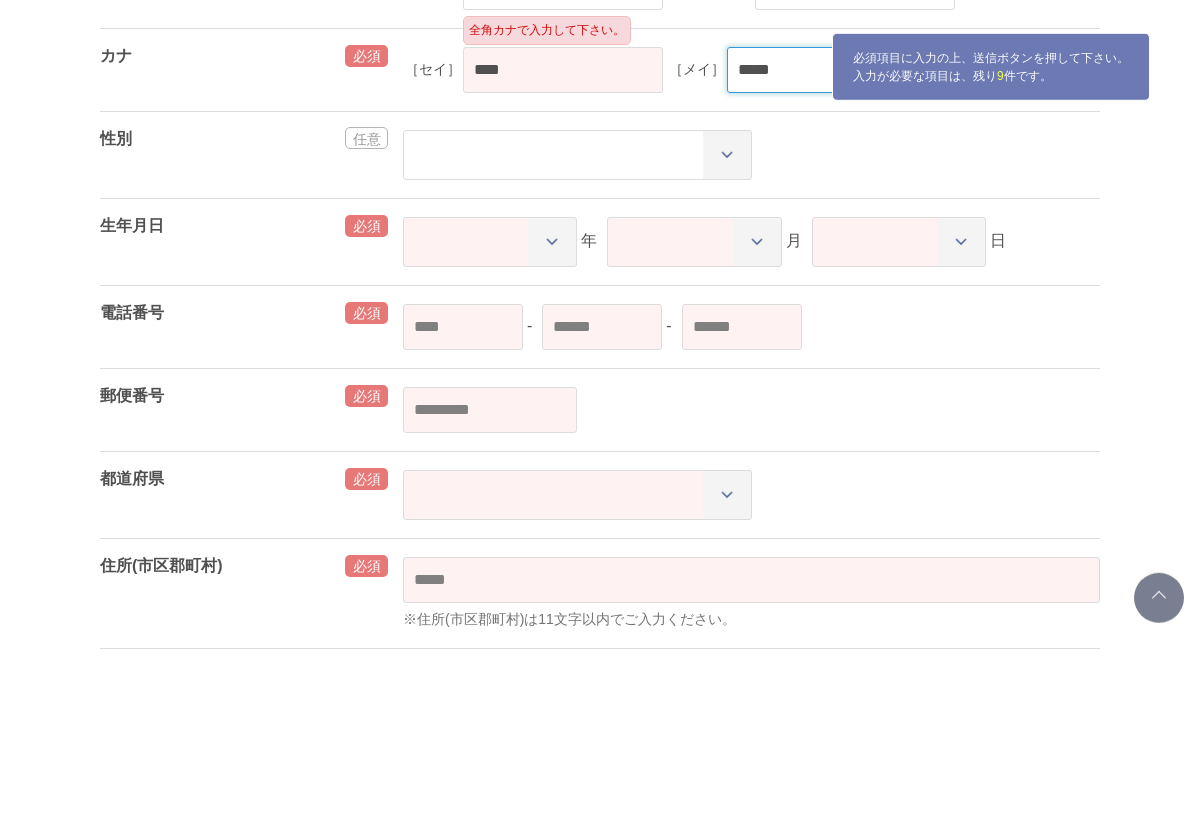 click on "*****" at bounding box center [827, 237] 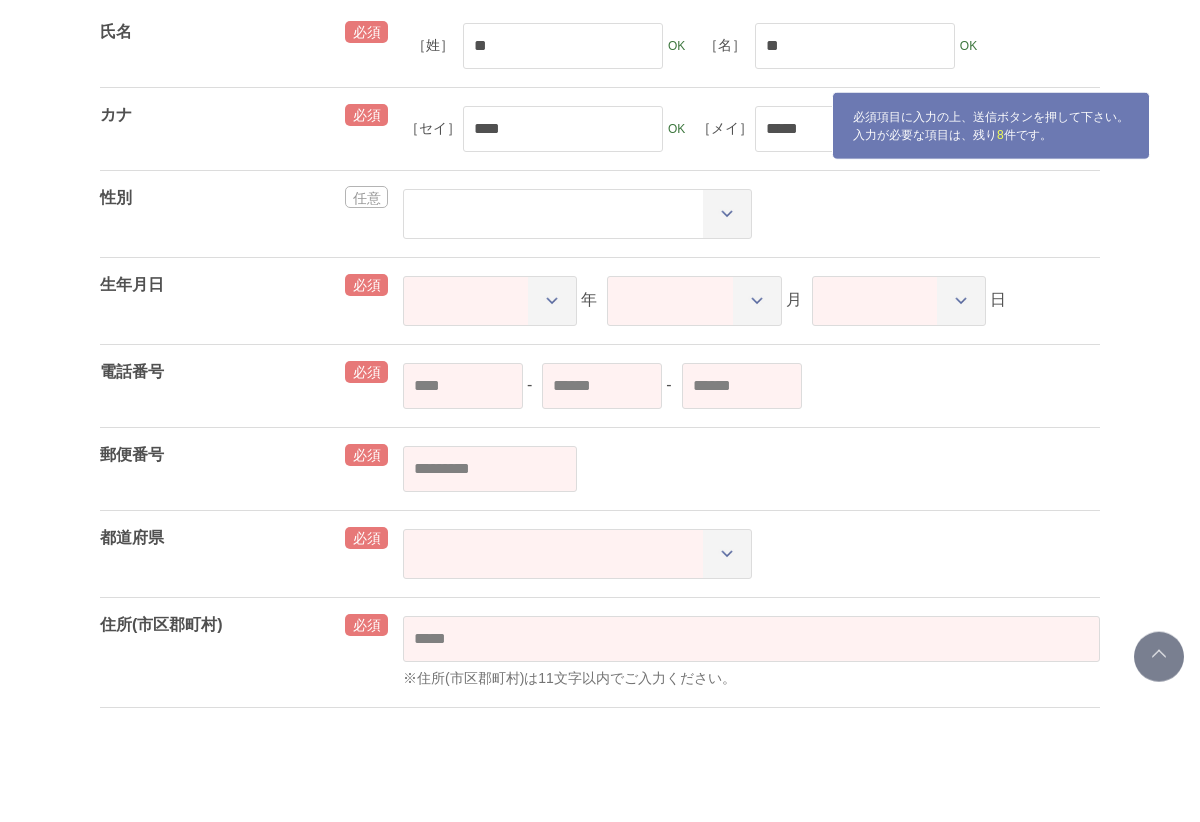 click on "会員登録
会員情報登録・修正を行います。 マークの箇所は、必ず入力してください。
お客様情報
氏名
［姓］ ** OK
［名］ ** OK
カナ
［セイ］ **** OK
［メイ］ ***** OK
性別
** ** ***** OK
生年月日
**** **** **** **** **** **** **** **** **** **** **** **** **" at bounding box center (600, 1257) 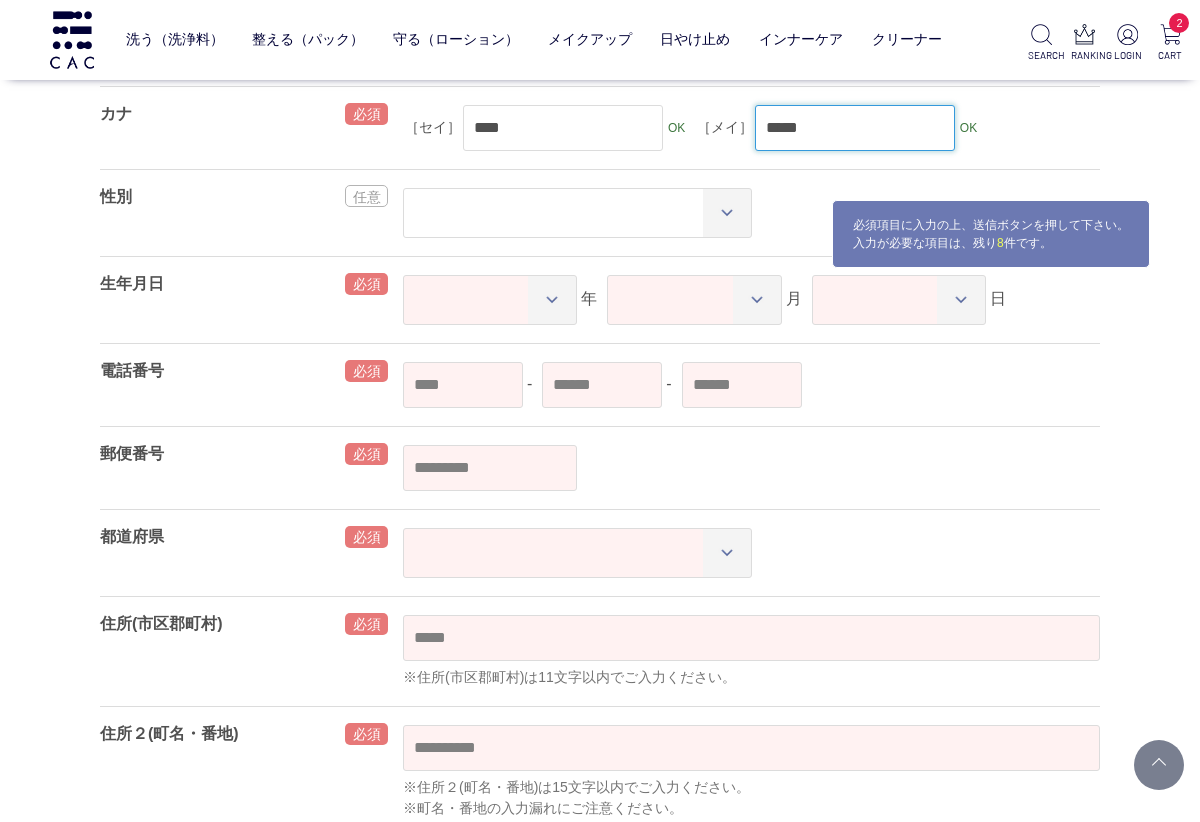 click on "*****" at bounding box center [855, 128] 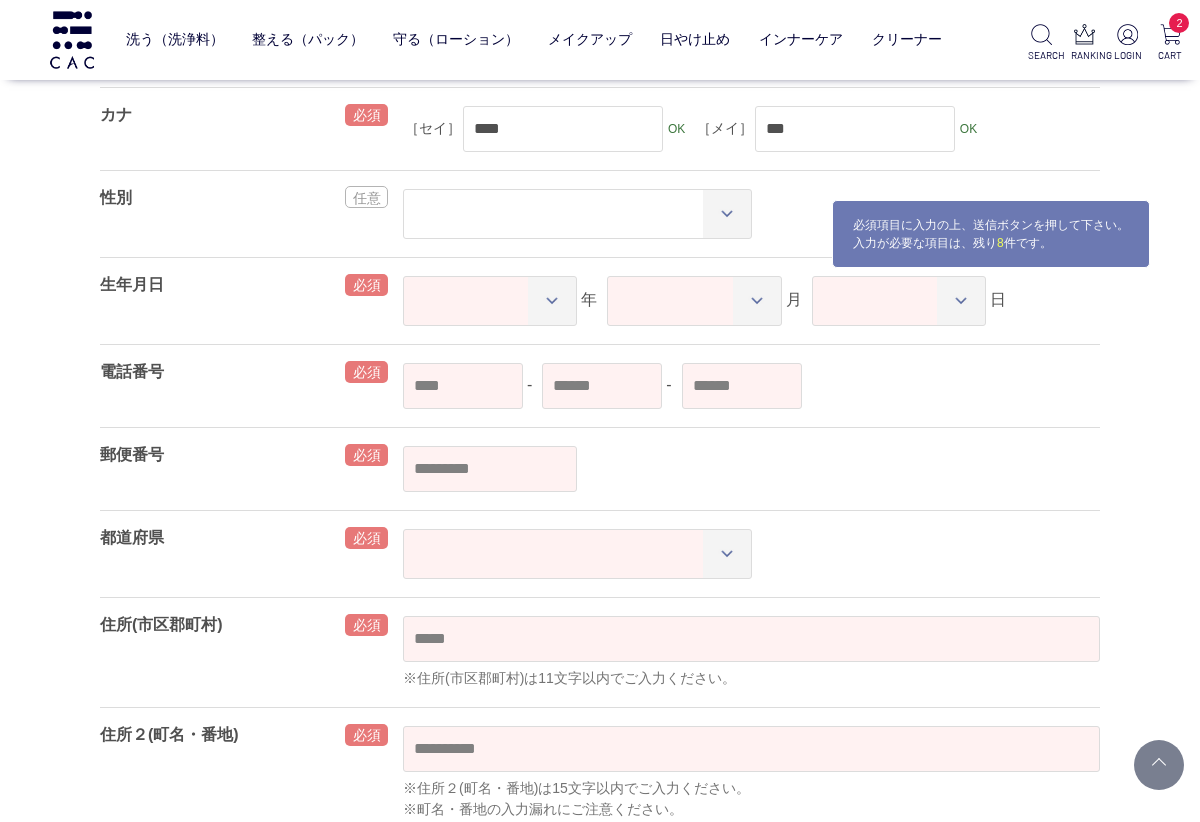 scroll, scrollTop: 241, scrollLeft: 0, axis: vertical 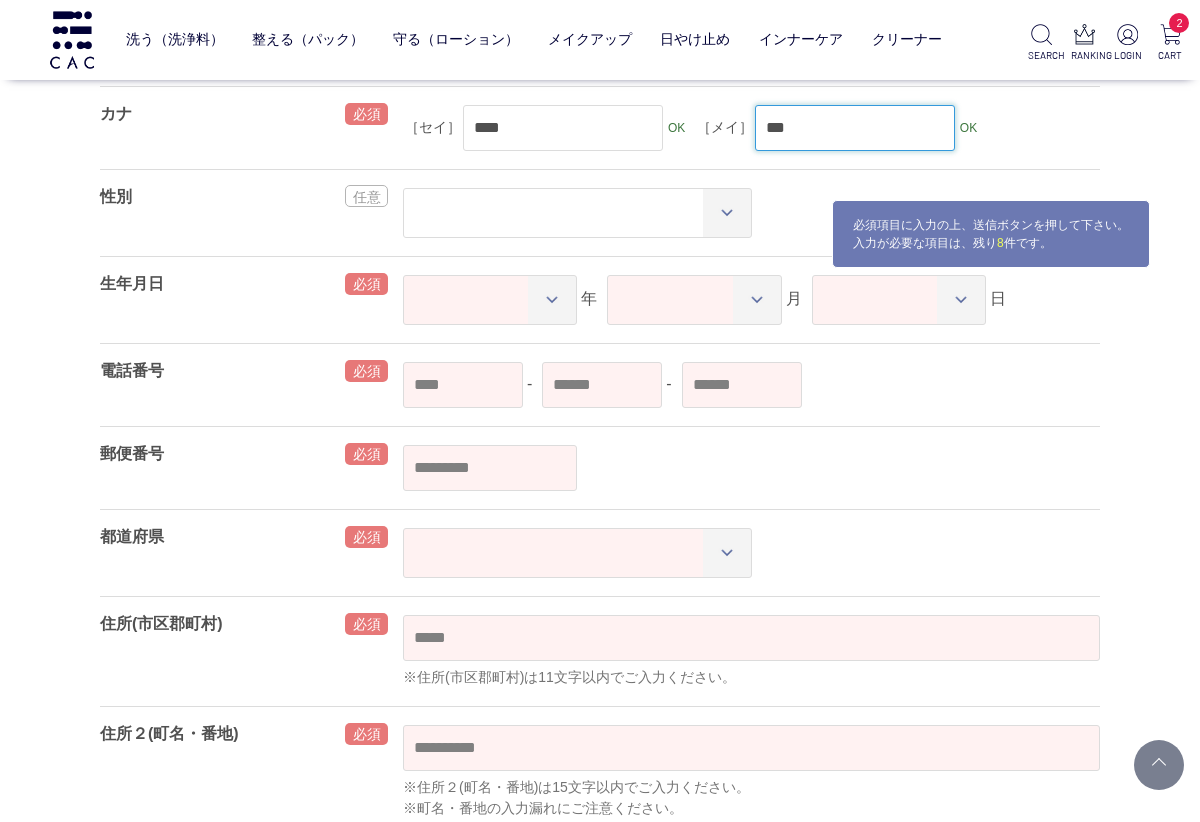 type on "***" 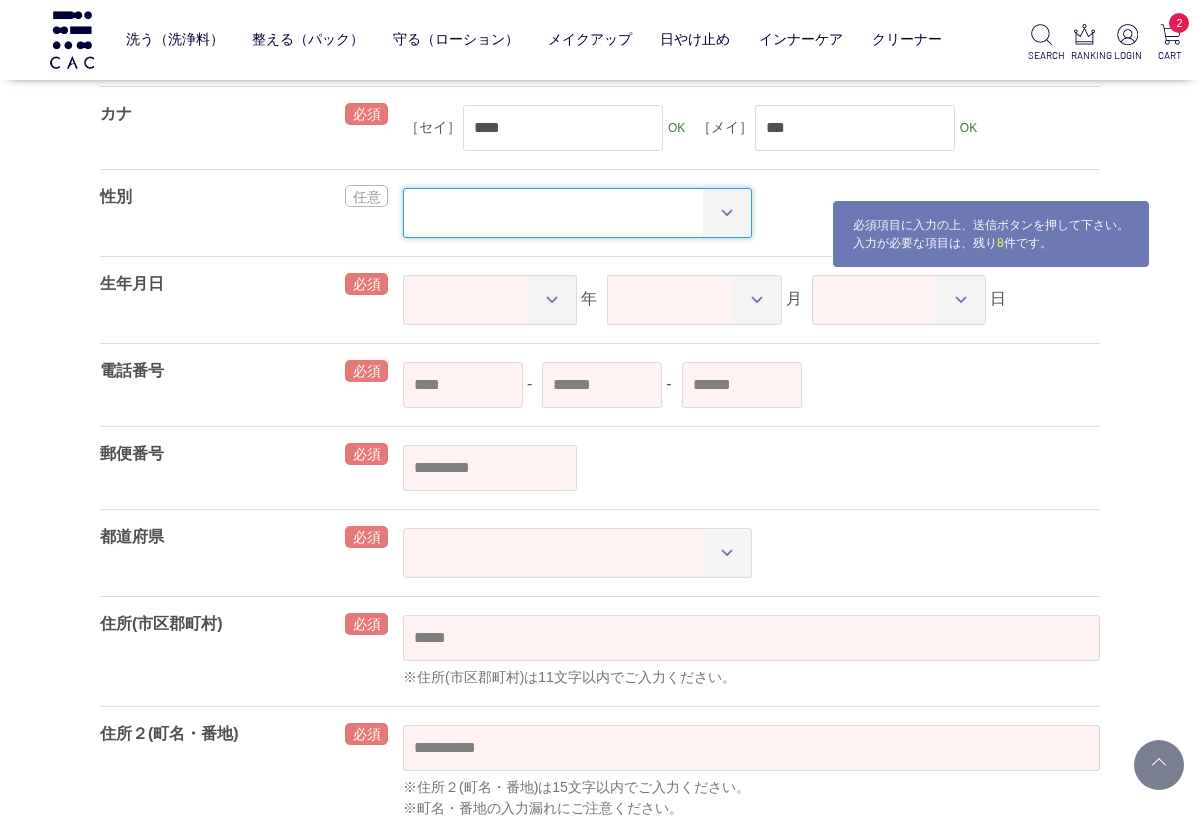 click on "** ** *****" at bounding box center [577, 213] 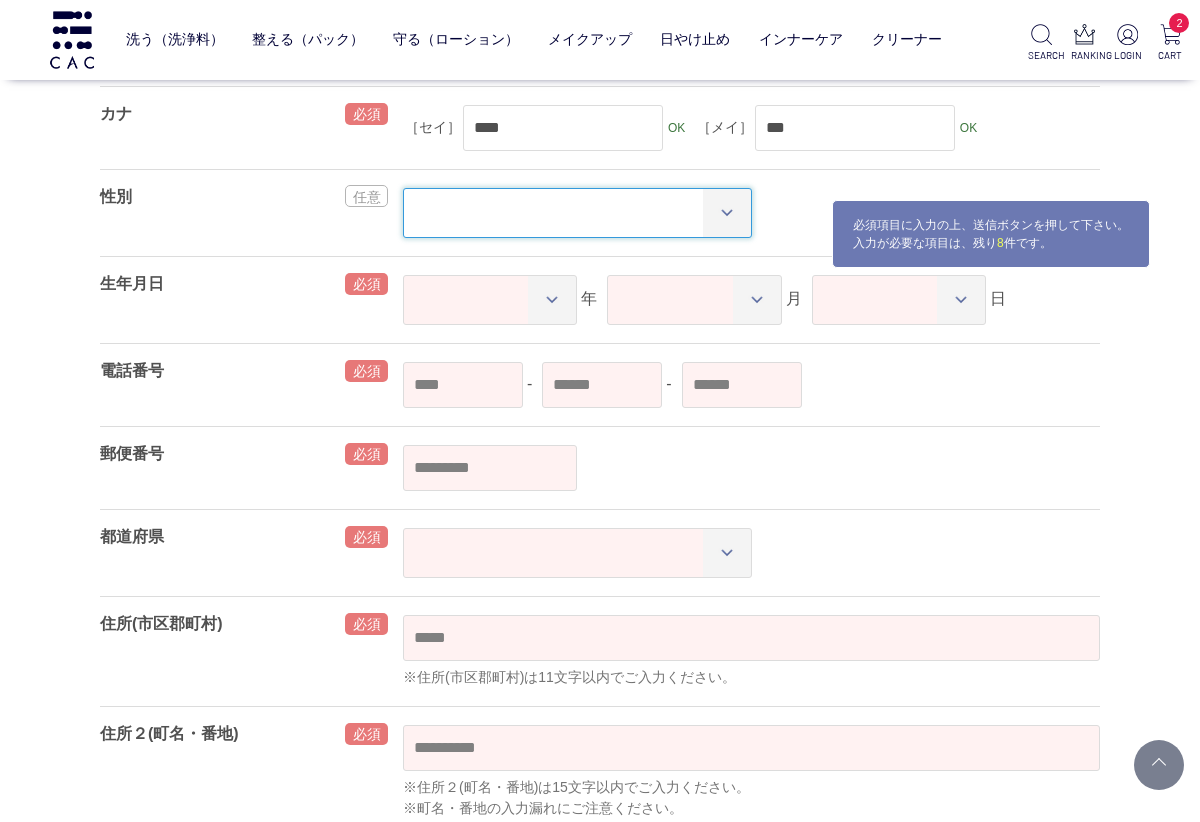 select on "*" 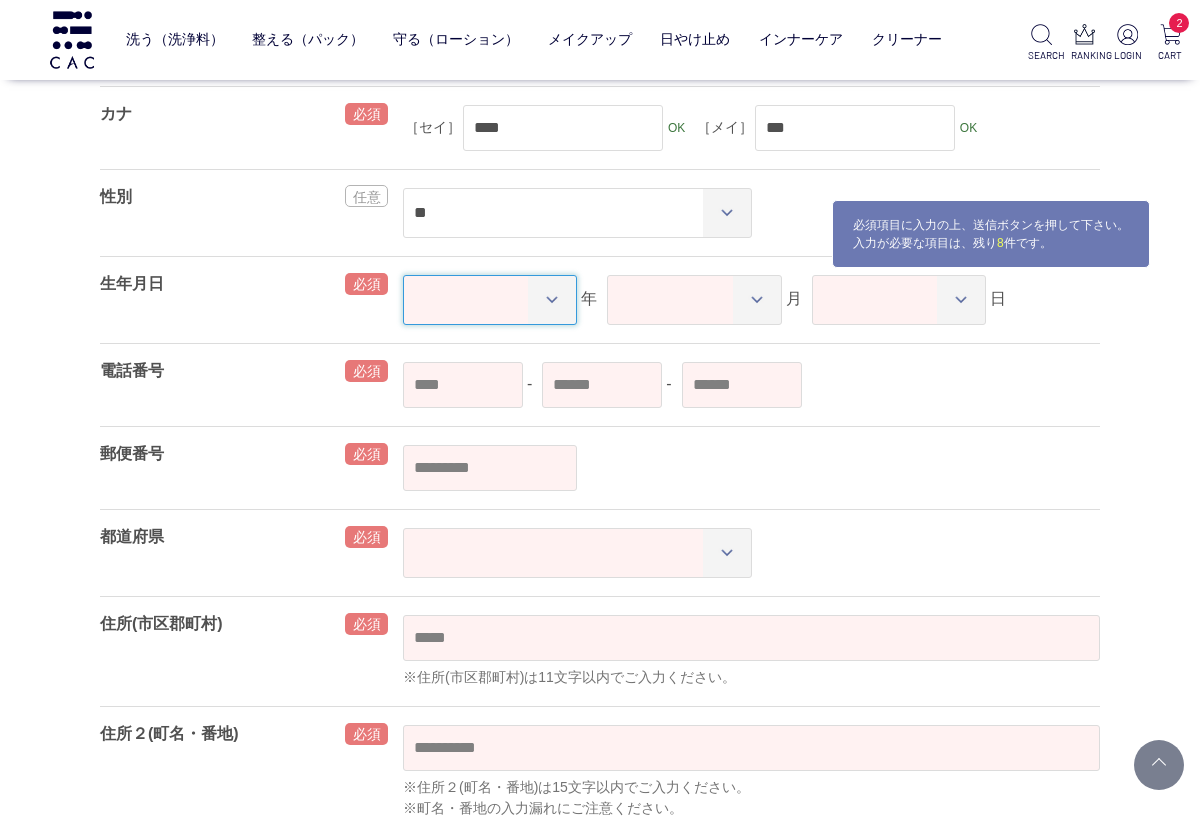 click on "**** **** **** **** **** **** **** **** **** **** **** **** **** **** **** **** **** **** **** **** **** **** **** **** **** **** **** **** **** **** **** **** **** **** **** **** **** **** **** **** **** **** **** **** **** **** **** **** **** **** **** **** **** **** **** **** **** **** **** **** **** **** **** **** **** **** **** **** **** **** **** **** **** **** **** **** **** **** **** **** **** **** **** **** **** **** **** **** **** **** **** **** **** **** **** **** **** **** **** **** **** **** **** **** **** **** **** **** **** **** **** **** **** **** ****" at bounding box center (490, 300) 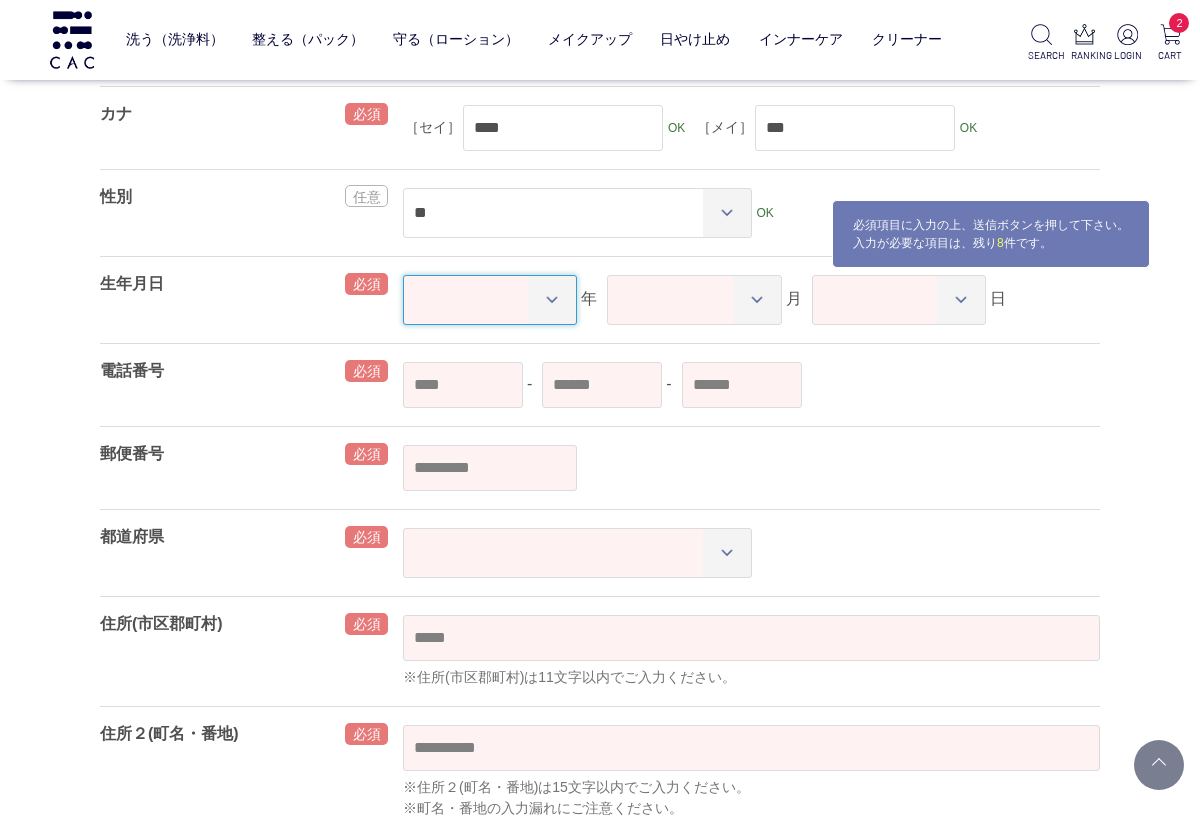 select on "****" 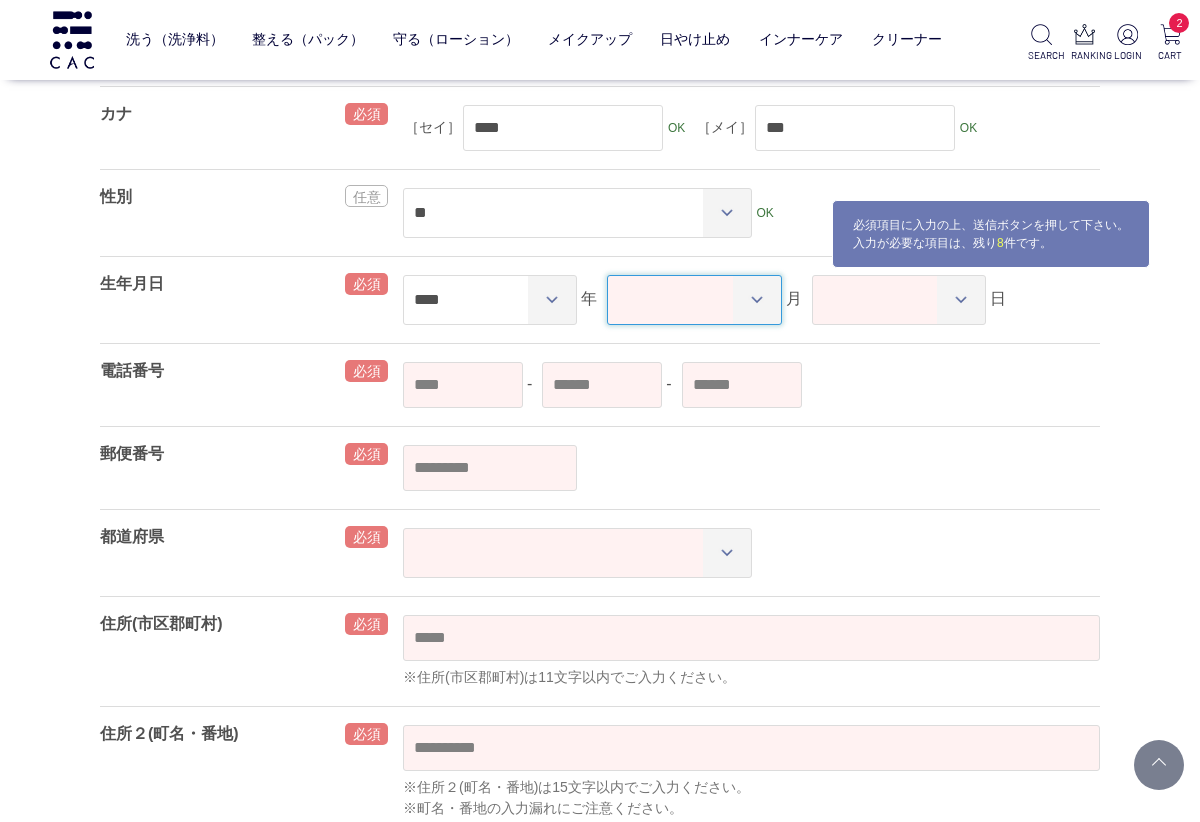 click on "** ** ** ** ** ** ** ** ** ** ** **" at bounding box center [694, 300] 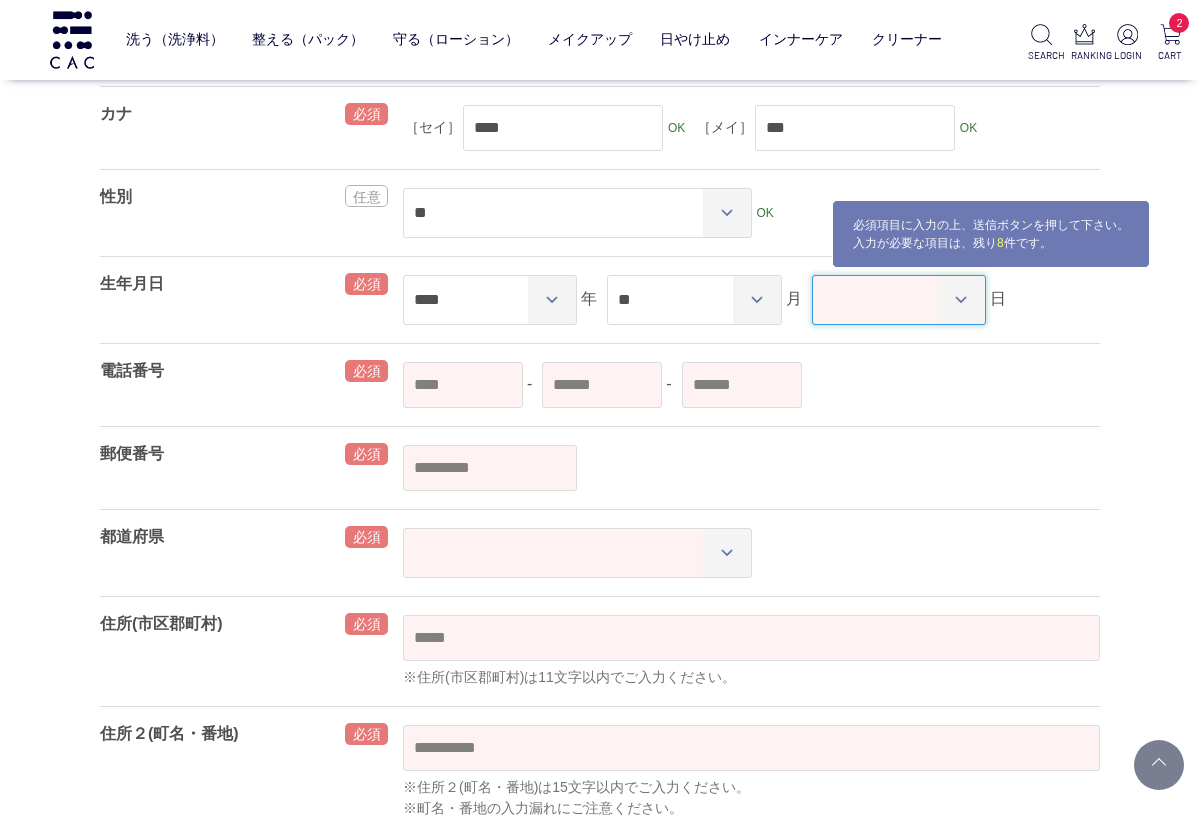 click on "** ** ** ** ** ** ** ** ** ** ** ** ** ** ** ** ** ** ** ** ** ** ** ** ** ** ** ** ** ** **" at bounding box center [899, 300] 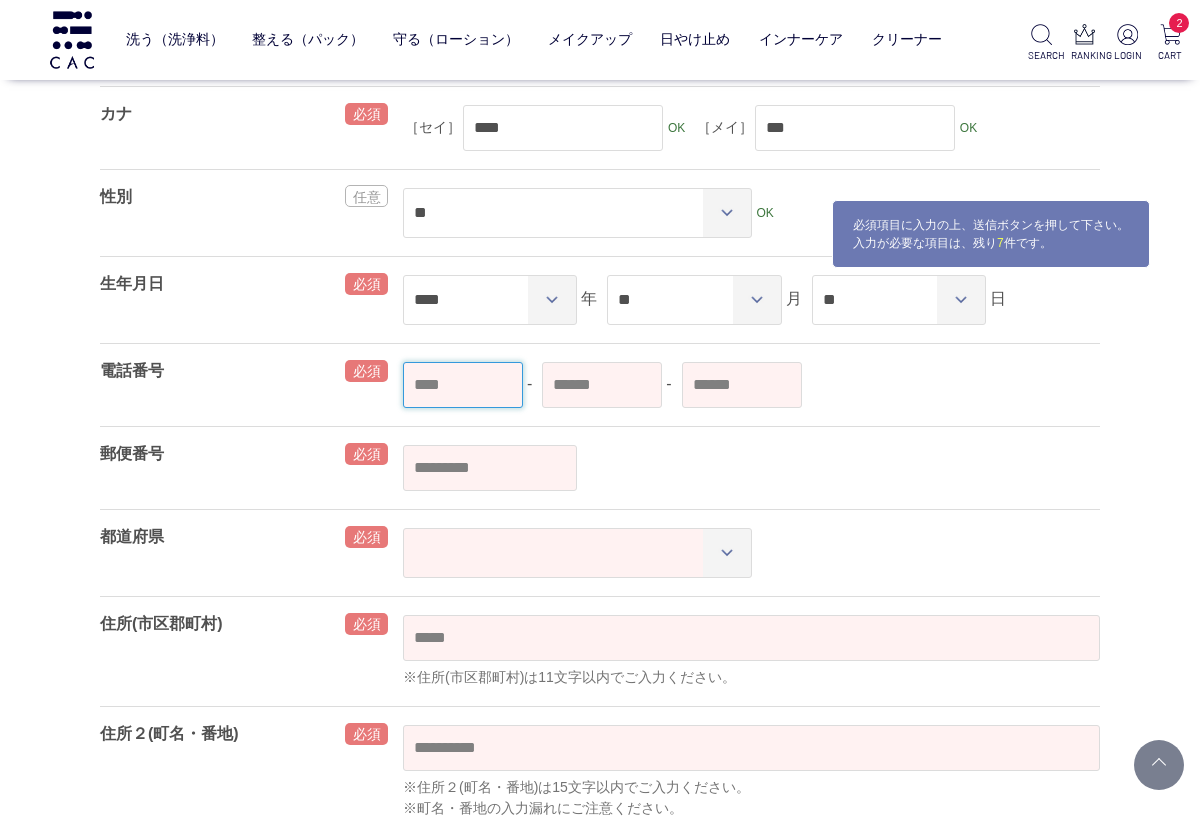 click at bounding box center [463, 385] 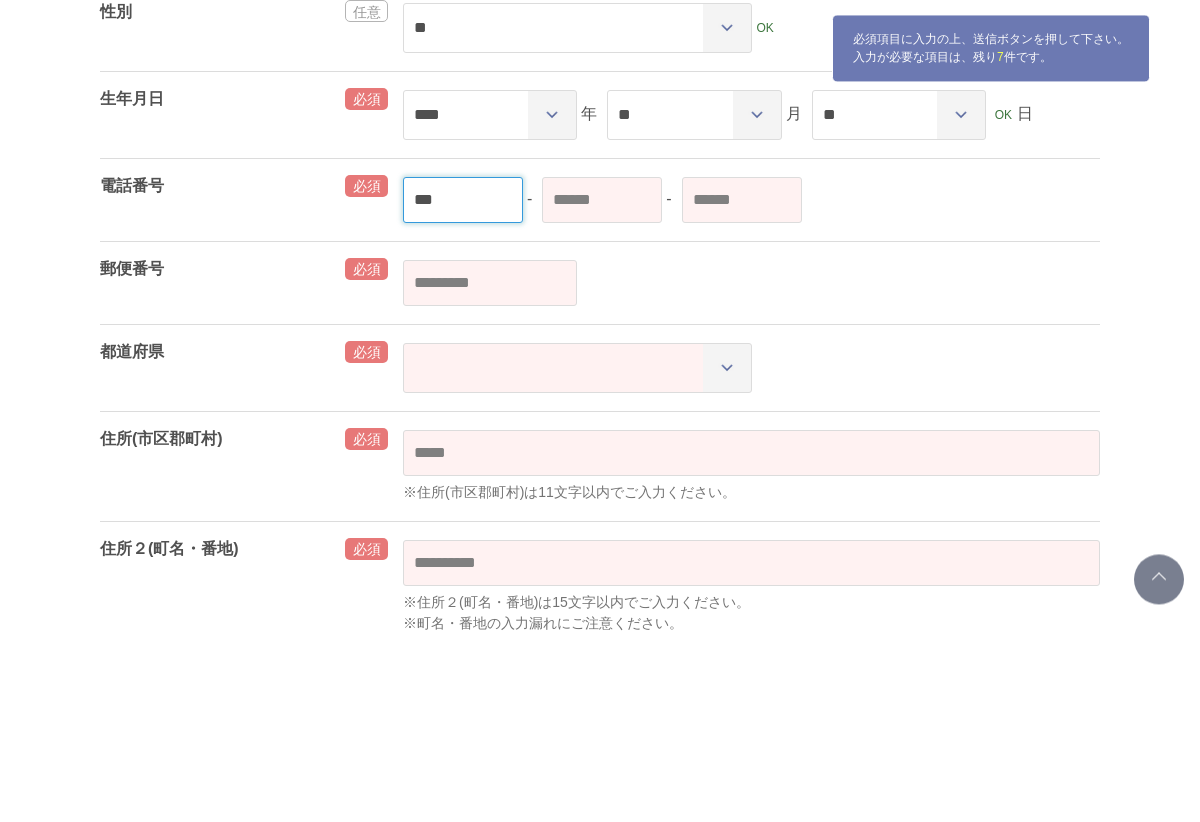 type on "***" 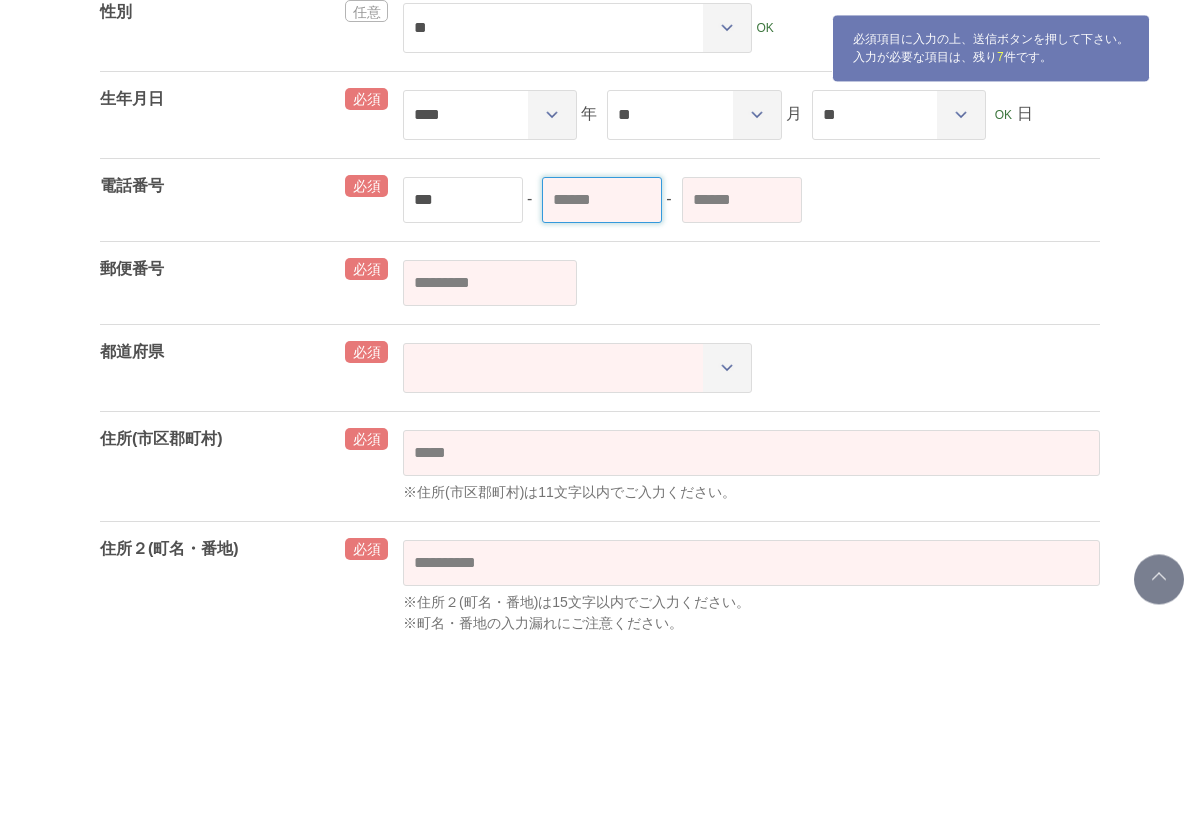 click at bounding box center (602, 386) 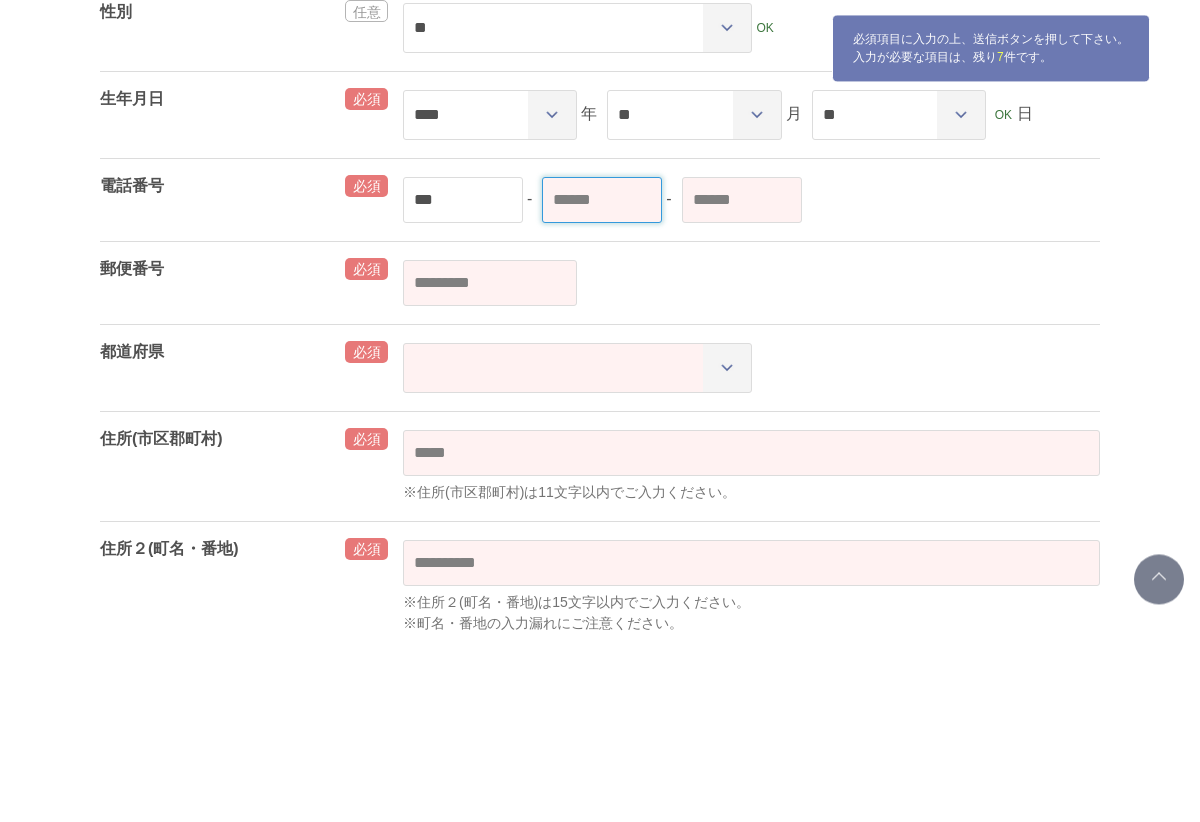 click at bounding box center [602, 386] 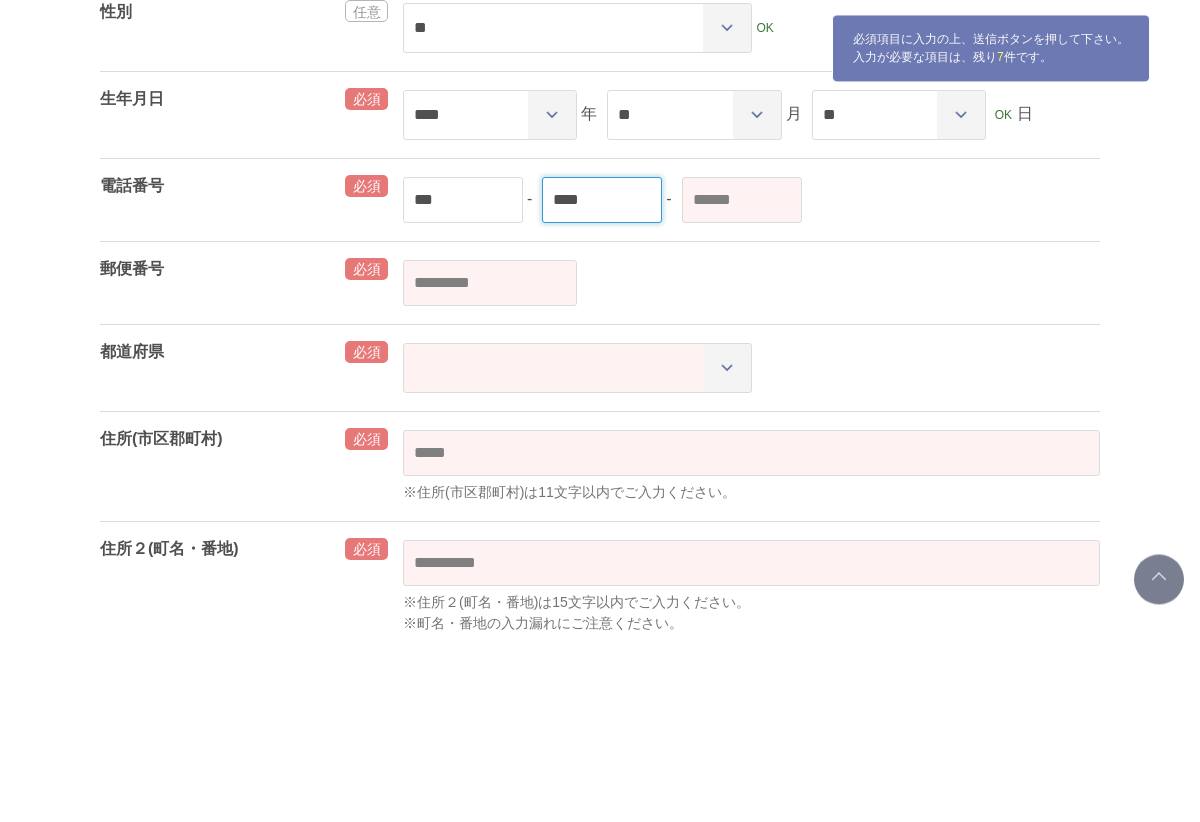 type on "****" 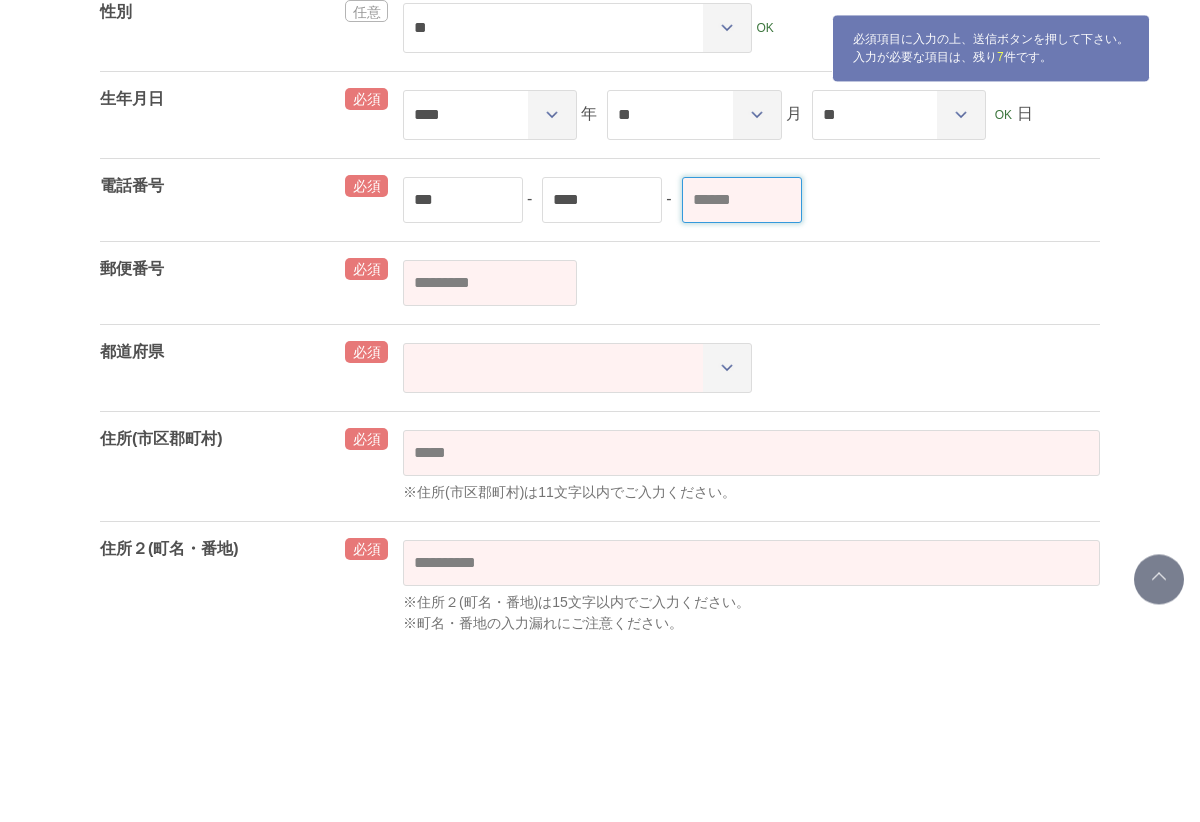 click at bounding box center (742, 386) 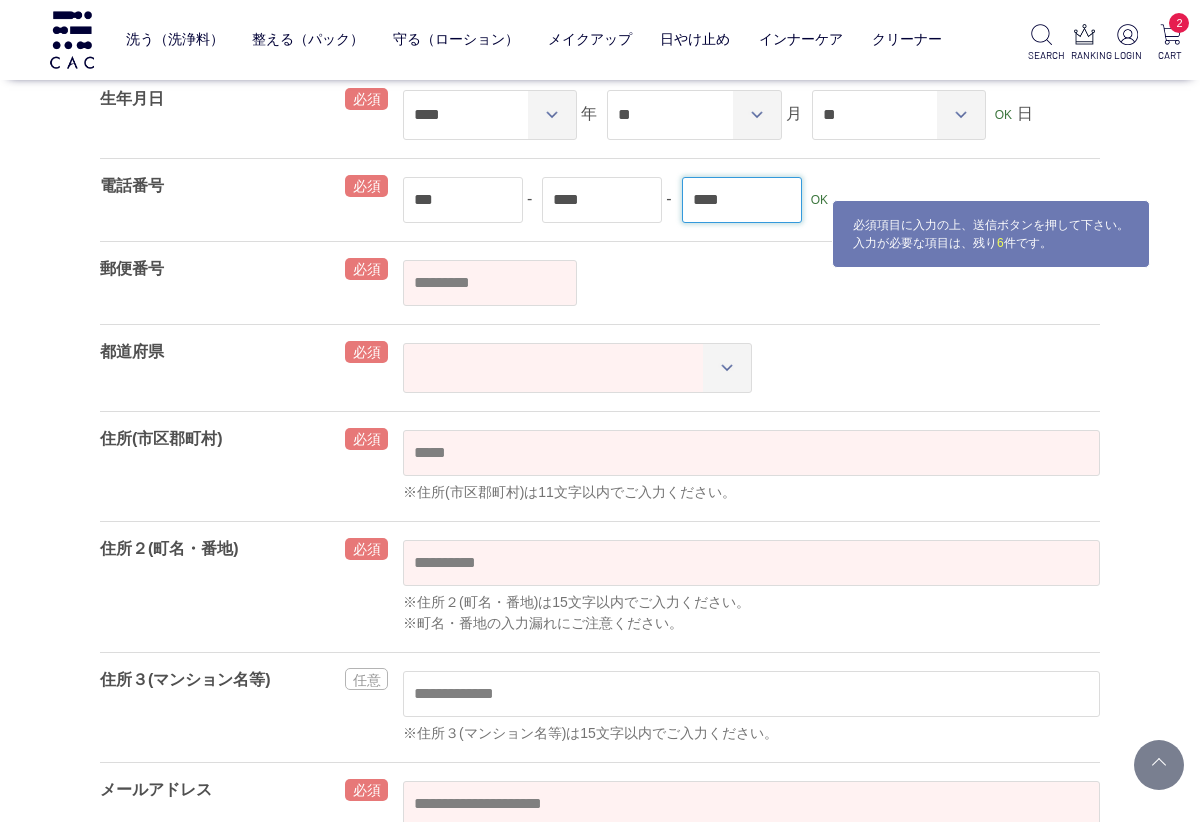 type on "****" 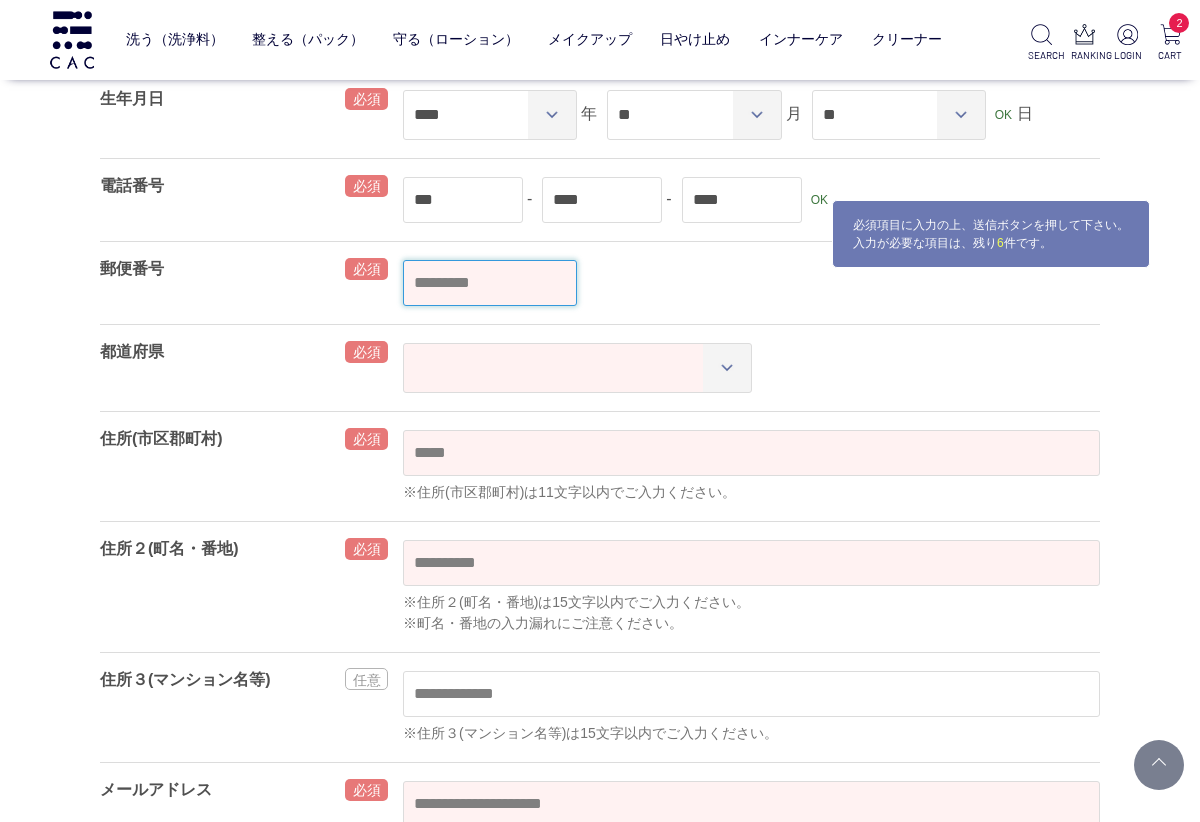 click at bounding box center (490, 283) 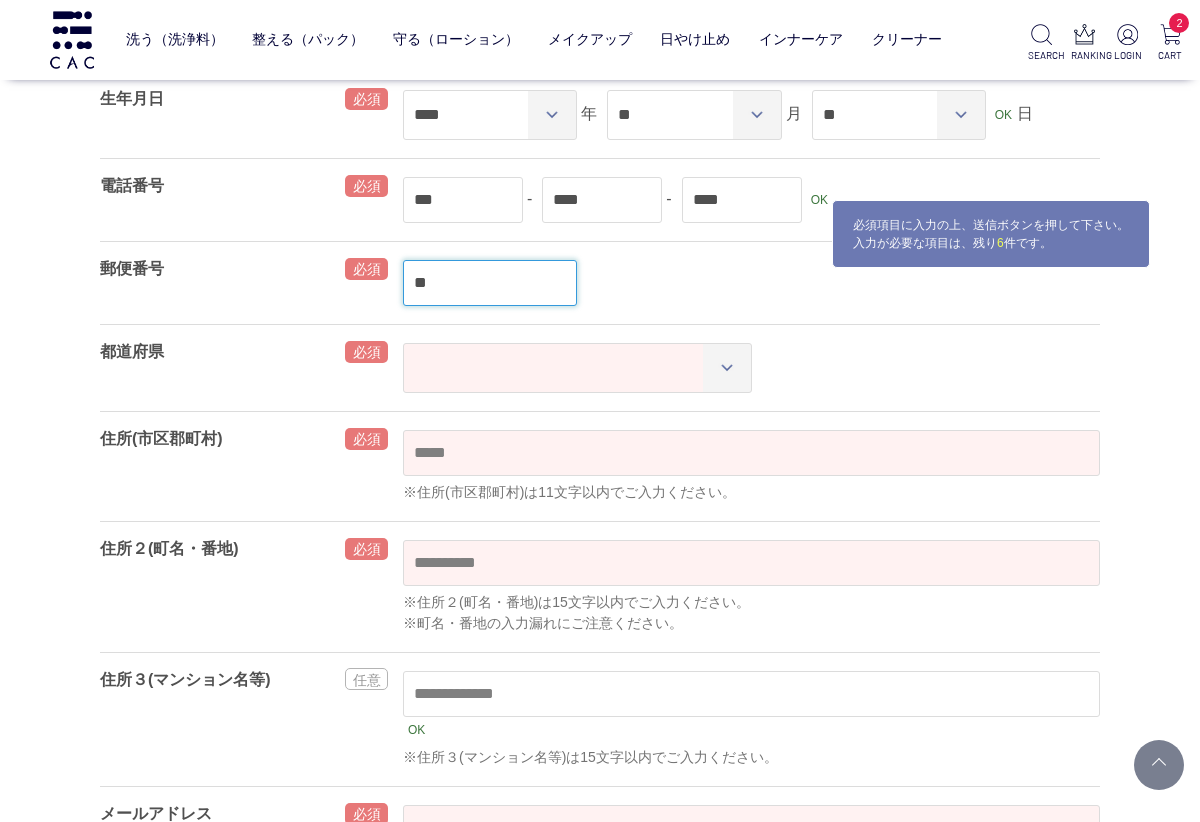 type on "***" 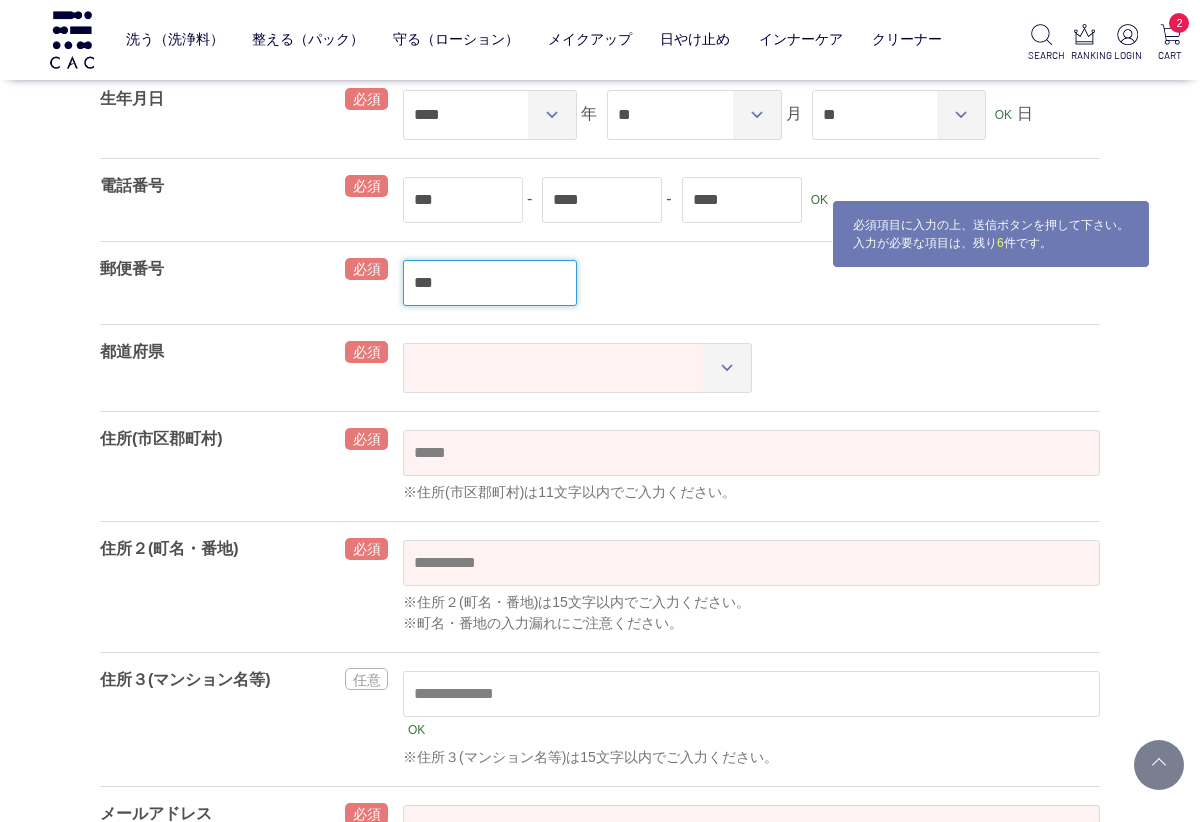 select on "***" 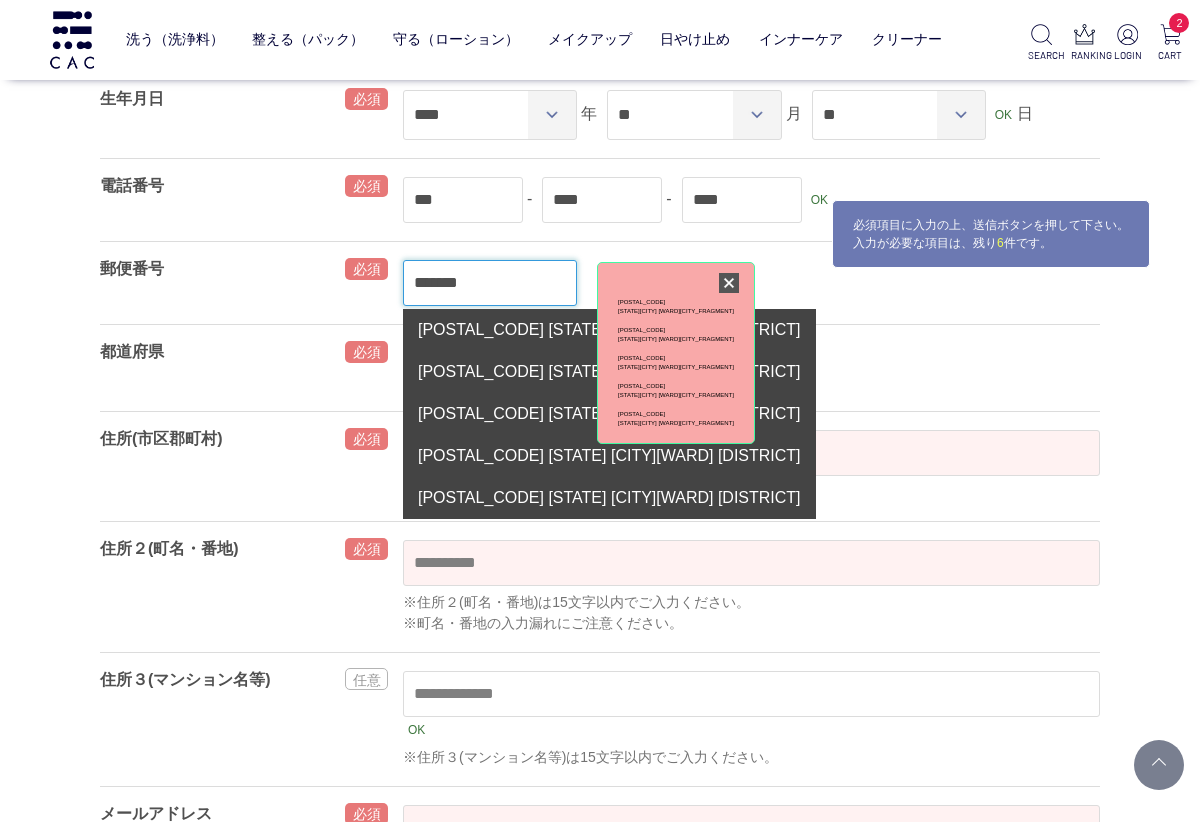 type on "*******" 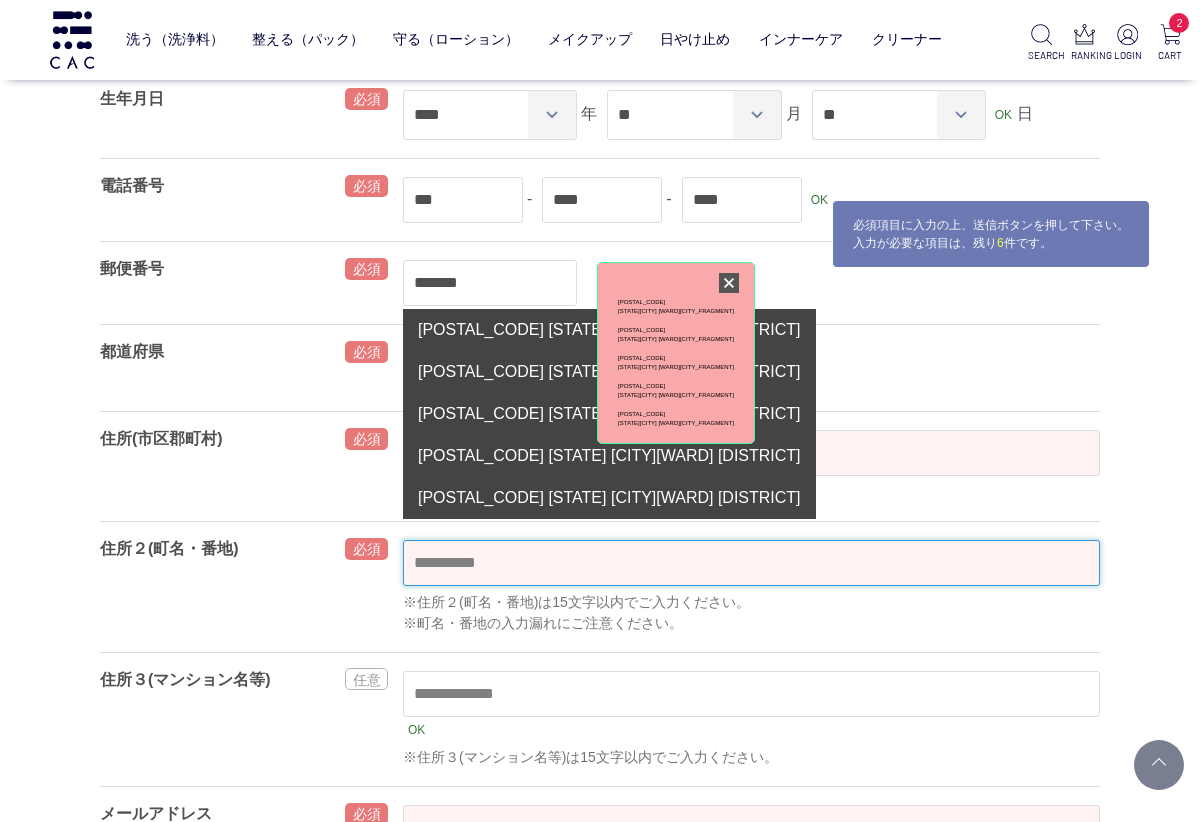 type on "*****" 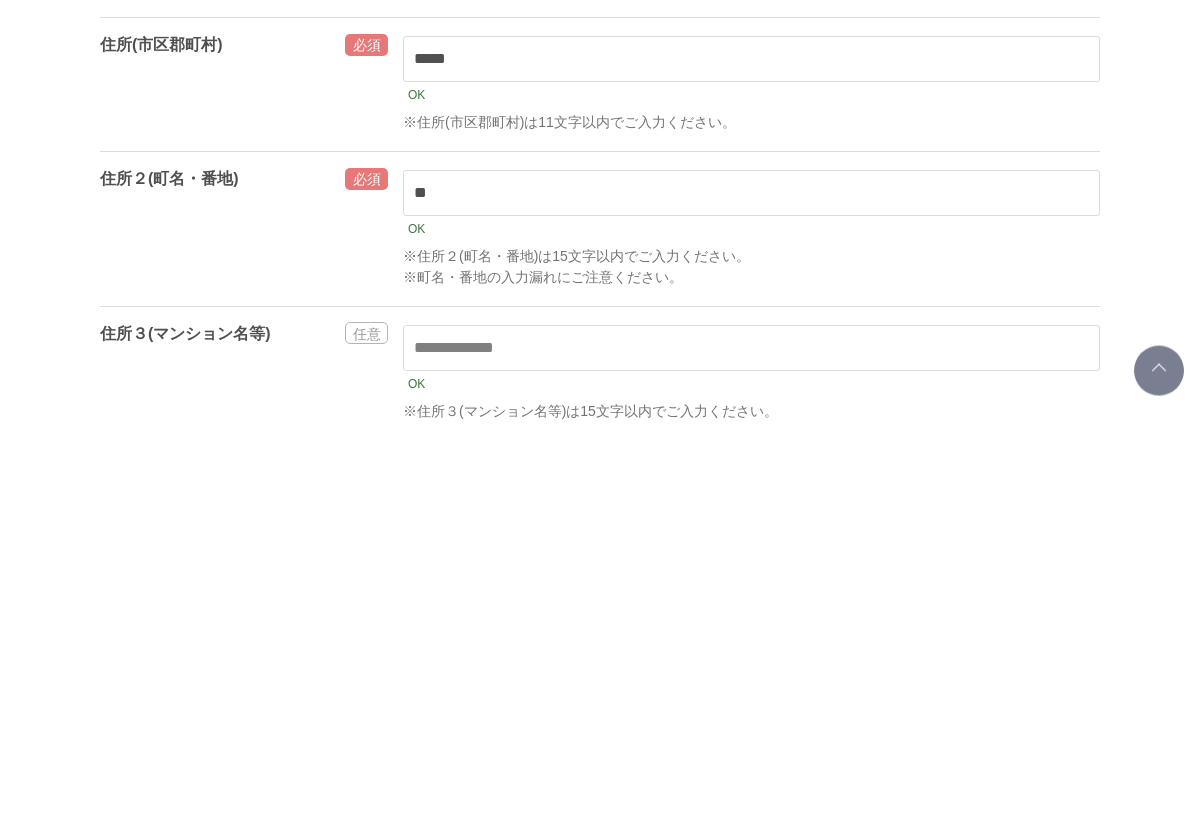 scroll, scrollTop: 453, scrollLeft: 0, axis: vertical 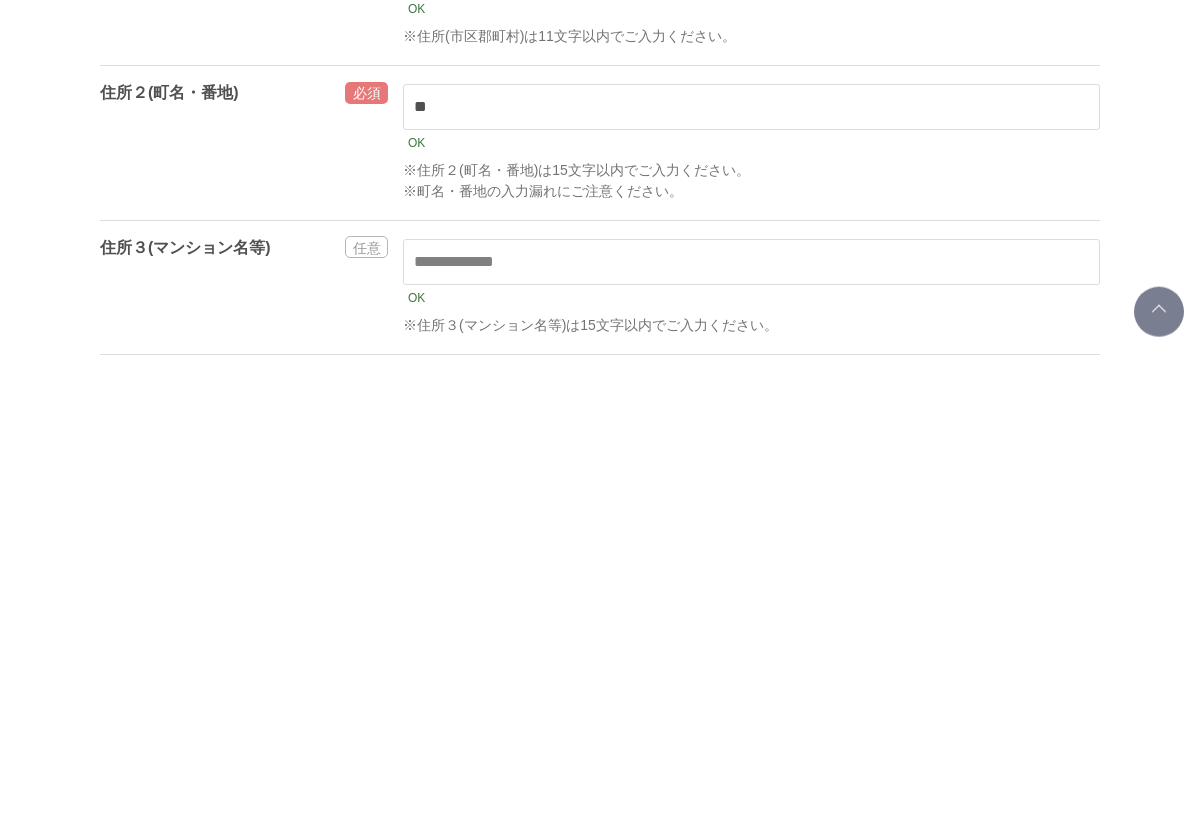 type on "********" 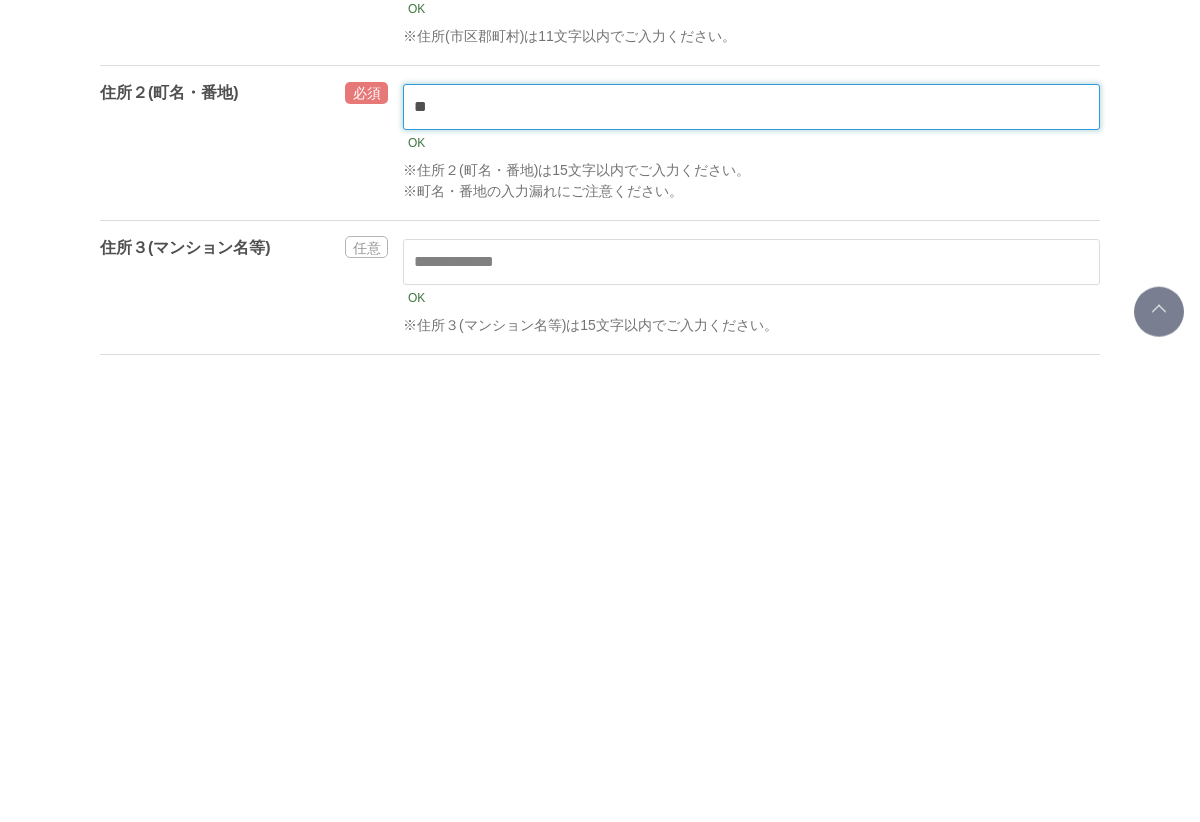 click on "**" at bounding box center [751, 560] 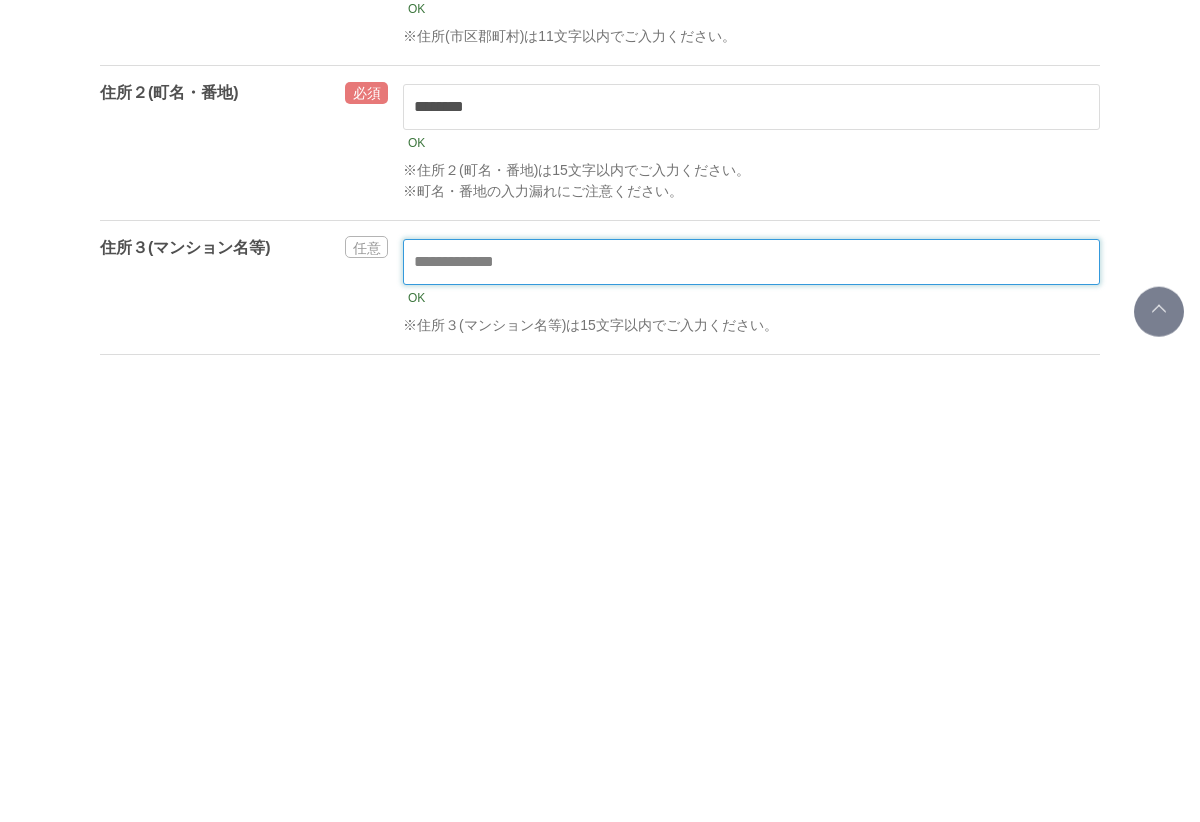 click at bounding box center [751, 715] 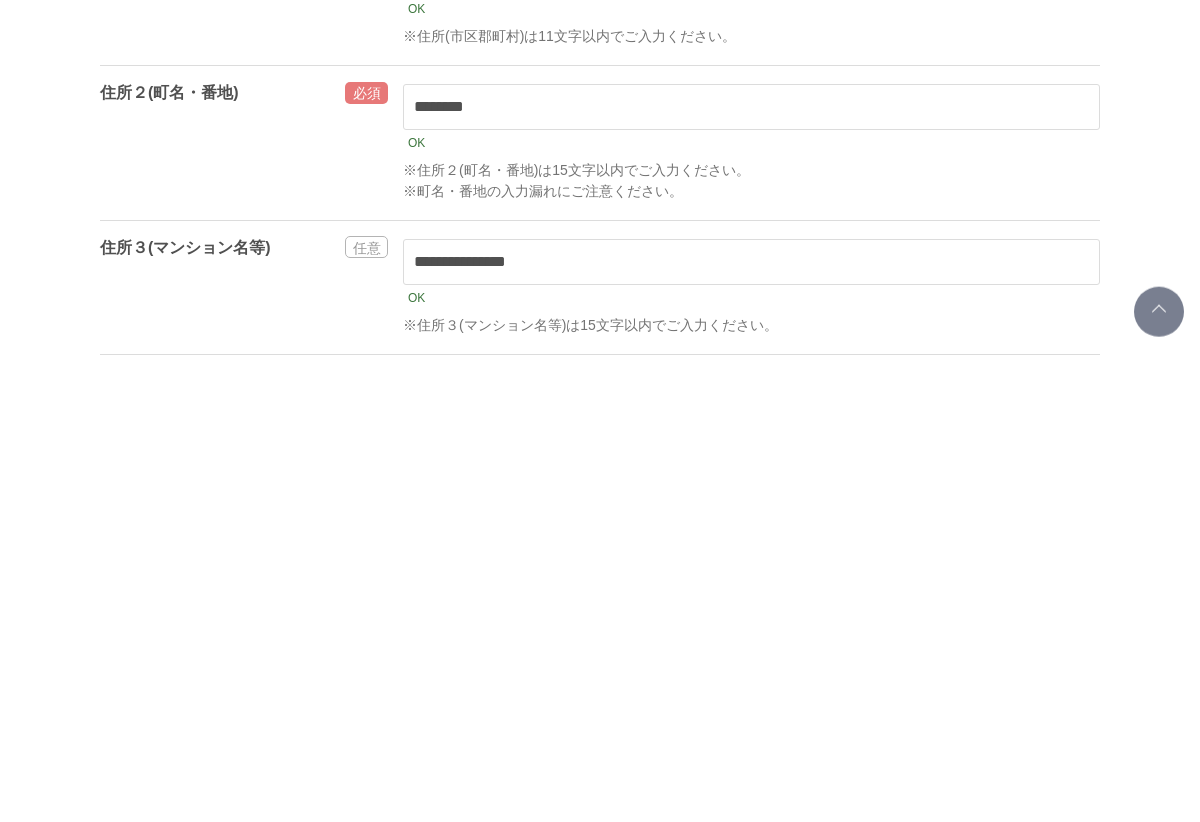 type on "**********" 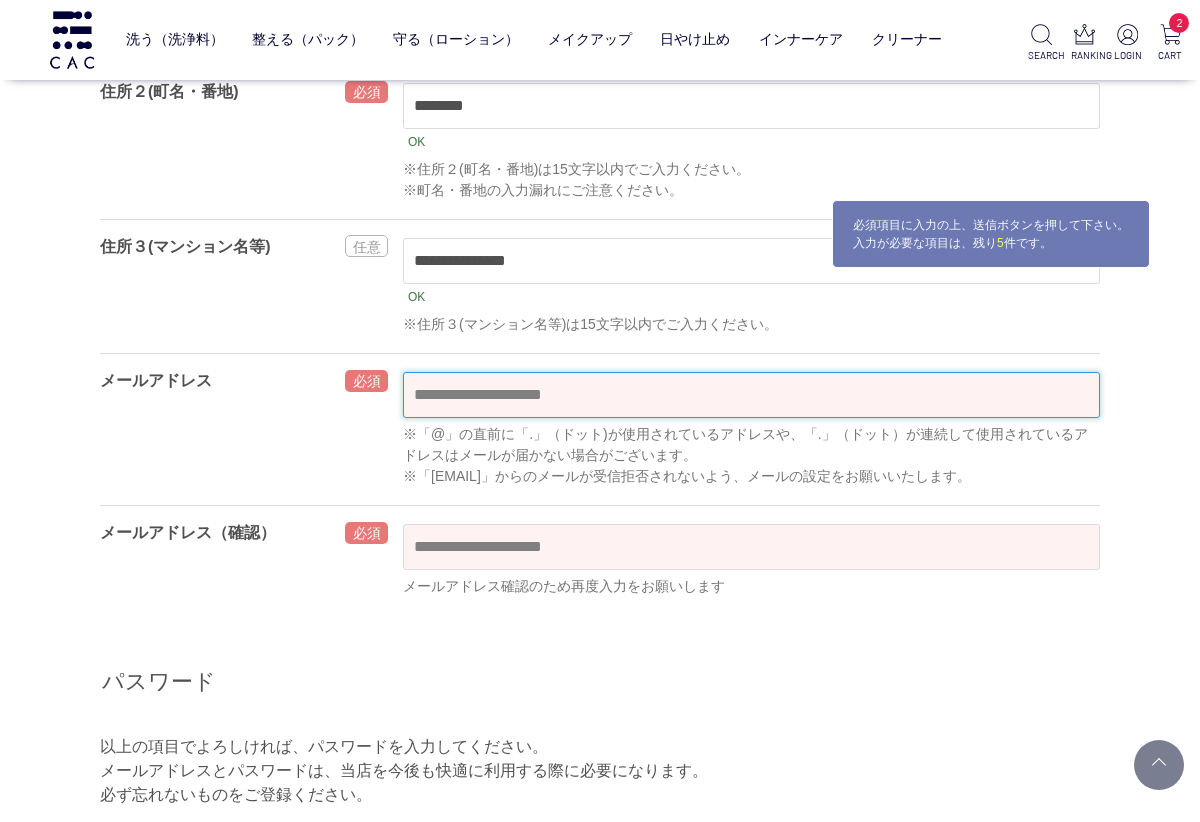 click at bounding box center [751, 395] 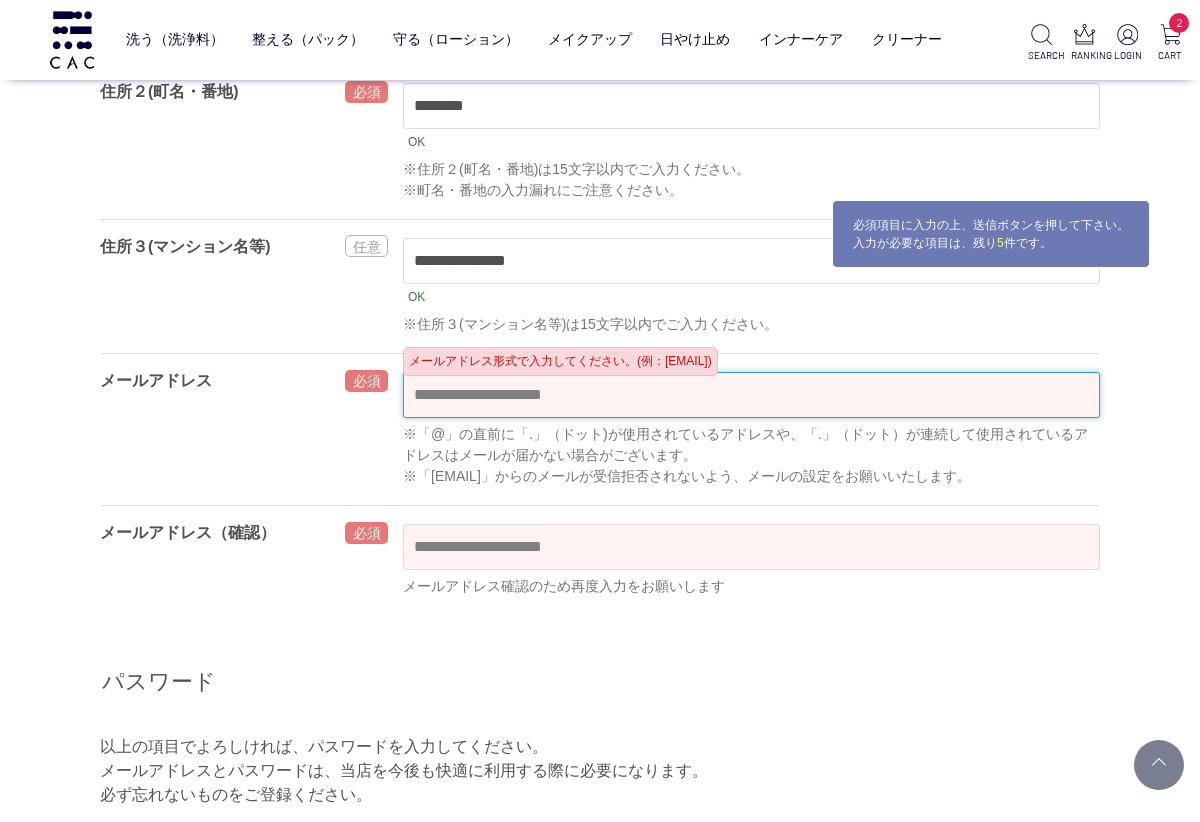 scroll, scrollTop: 906, scrollLeft: 0, axis: vertical 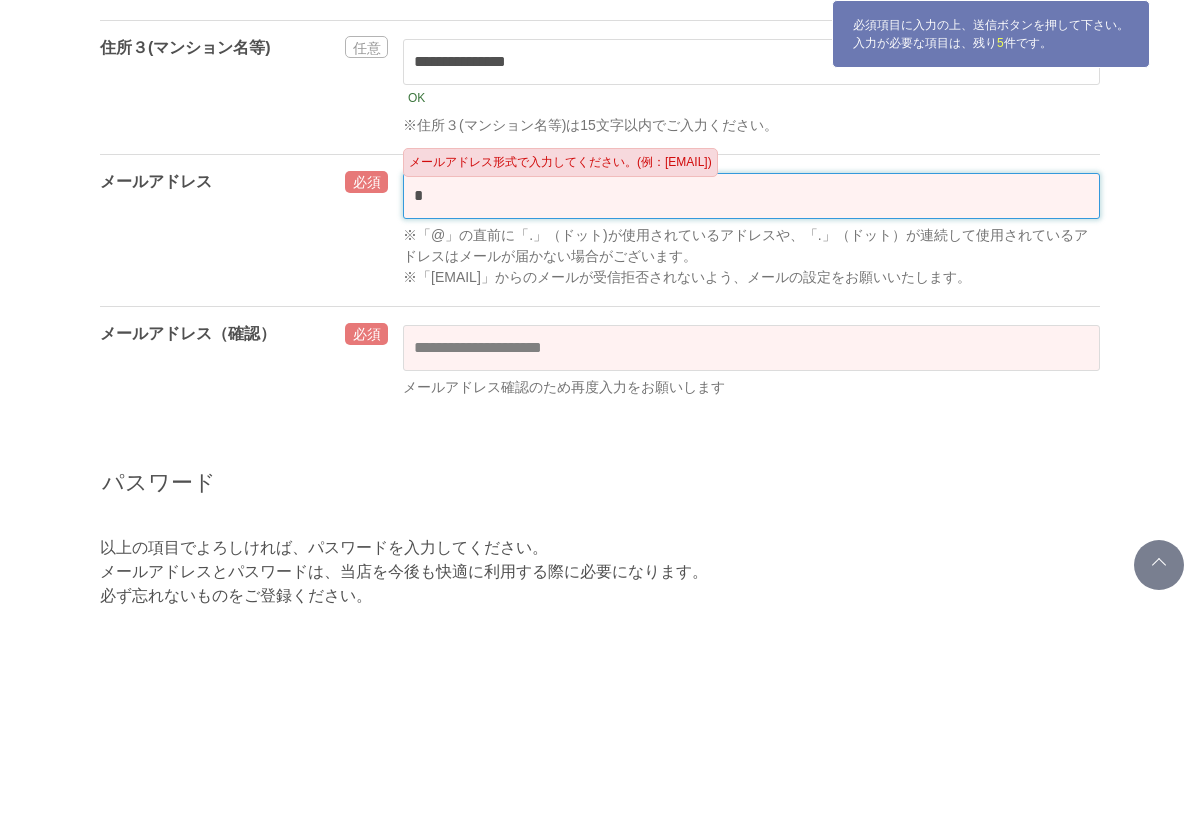 type on "*" 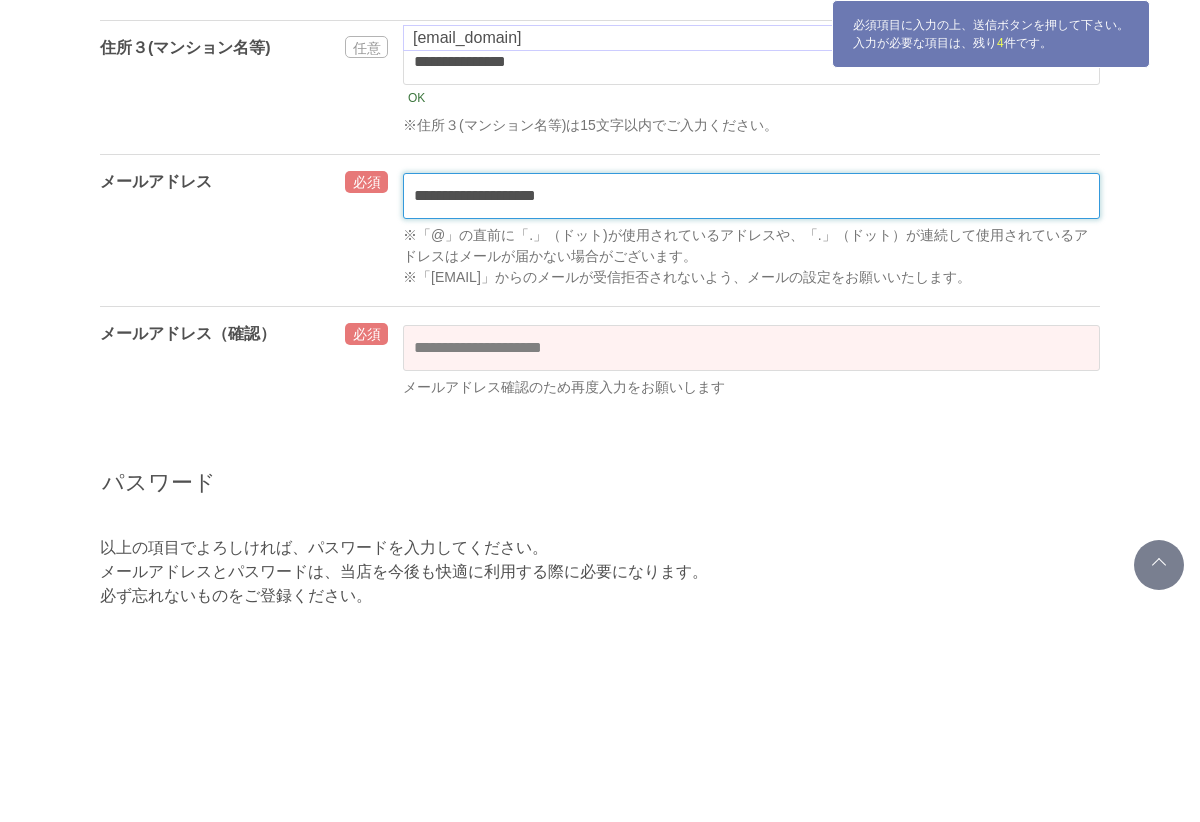 type on "**********" 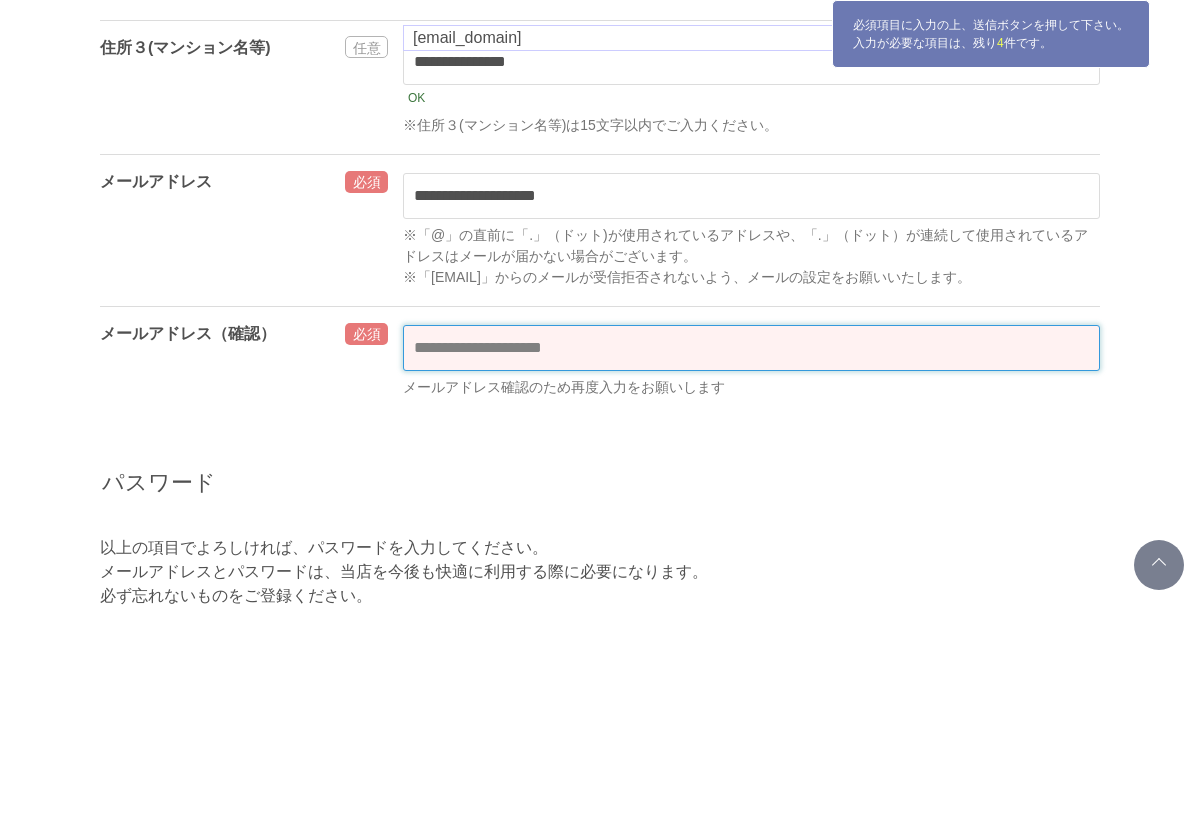 click on "洗う（洗浄料）
液体洗浄料
パウダー洗浄料
泡洗顔料
グッズ
整える（パック）
フェイスパック
ヘアパック
守る（ローション）
保湿化粧水
柔軟化粧水
美容液
ジェル
メイクアップ
ベース
アイ
フェイスカラー
リップ
日やけ止め
インナーケア
クリーナー
SEARCH
RANKING
LOGIN
2
CART
会員登録
**" at bounding box center (600, 1615) 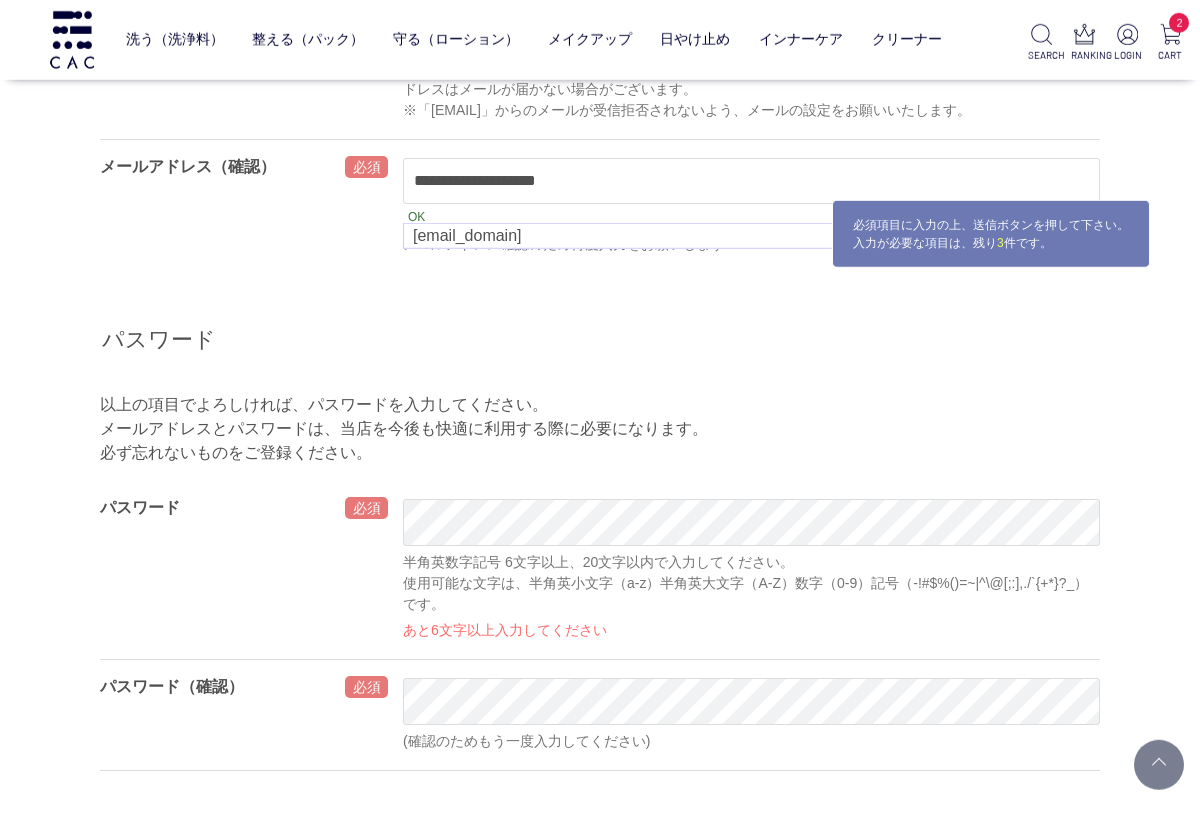 scroll, scrollTop: 1299, scrollLeft: 0, axis: vertical 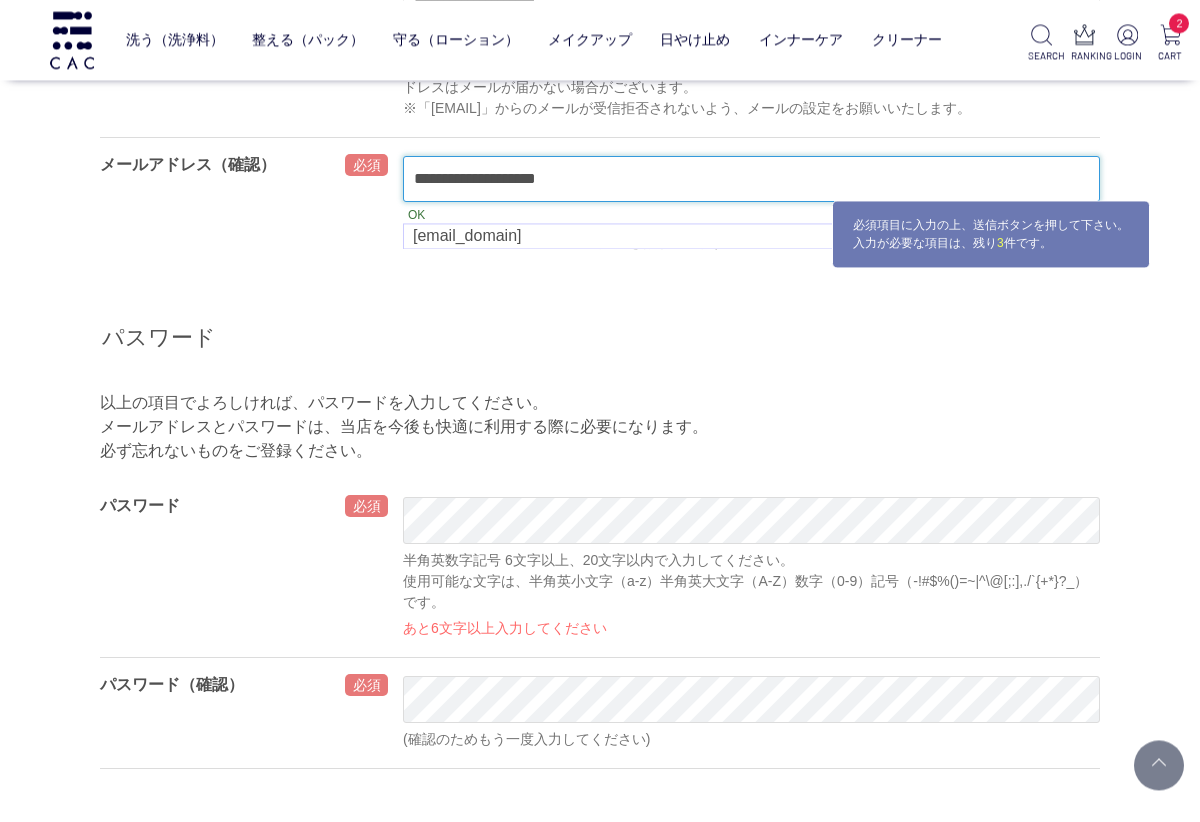 type on "**********" 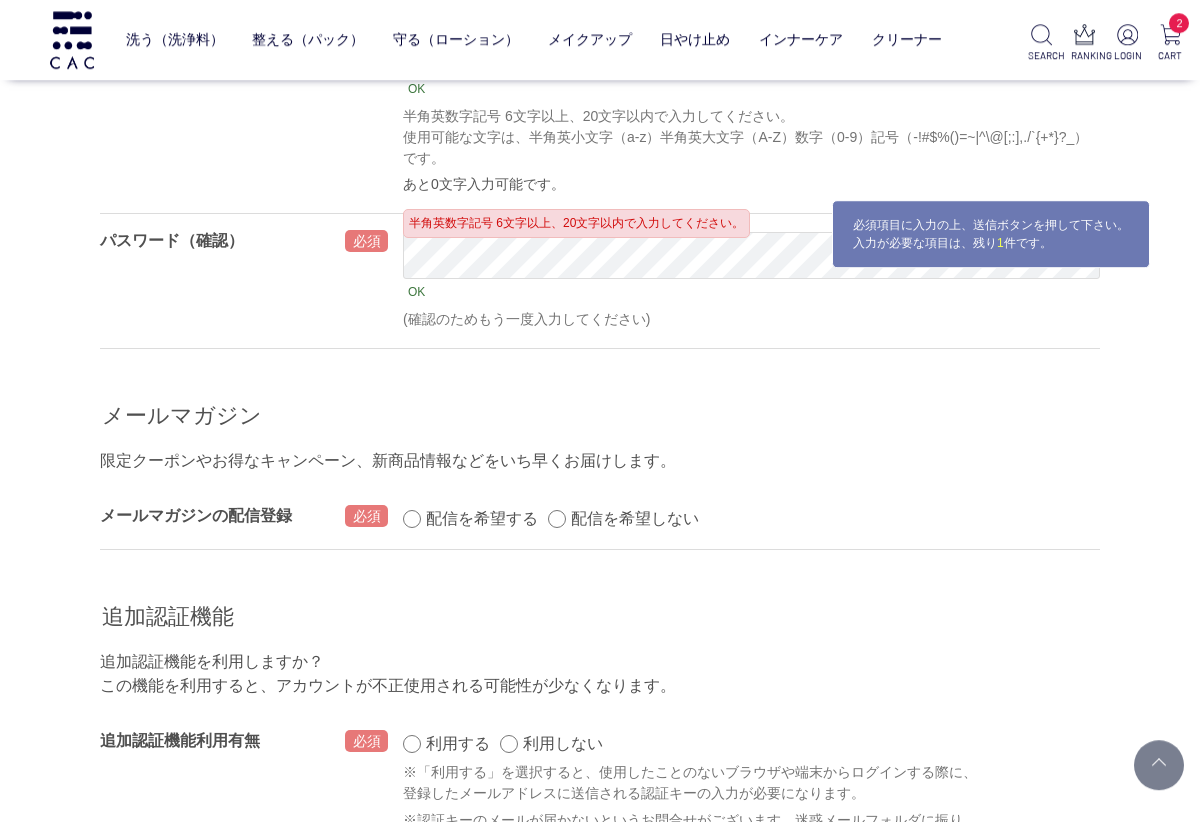click on "配信を希望する 配信を希望しない OK" at bounding box center [751, 519] 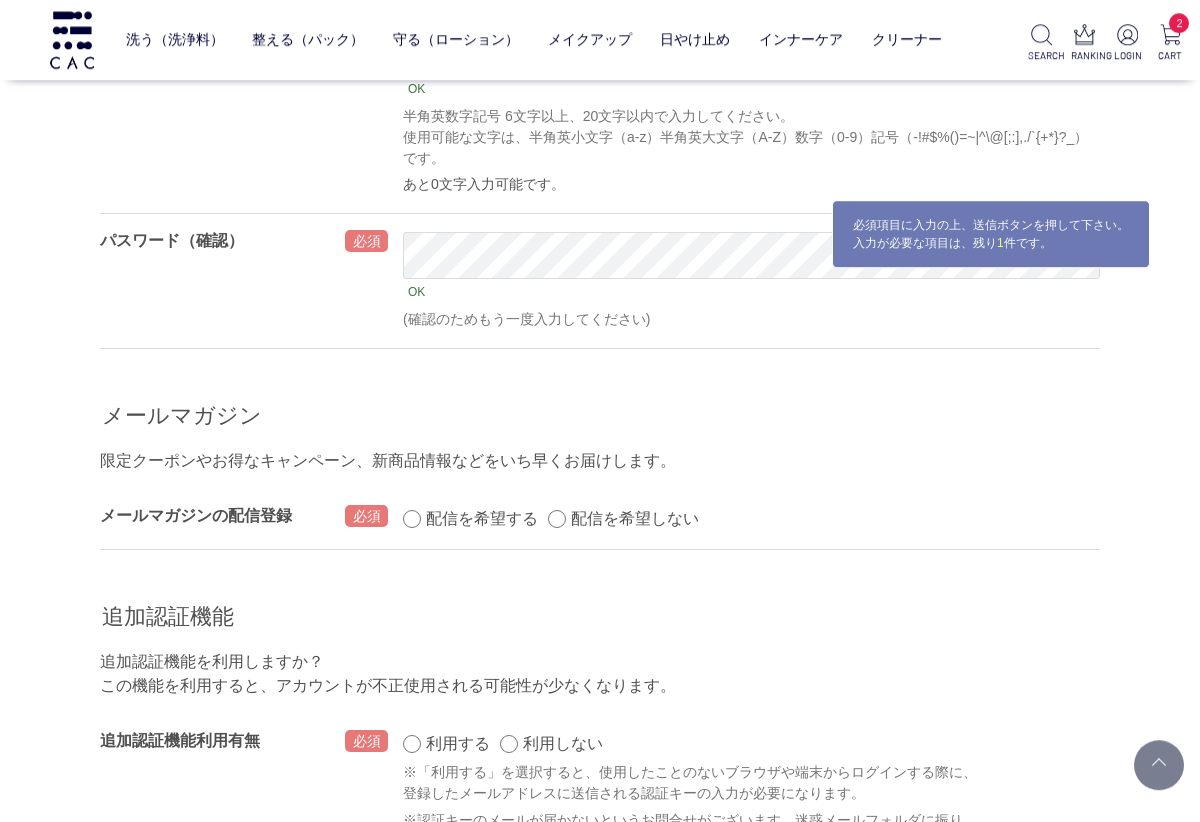 scroll, scrollTop: 1767, scrollLeft: 0, axis: vertical 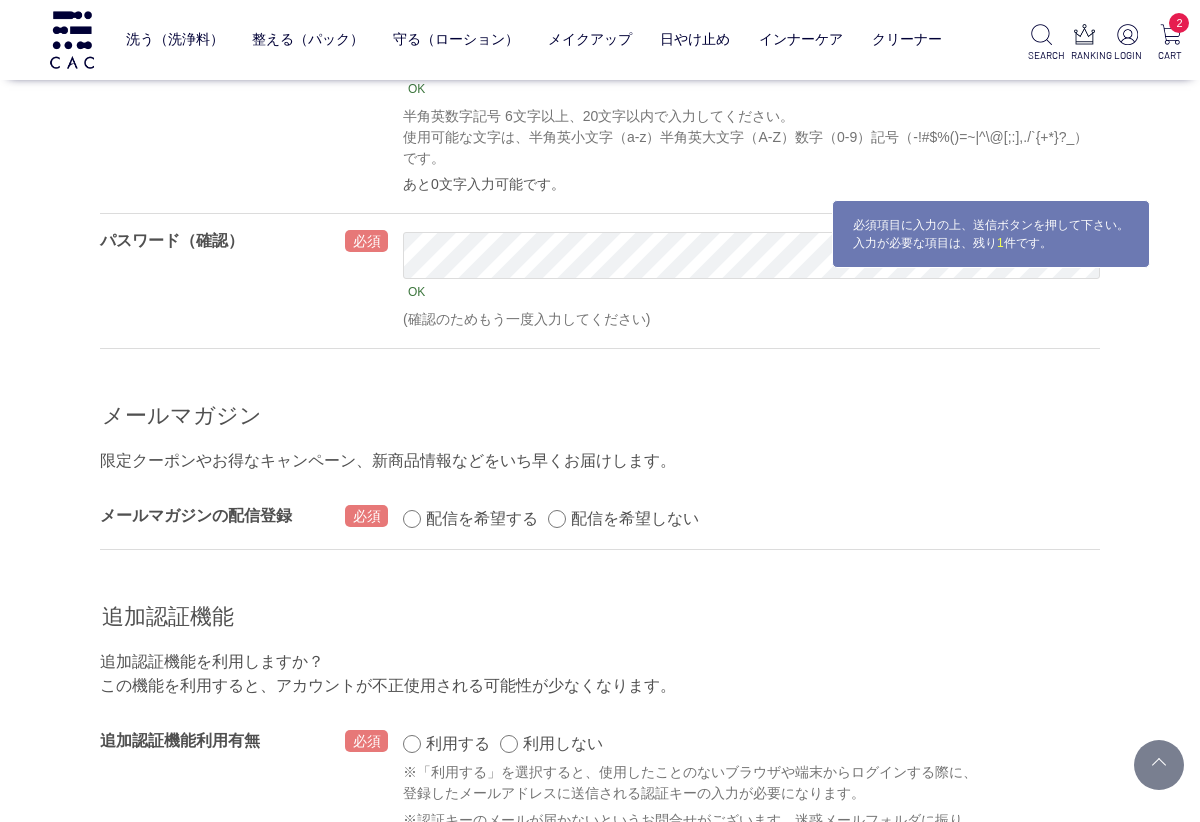 click on "配信を希望する" at bounding box center (482, 518) 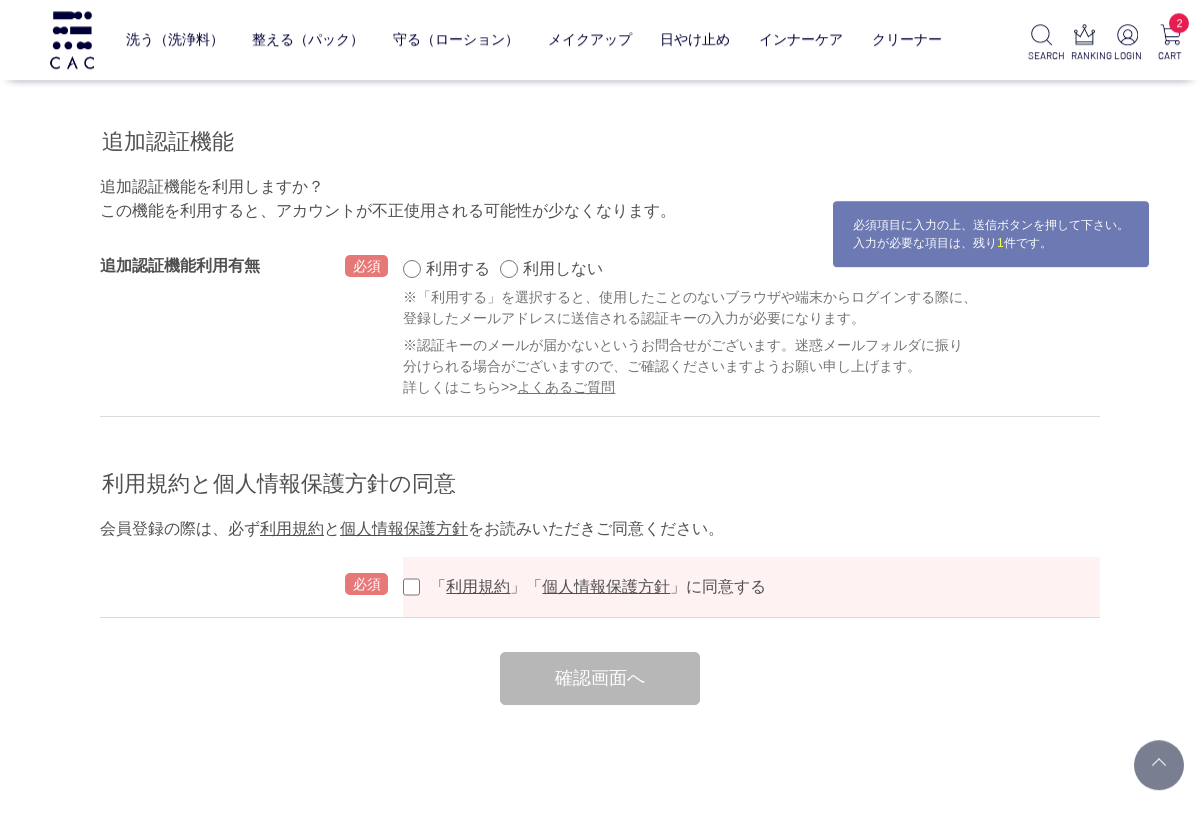scroll, scrollTop: 2242, scrollLeft: 0, axis: vertical 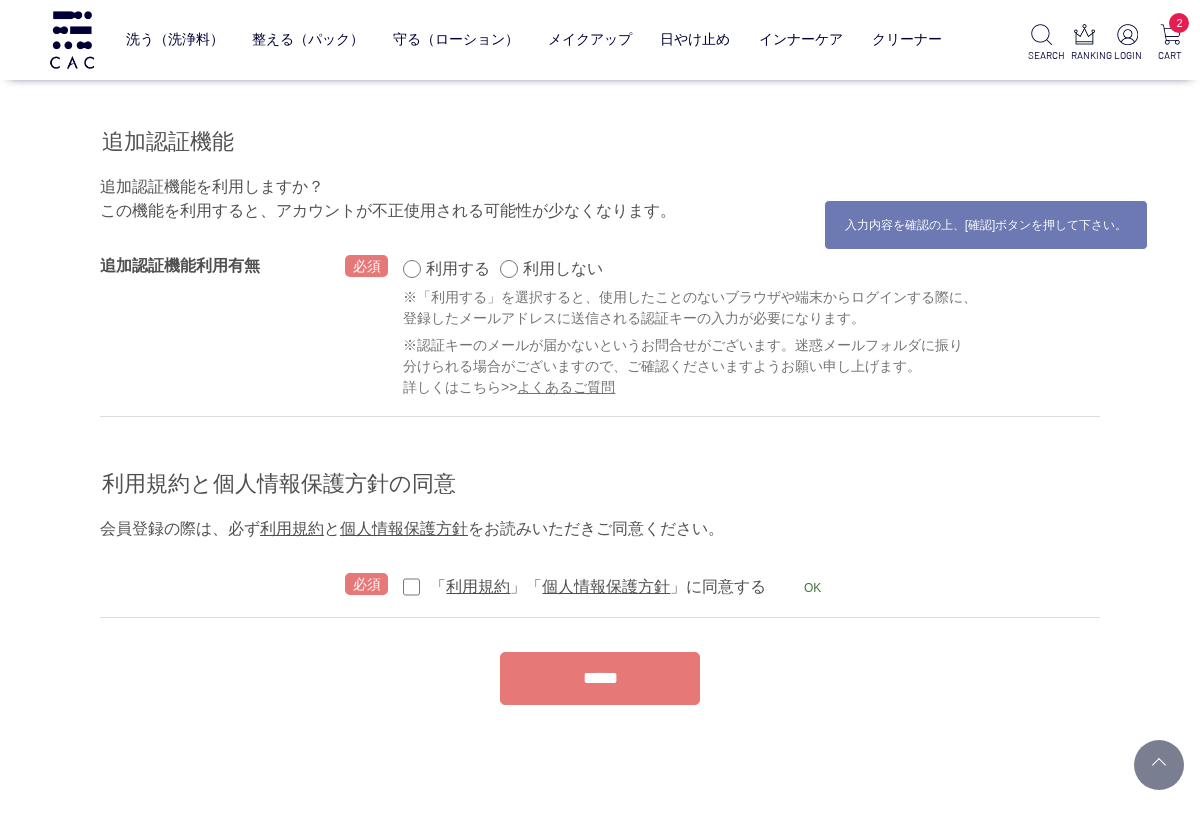 click on "*****" at bounding box center (600, 678) 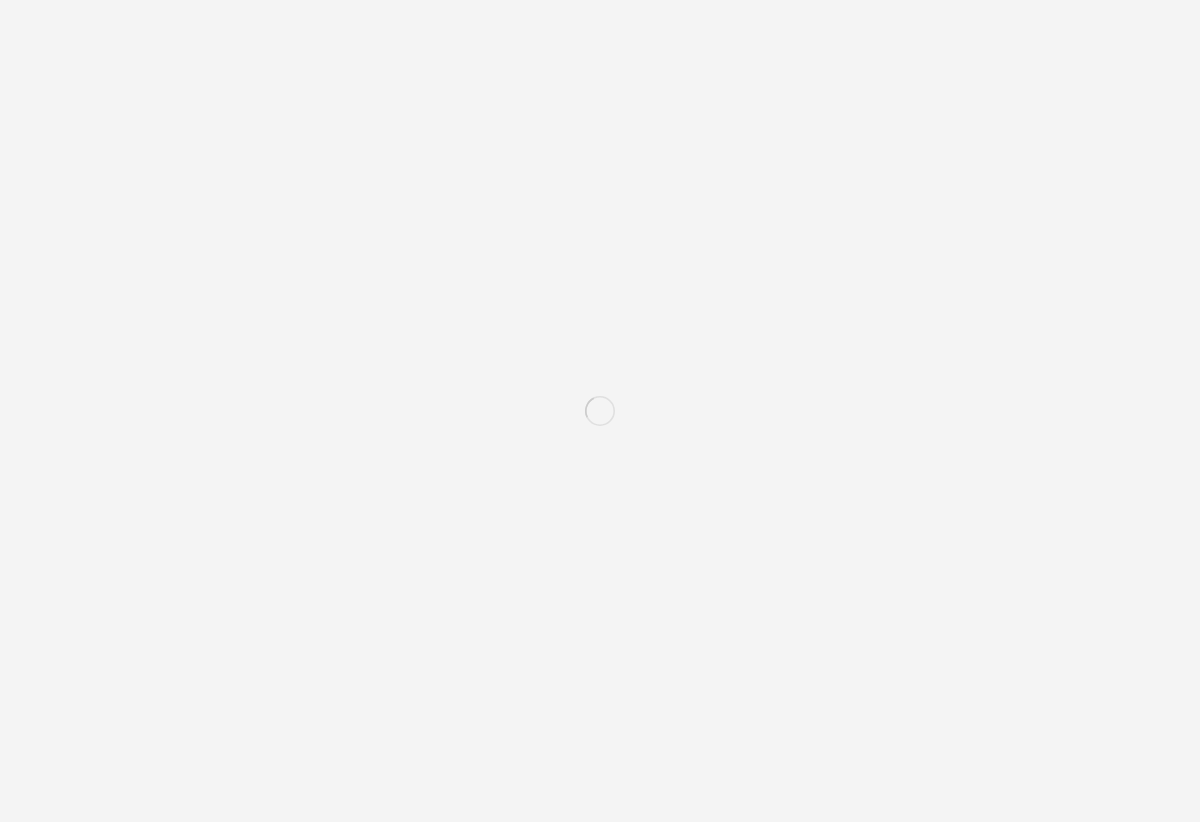 scroll, scrollTop: 0, scrollLeft: 0, axis: both 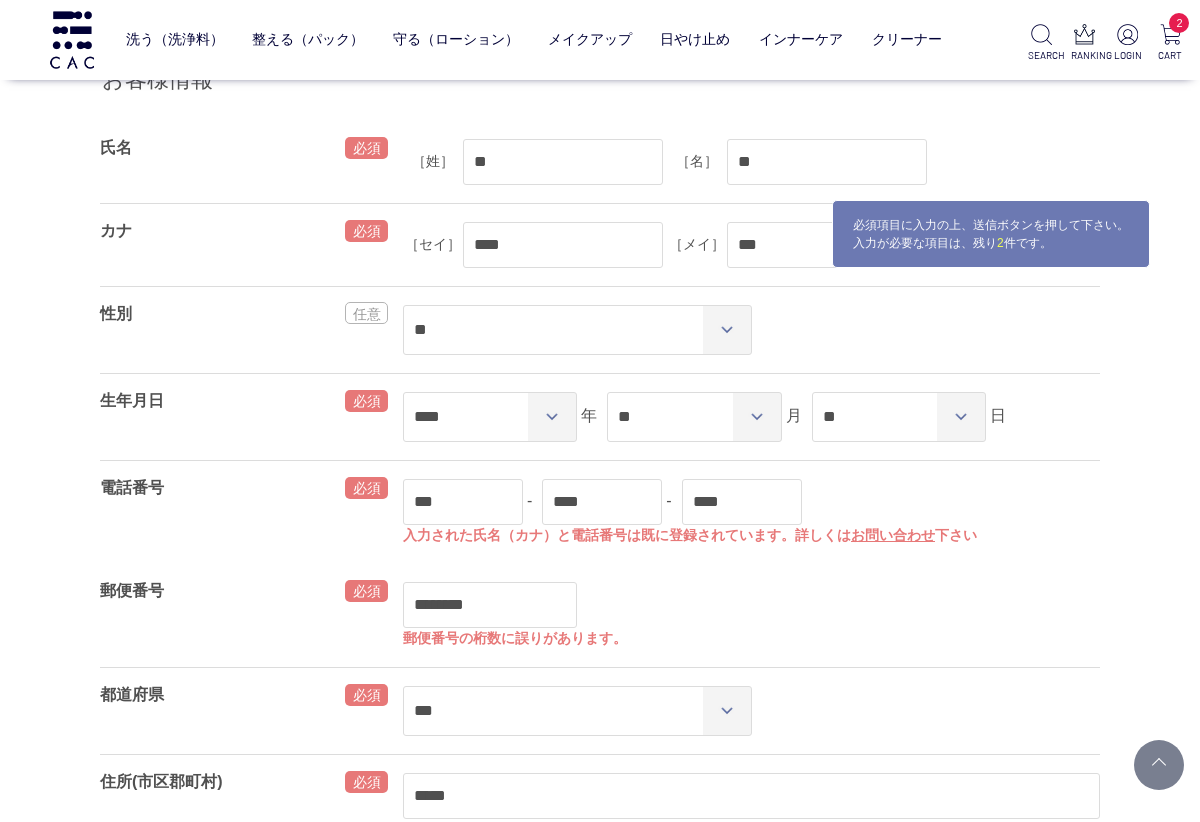 click on "下さい" at bounding box center (956, 535) 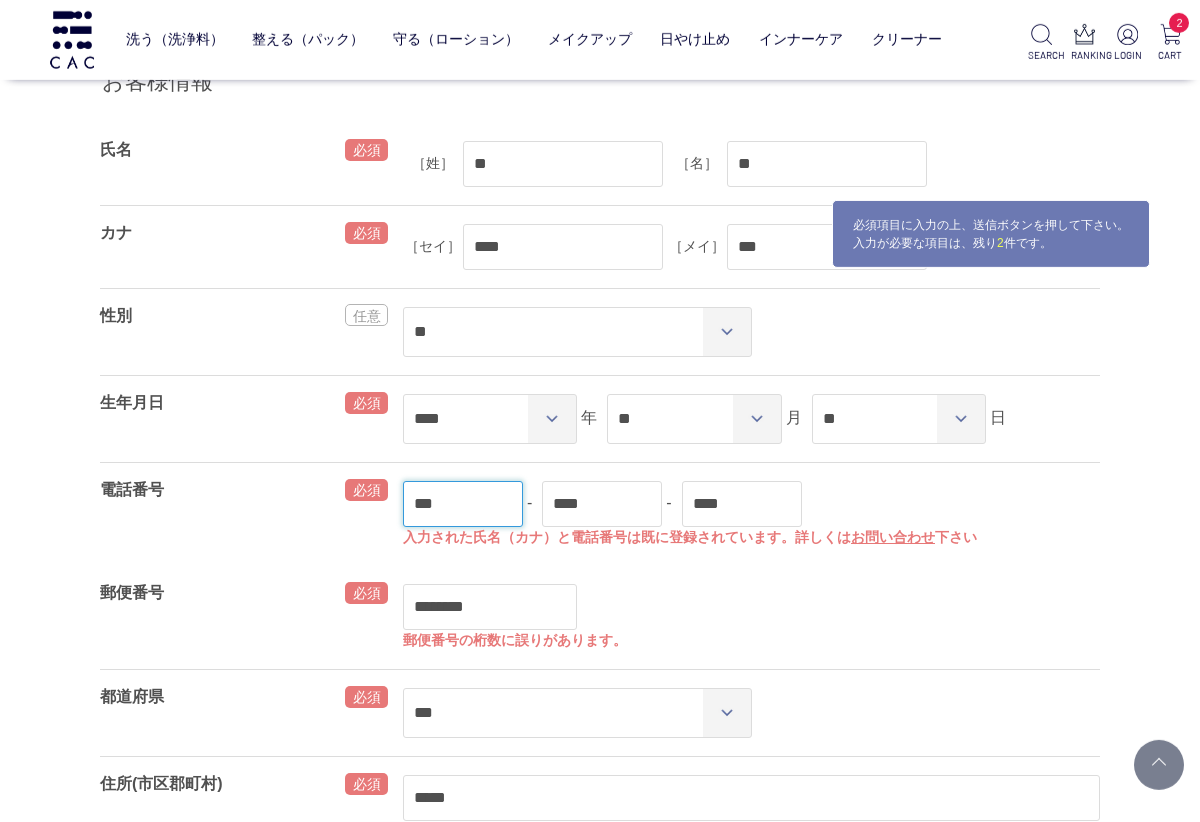 click on "***" at bounding box center (463, 504) 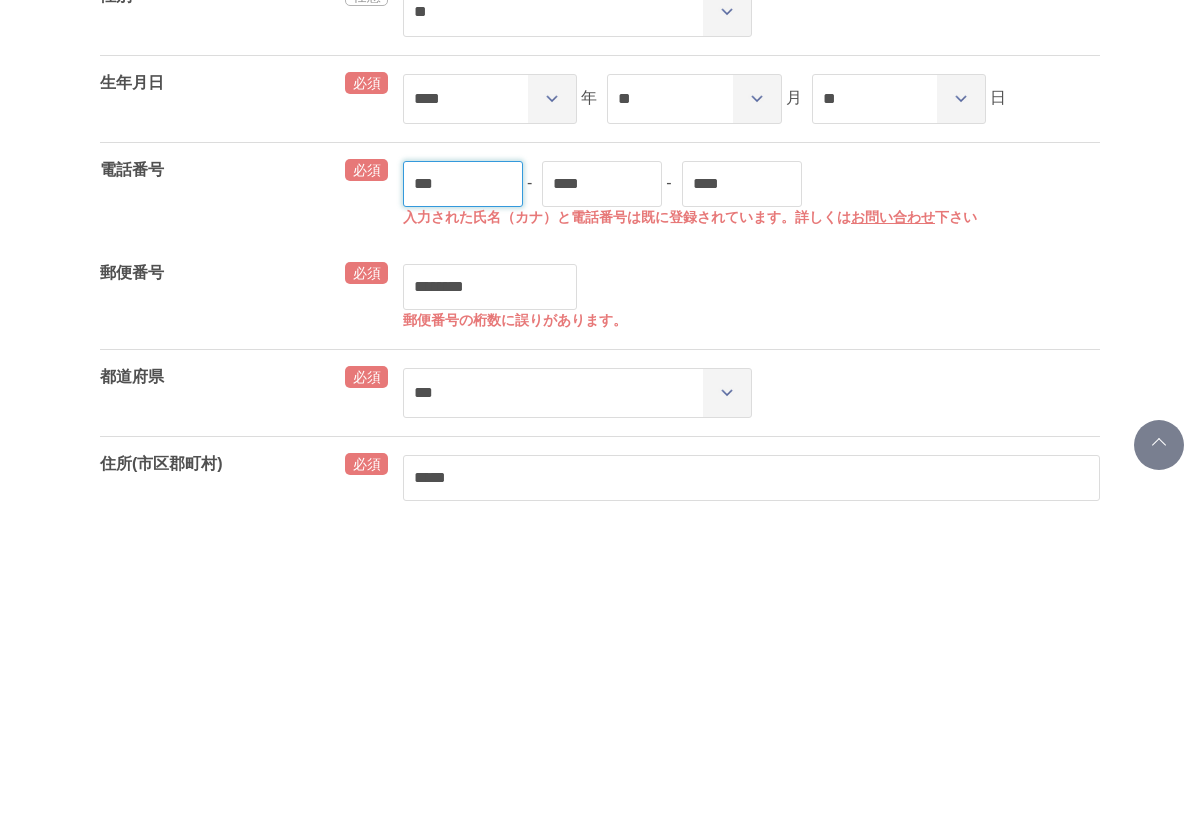 type on "***" 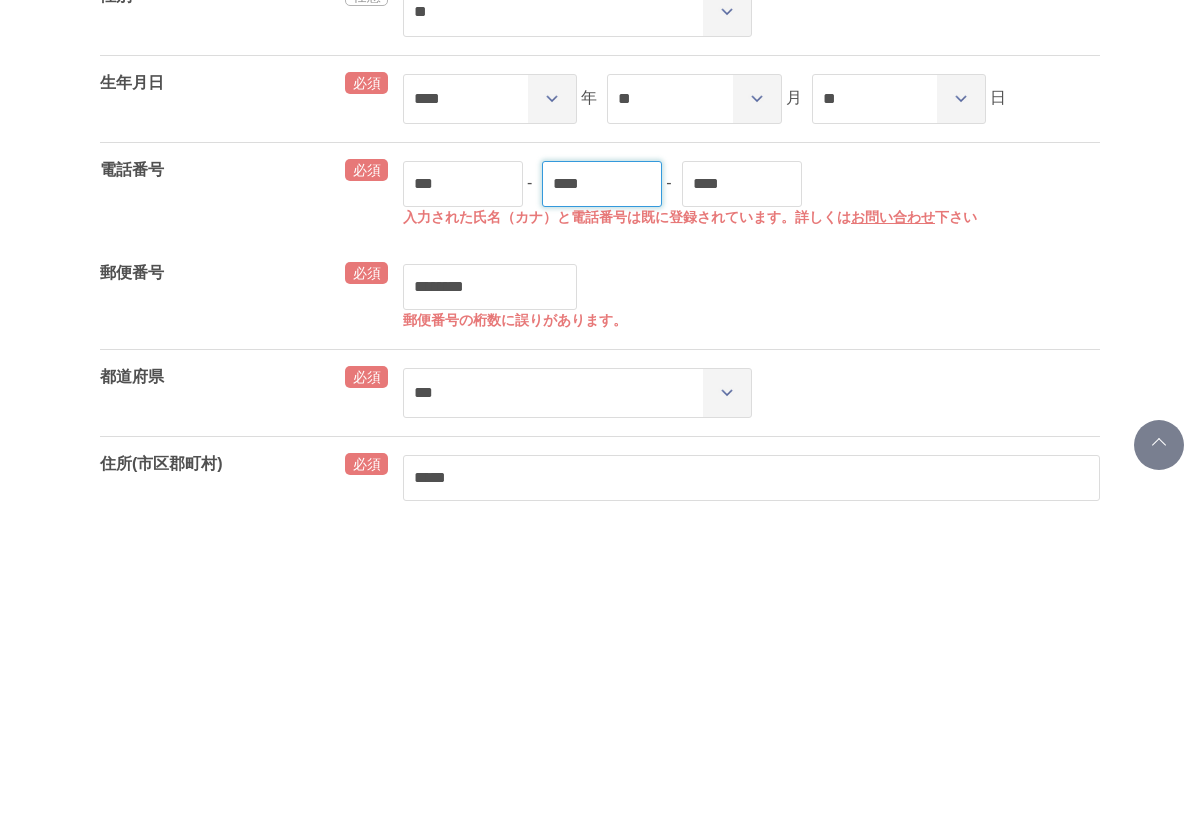 click on "****" at bounding box center [602, 504] 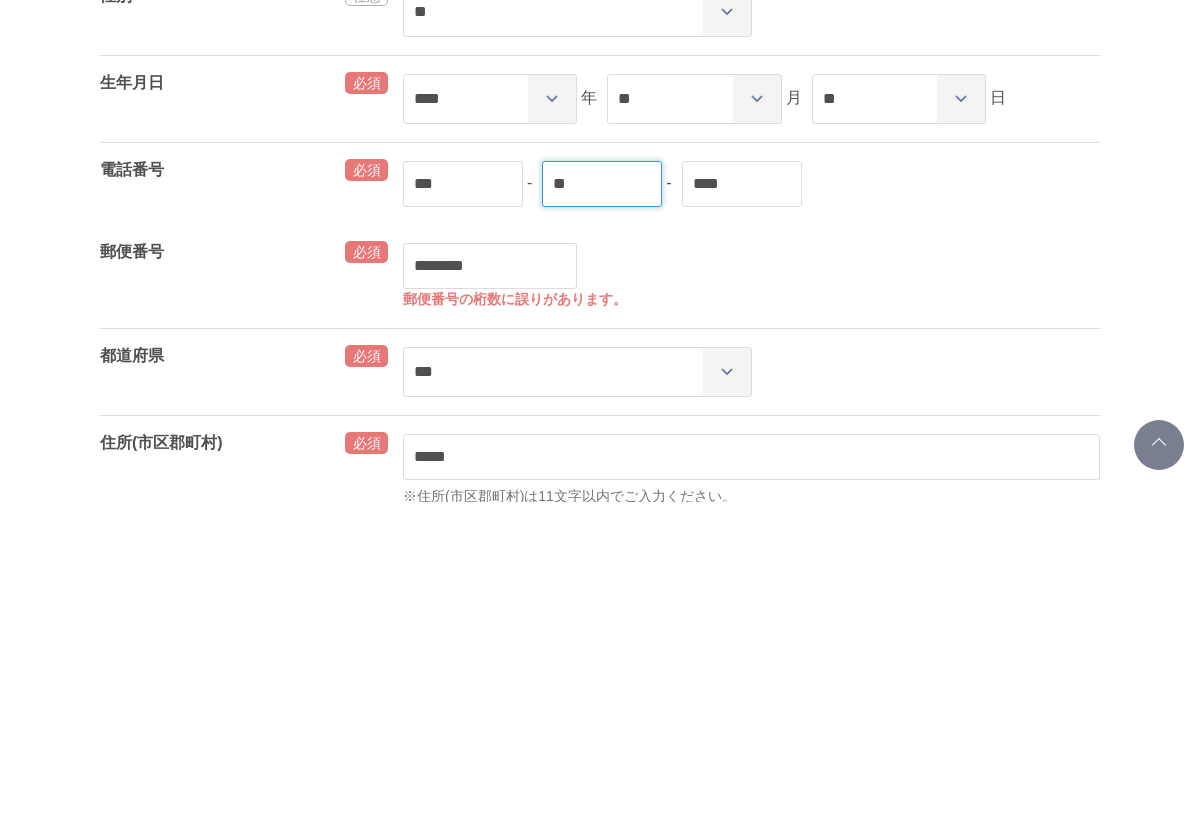 type on "*" 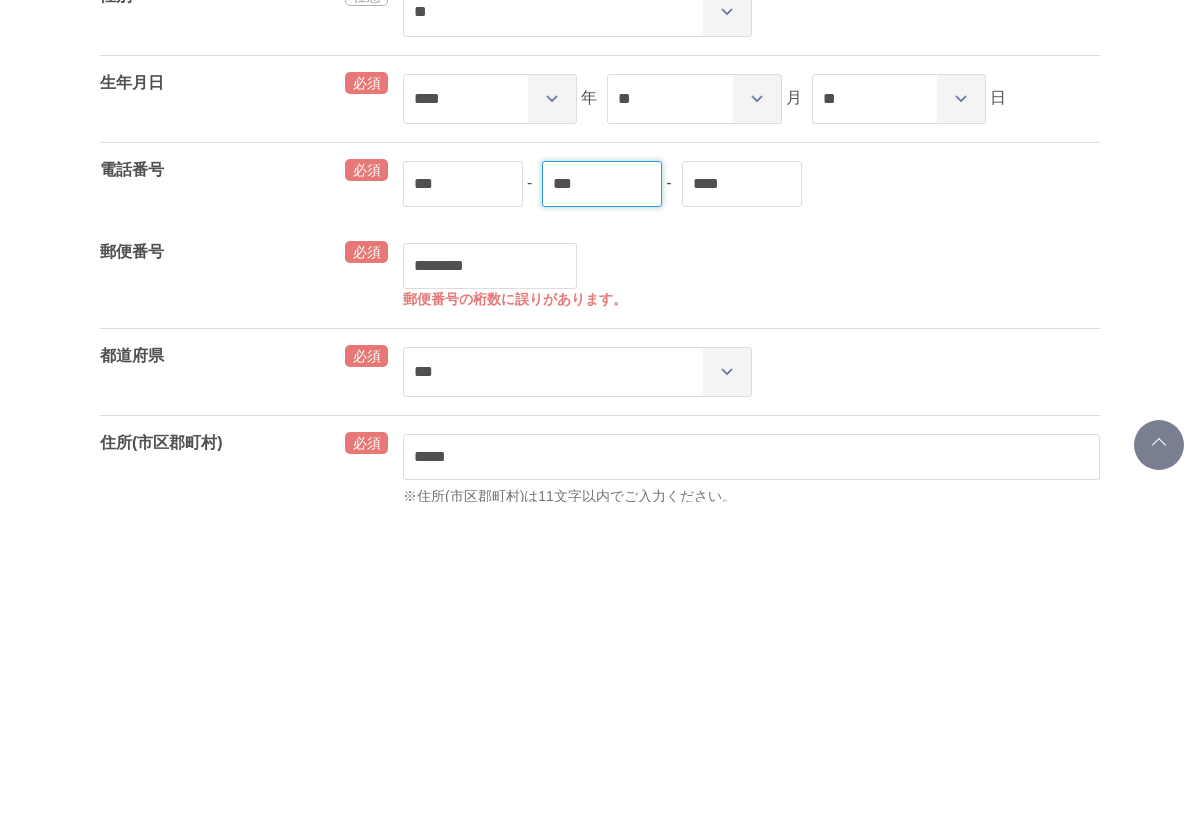 type on "***" 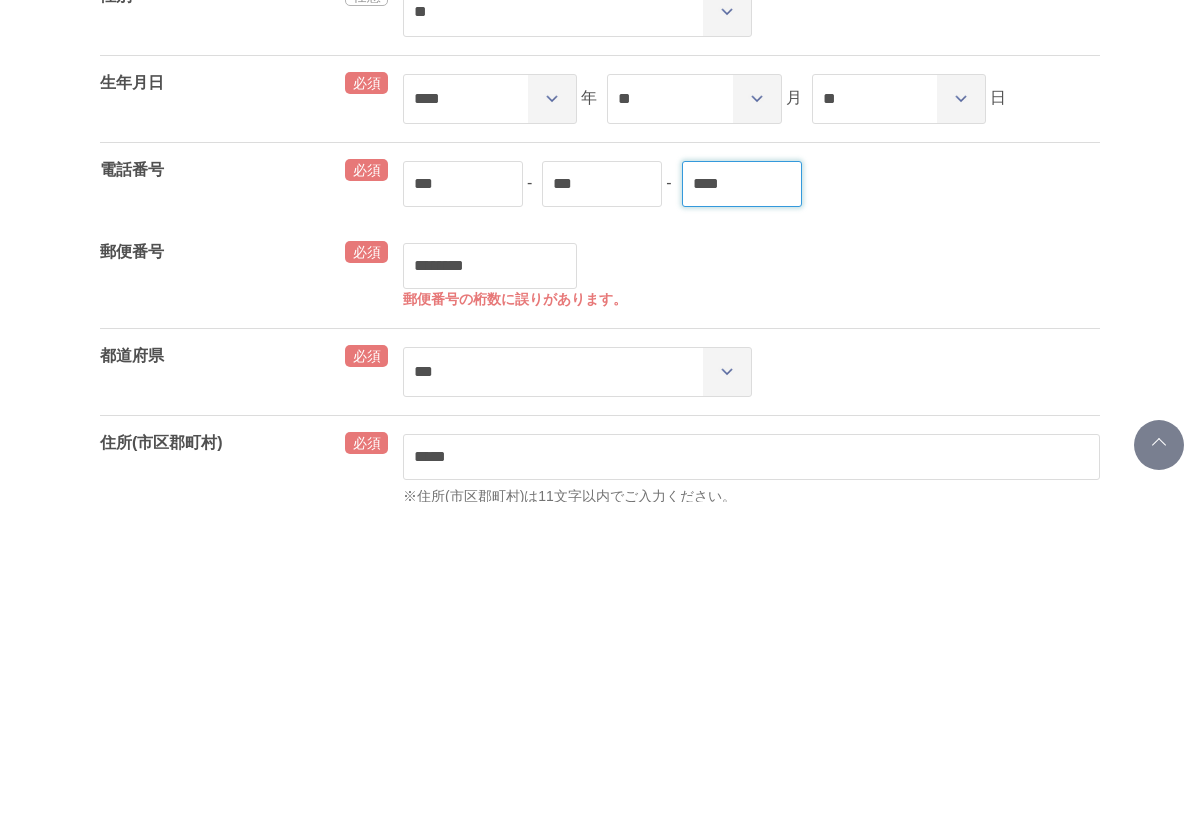 click on "****" at bounding box center (742, 504) 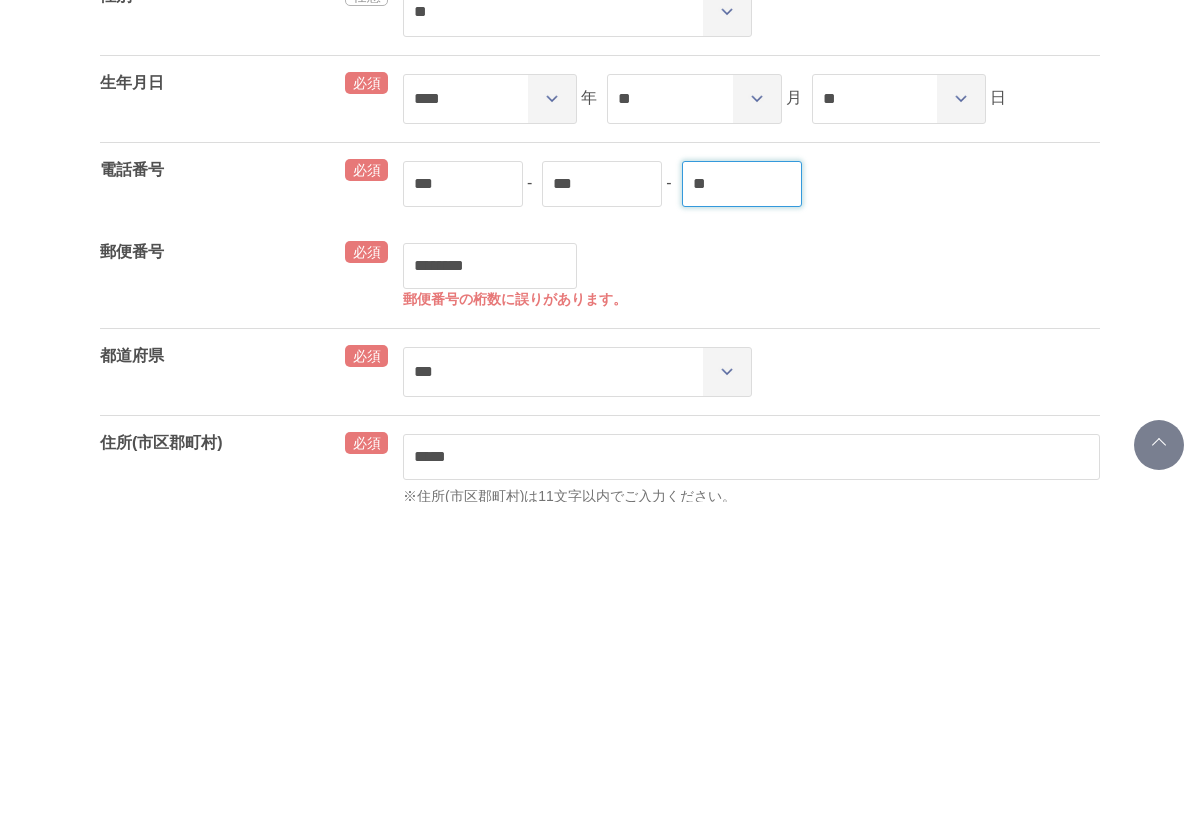 type on "*" 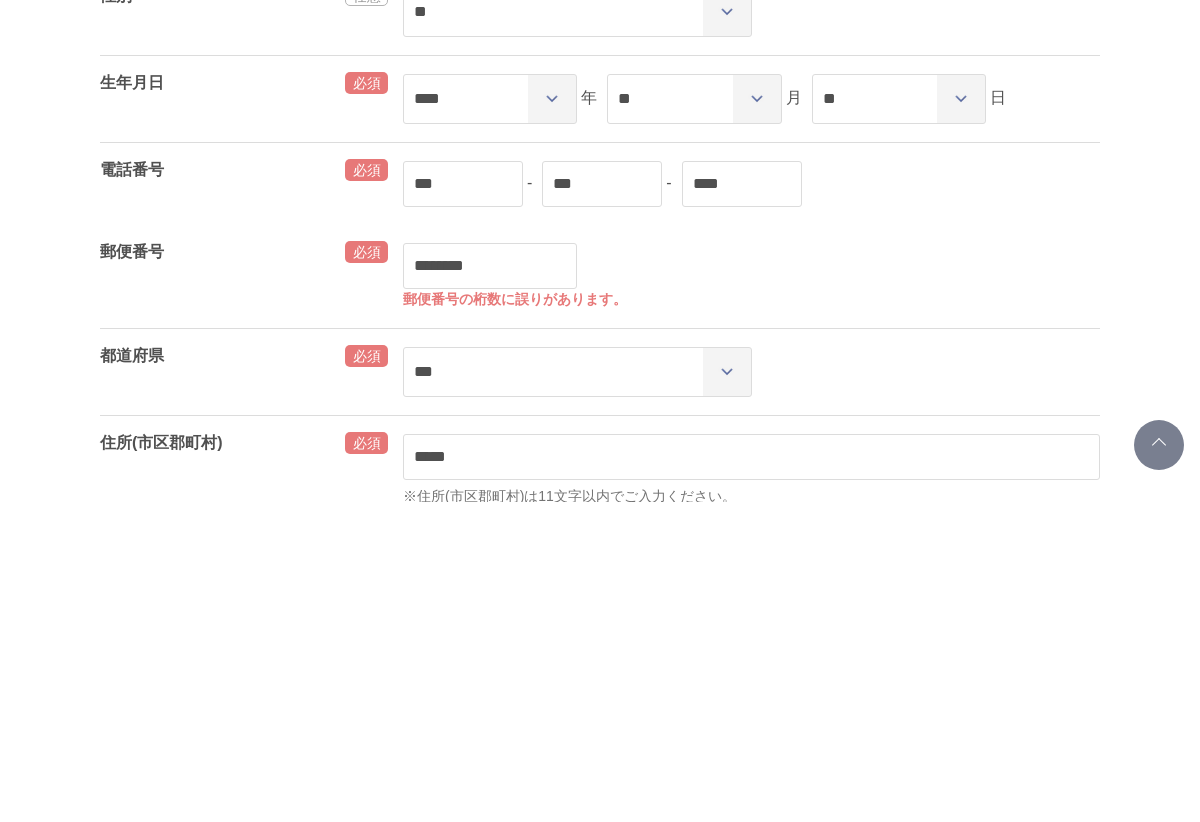 scroll, scrollTop: 498, scrollLeft: 0, axis: vertical 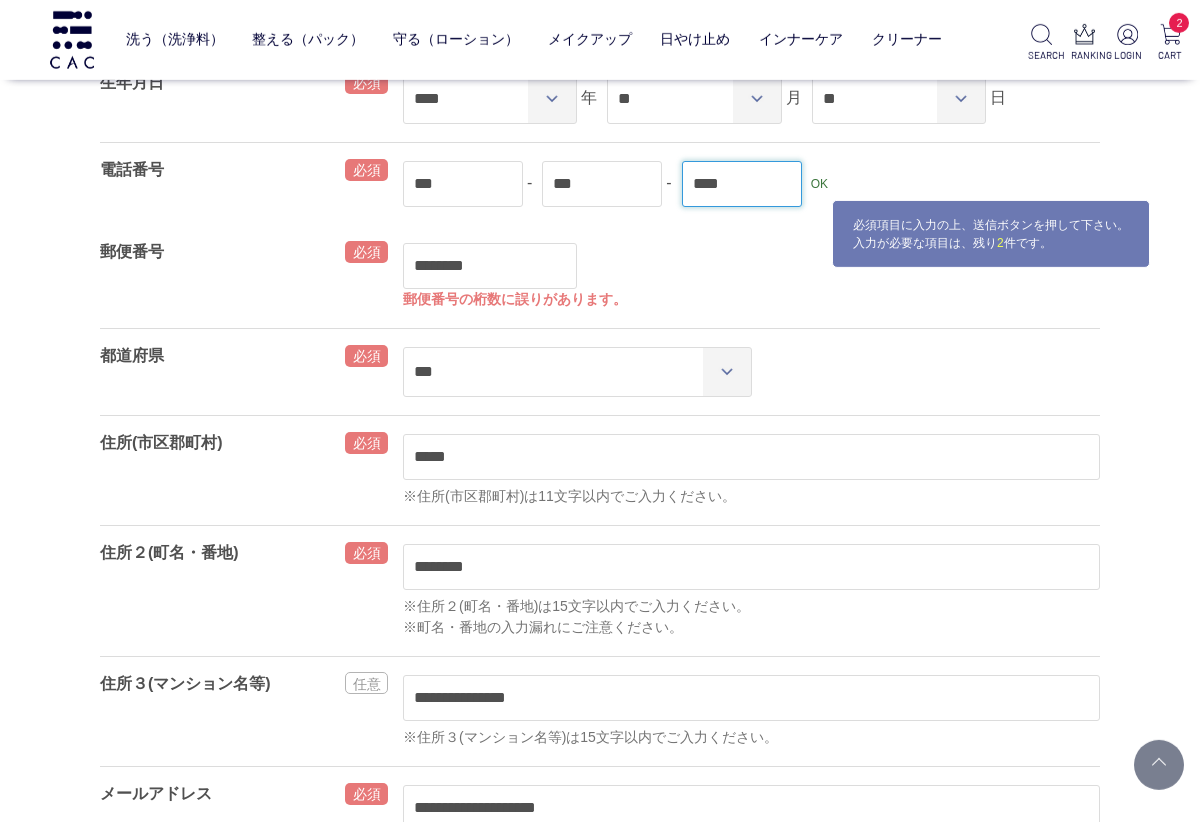 type on "****" 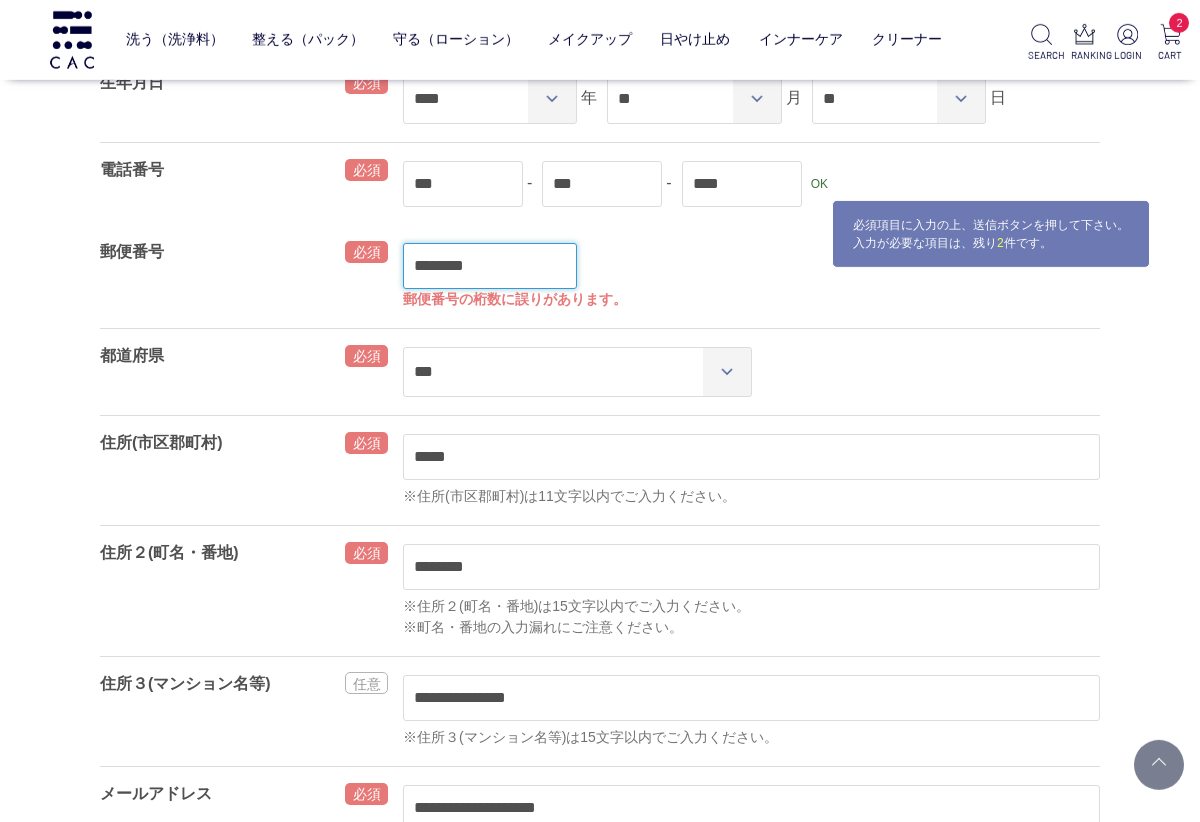 click on "********" at bounding box center (490, 266) 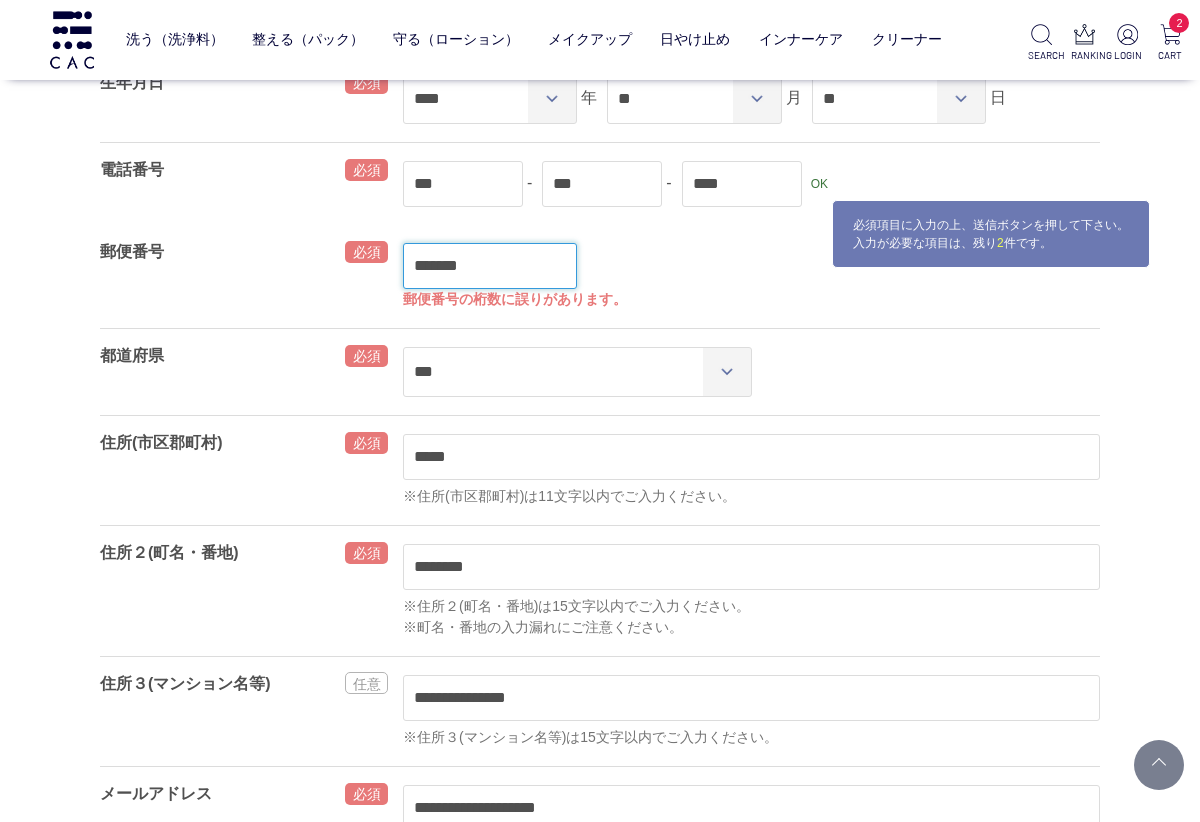 type on "*******" 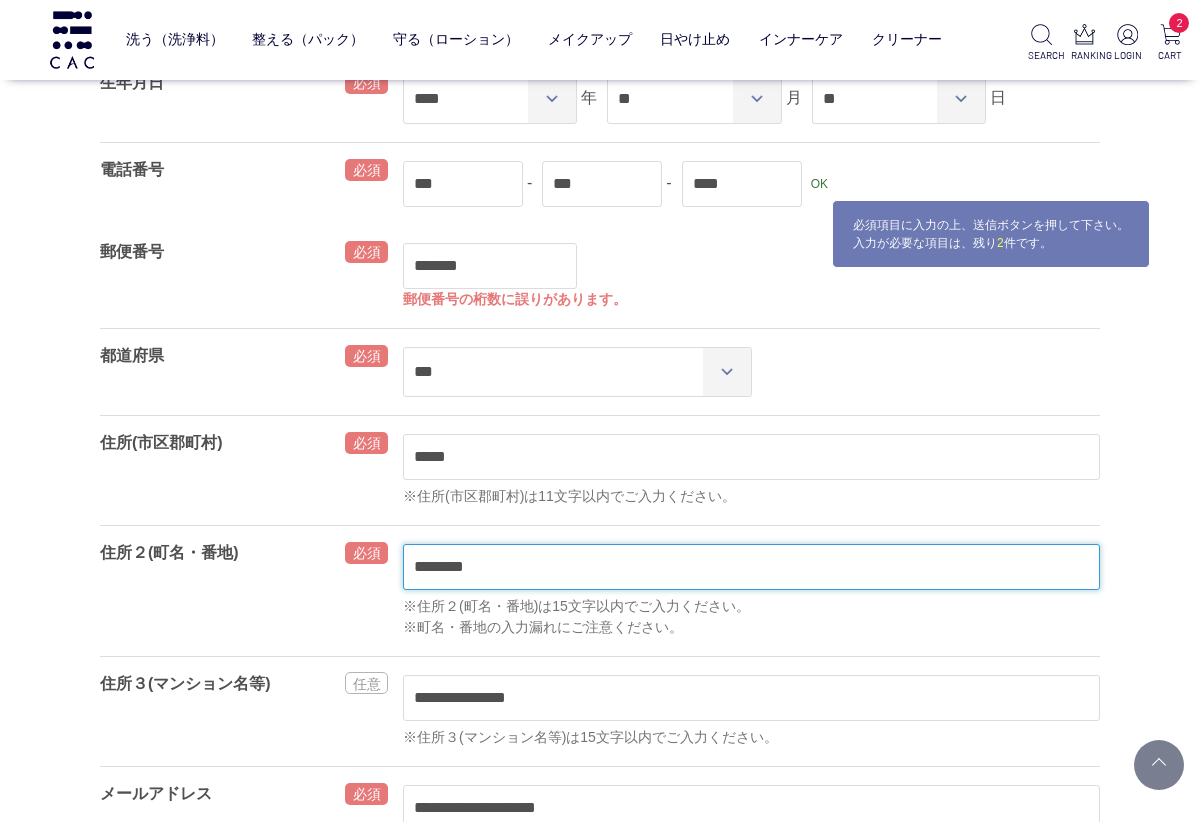 select 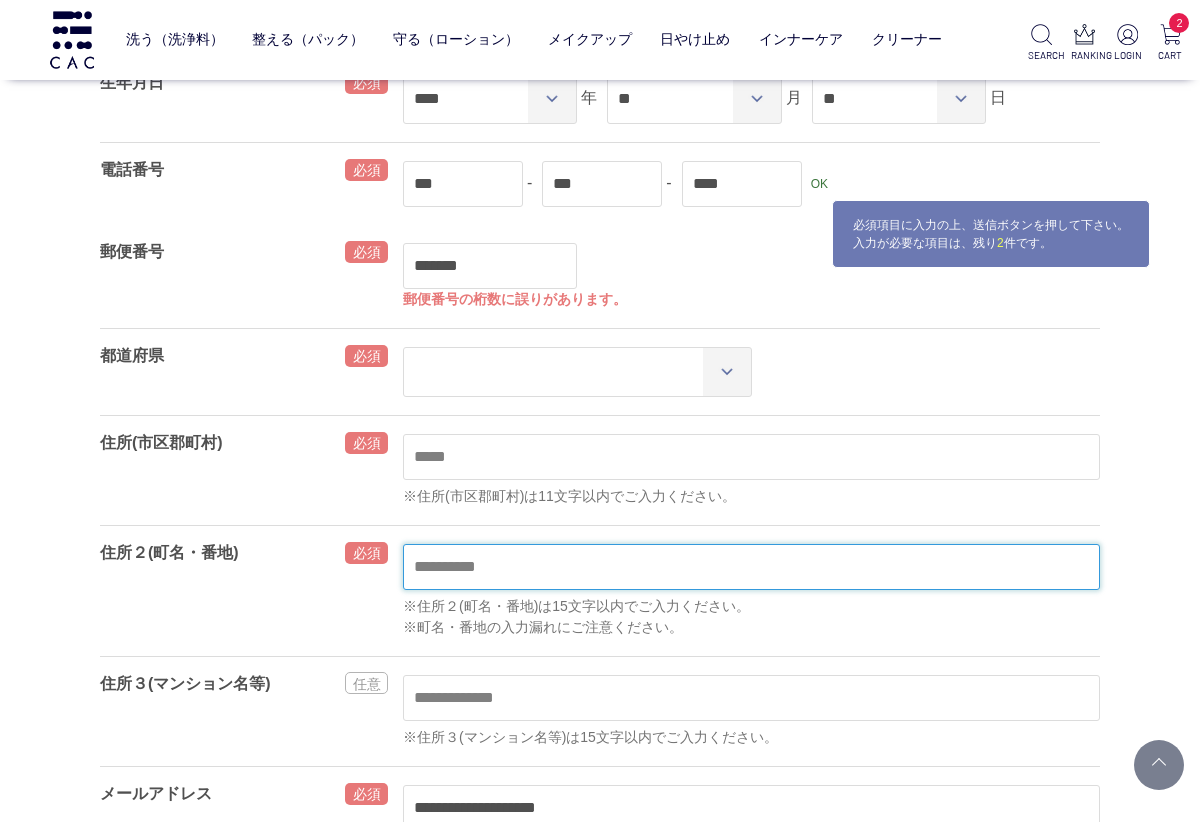 select on "***" 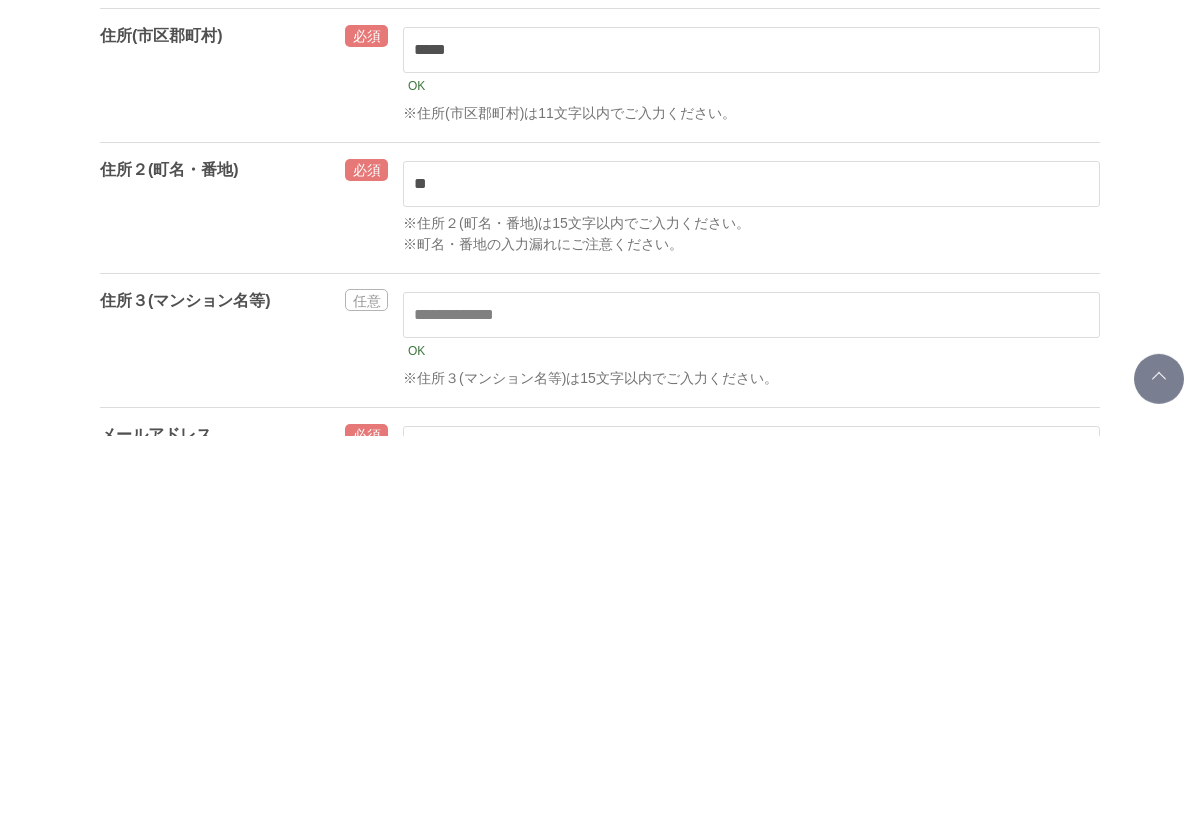 scroll, scrollTop: 885, scrollLeft: 0, axis: vertical 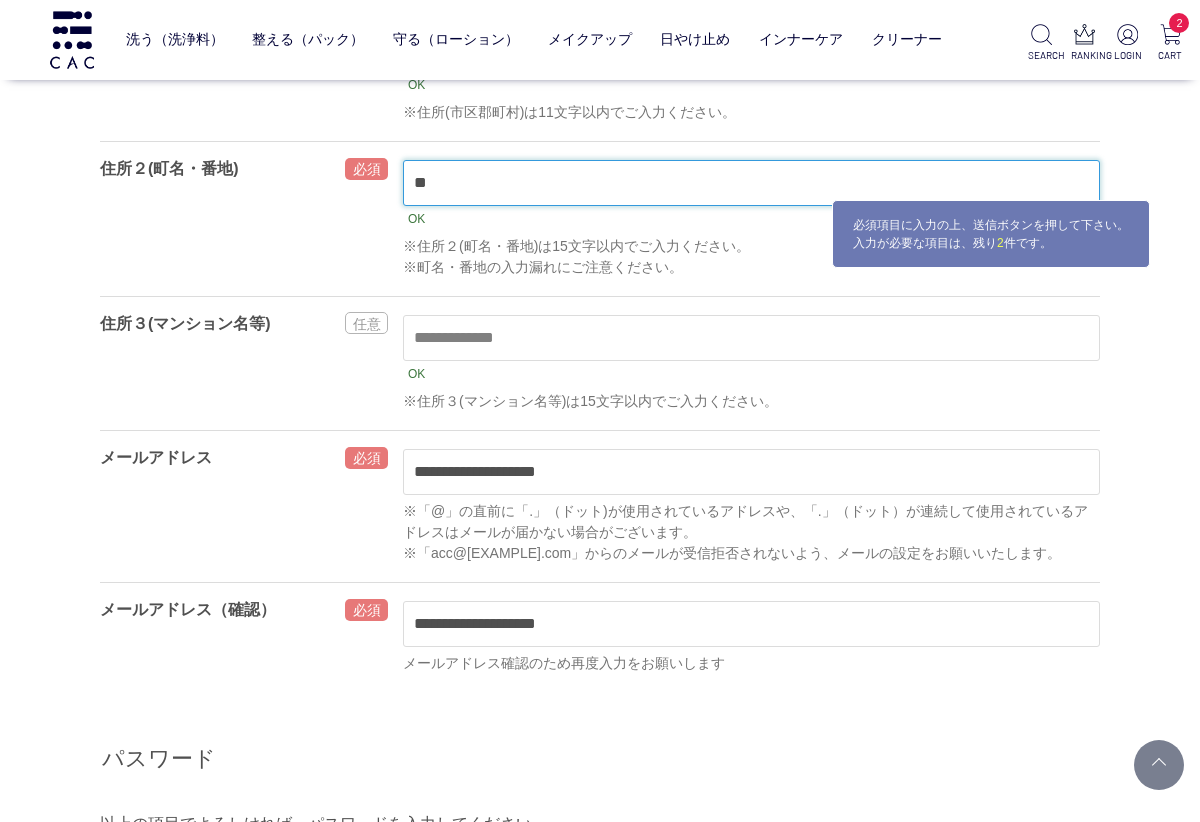 click on "**" at bounding box center (751, 183) 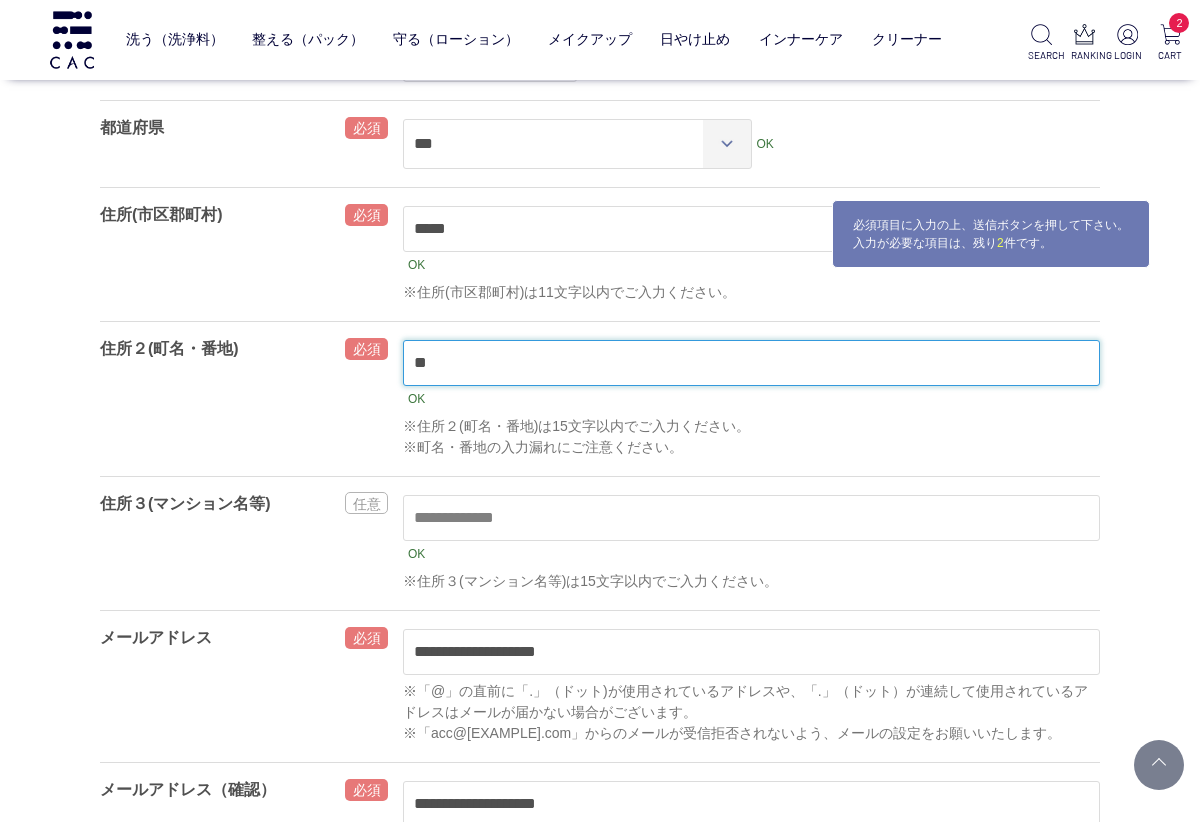 scroll, scrollTop: 698, scrollLeft: 0, axis: vertical 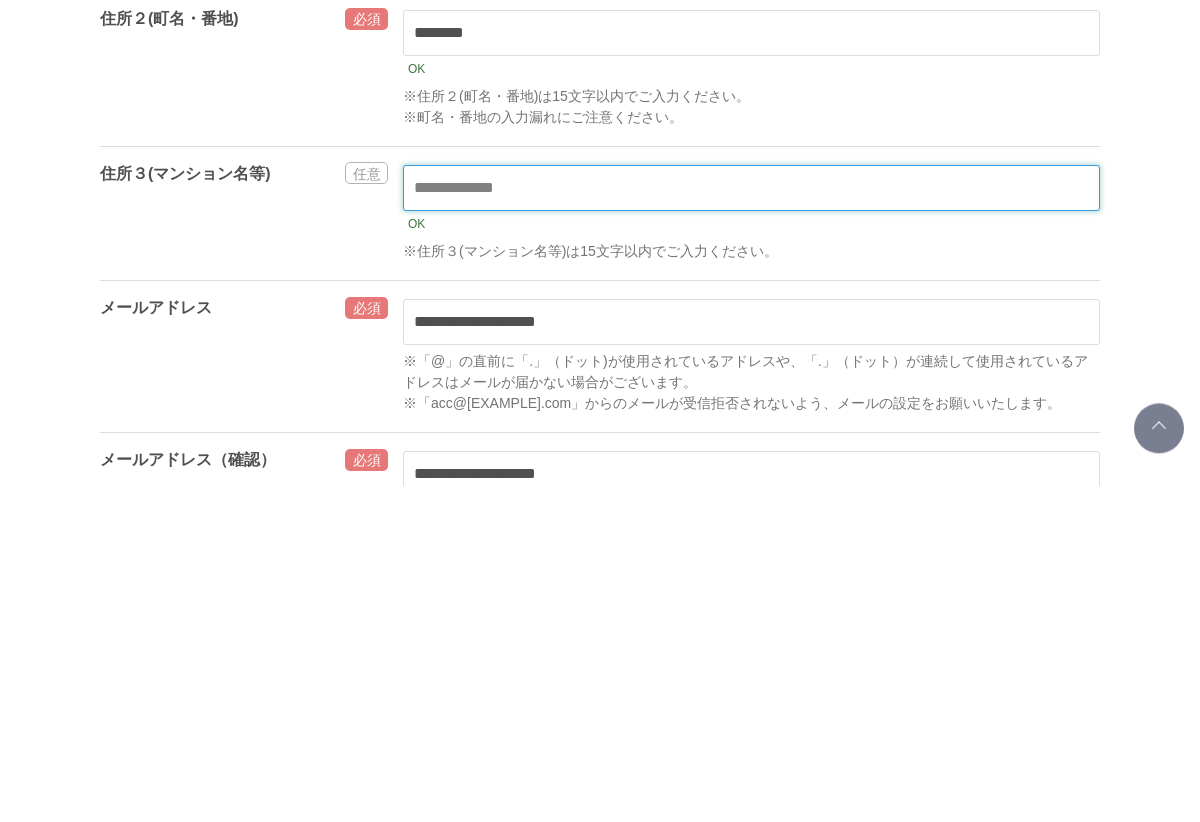 click at bounding box center (751, 525) 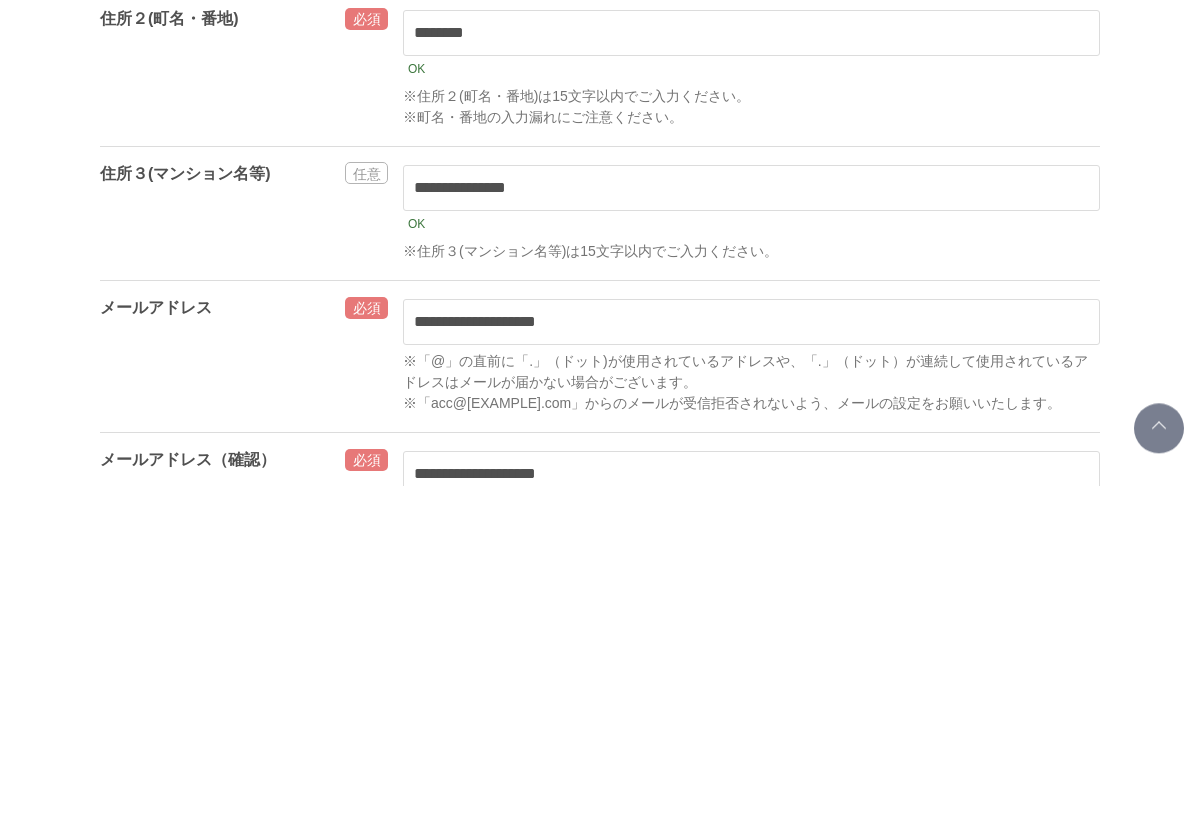 type on "**********" 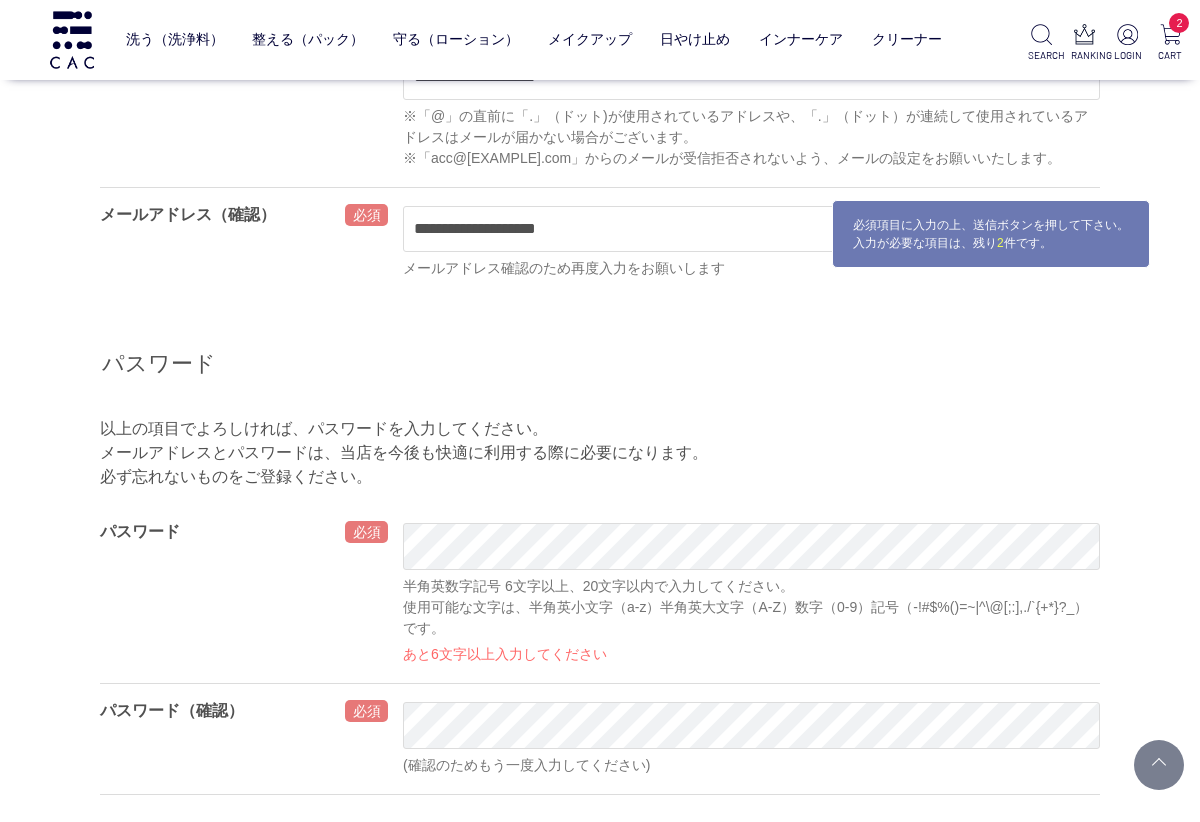scroll, scrollTop: 1359, scrollLeft: 0, axis: vertical 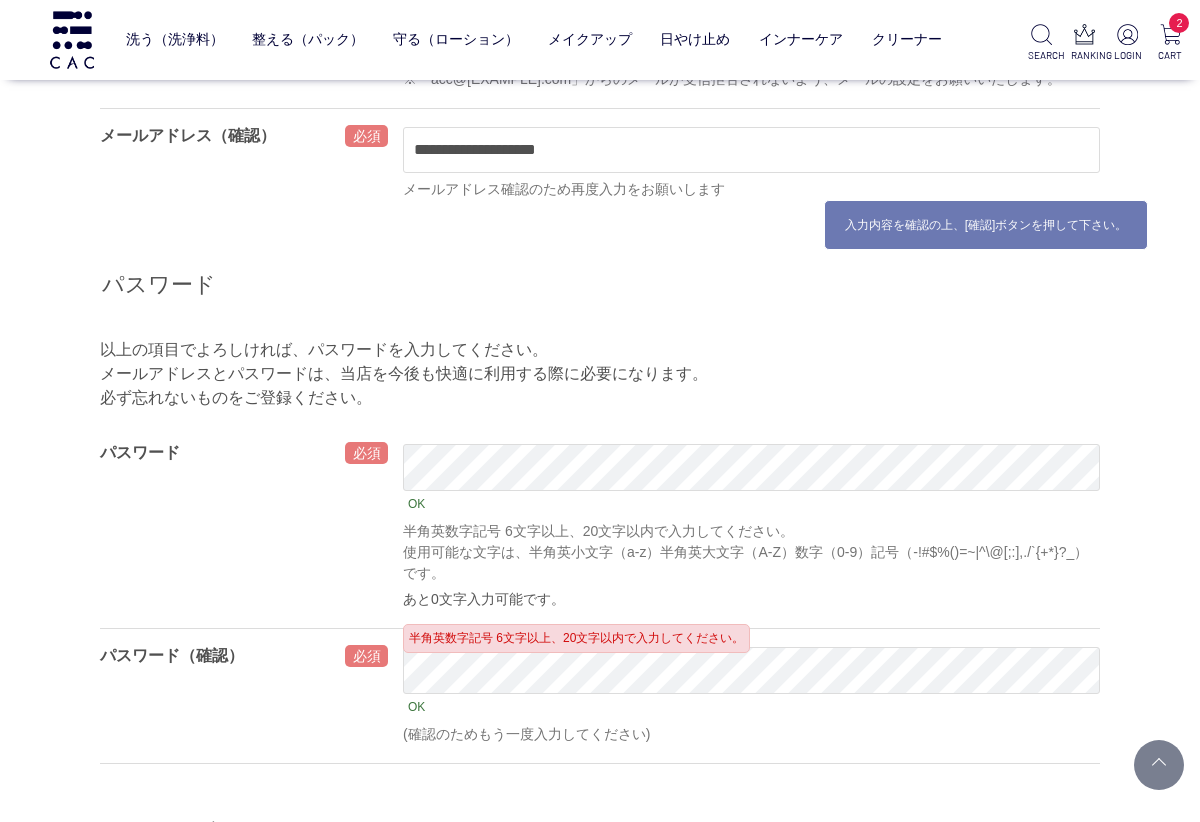 click on "会員登録
※入力内容に誤りがあります。恐れいりますが入力項目をもう一度ご確認ください。
会員情報登録・修正を行います。 マークの箇所は、必ず入力してください。
お客様情報
氏名
［姓］ ** OK
［名］ ** OK
カナ
［セイ］ **** OK
［メイ］ *** OK
性別
** ** ***** OK" at bounding box center [600, 118] 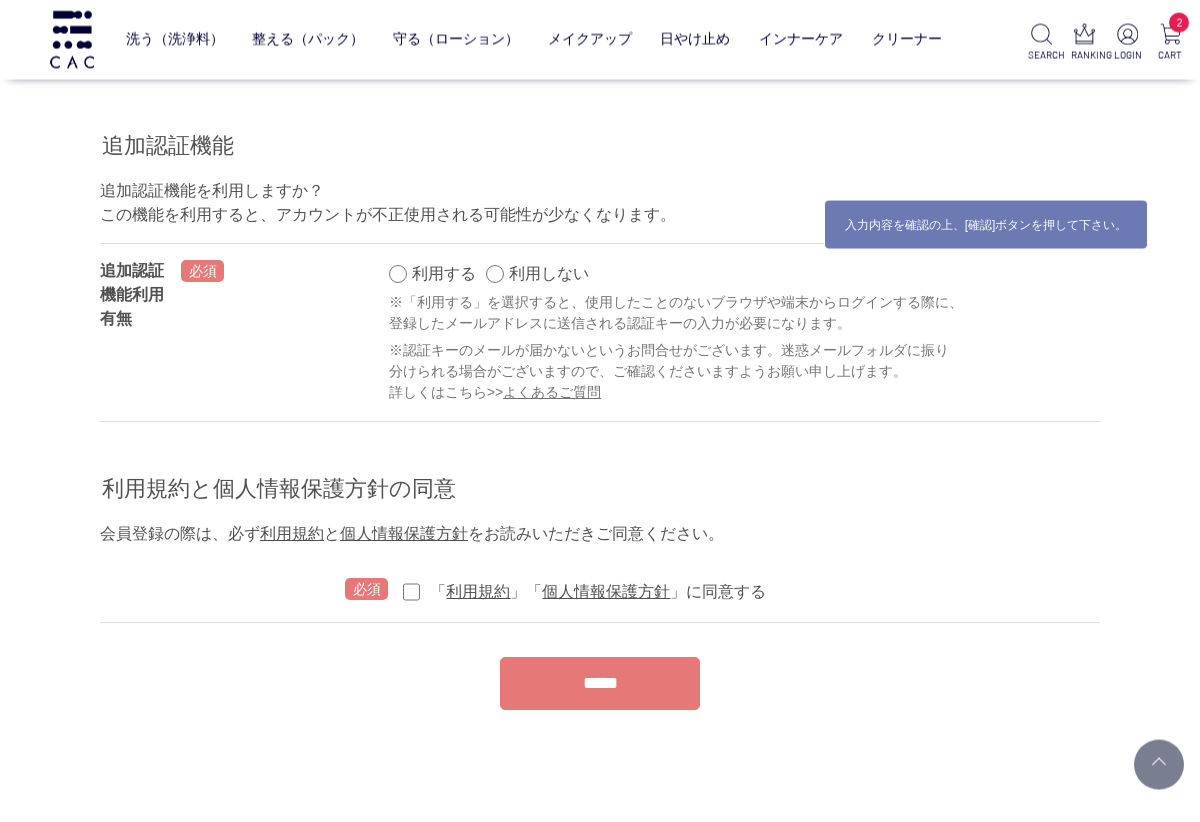 scroll, scrollTop: 2331, scrollLeft: 0, axis: vertical 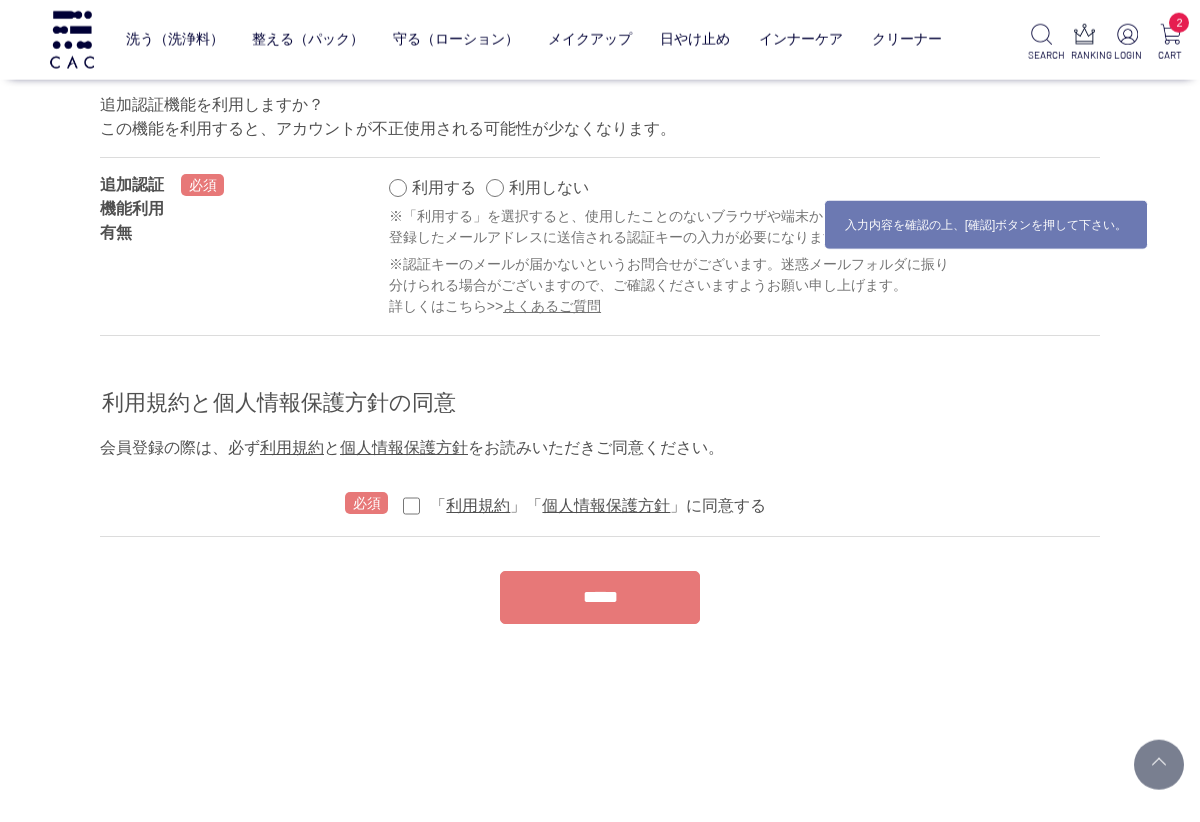 click on "*****" at bounding box center (600, 597) 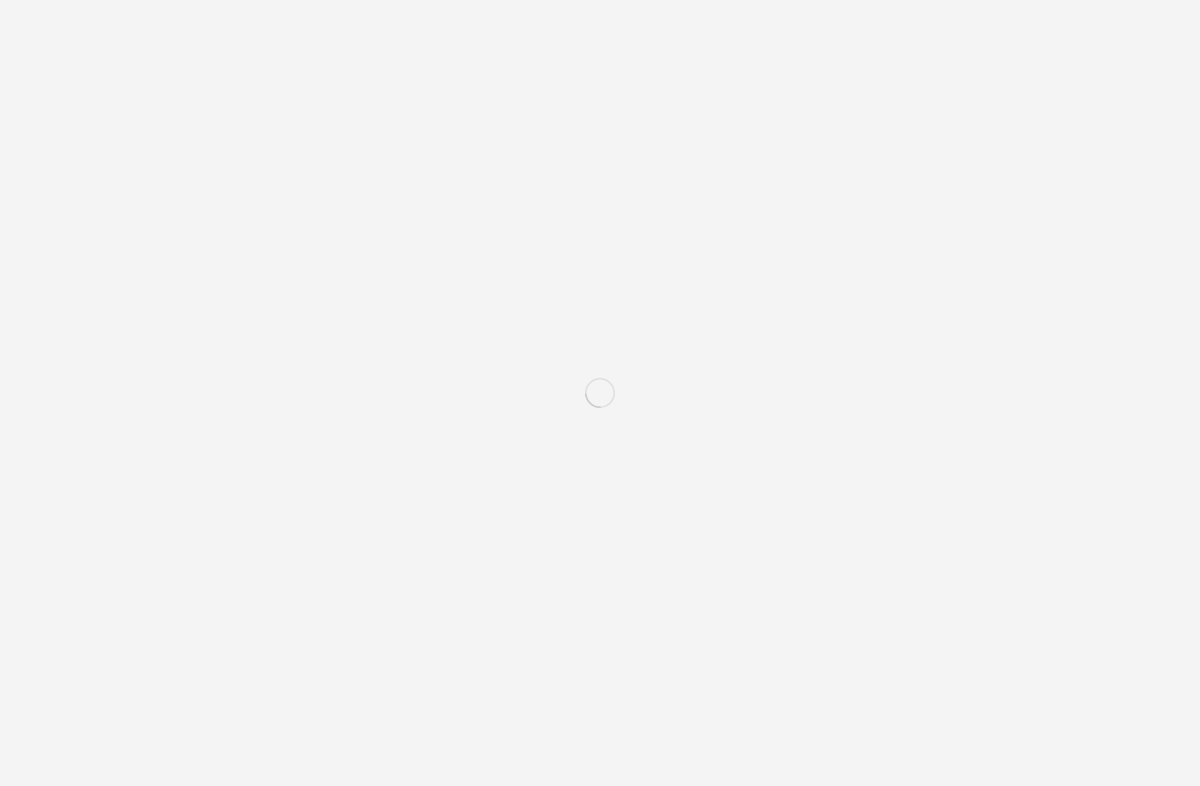 scroll, scrollTop: 0, scrollLeft: 0, axis: both 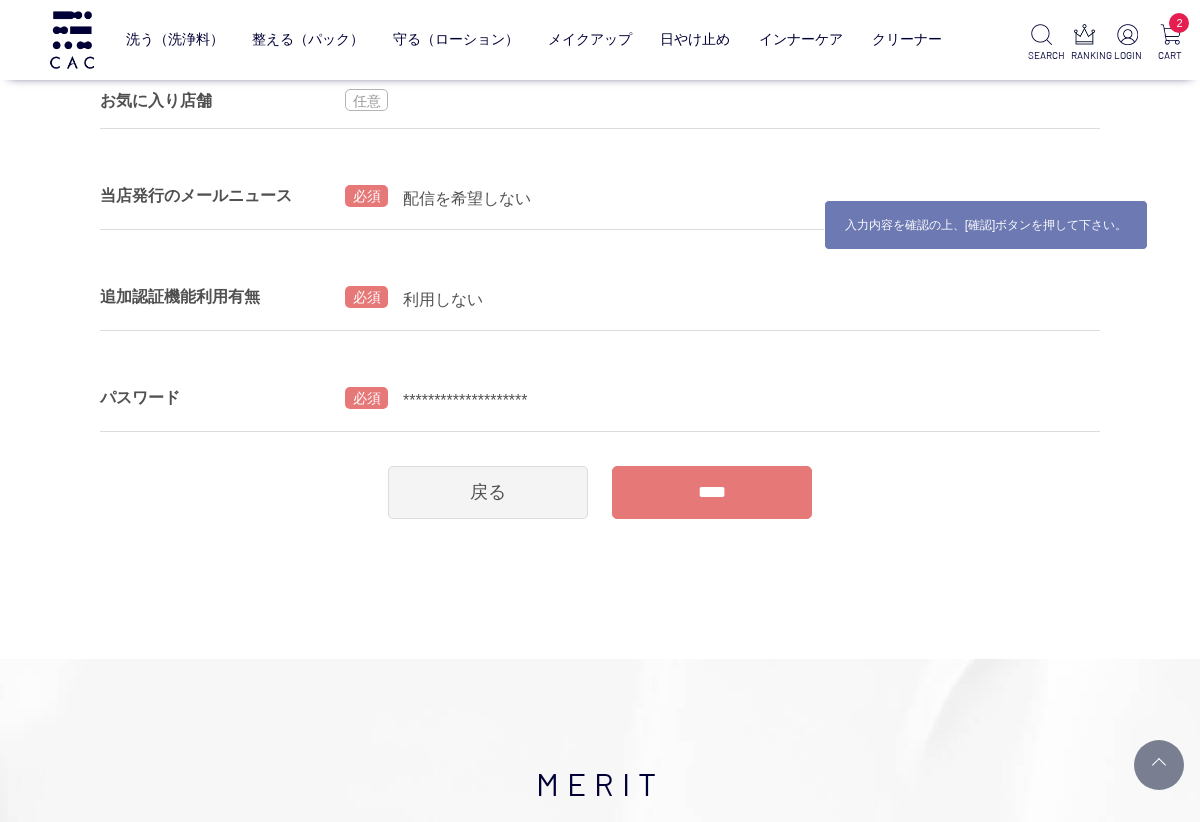 click on "****" at bounding box center (712, 492) 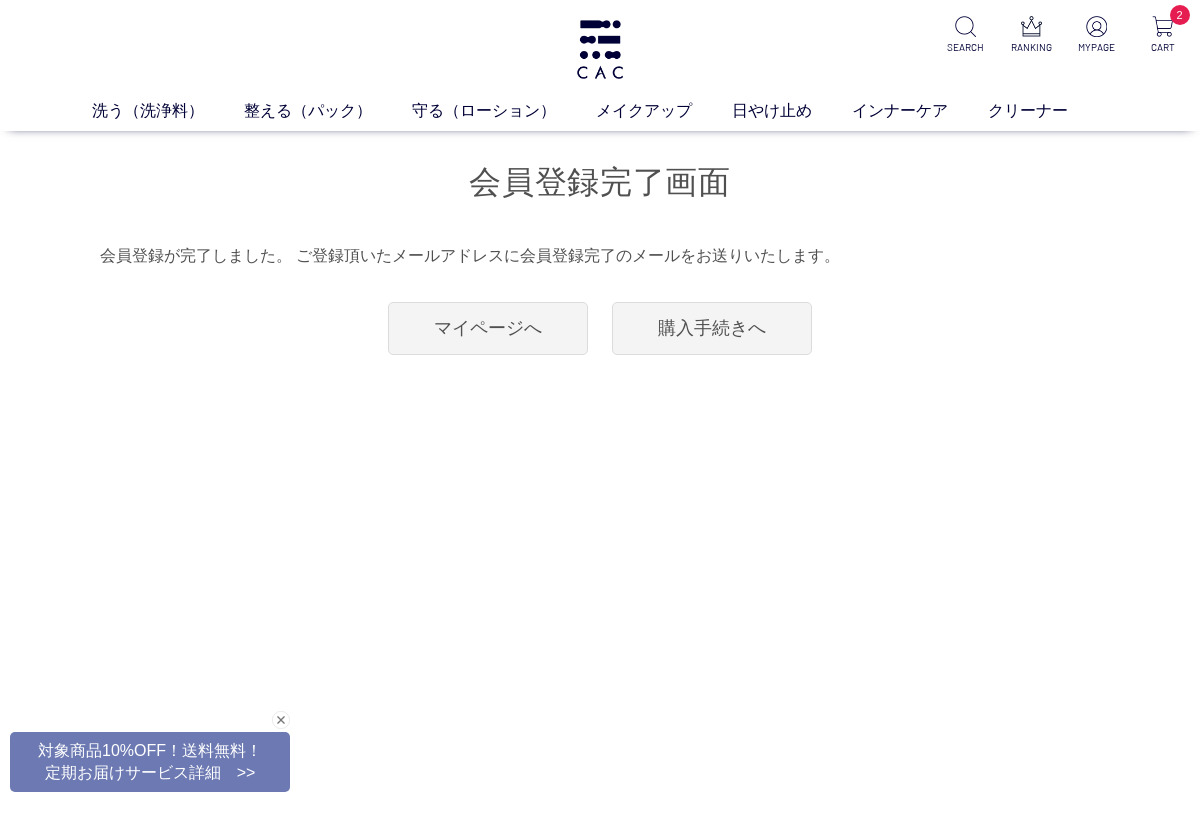 scroll, scrollTop: 0, scrollLeft: 0, axis: both 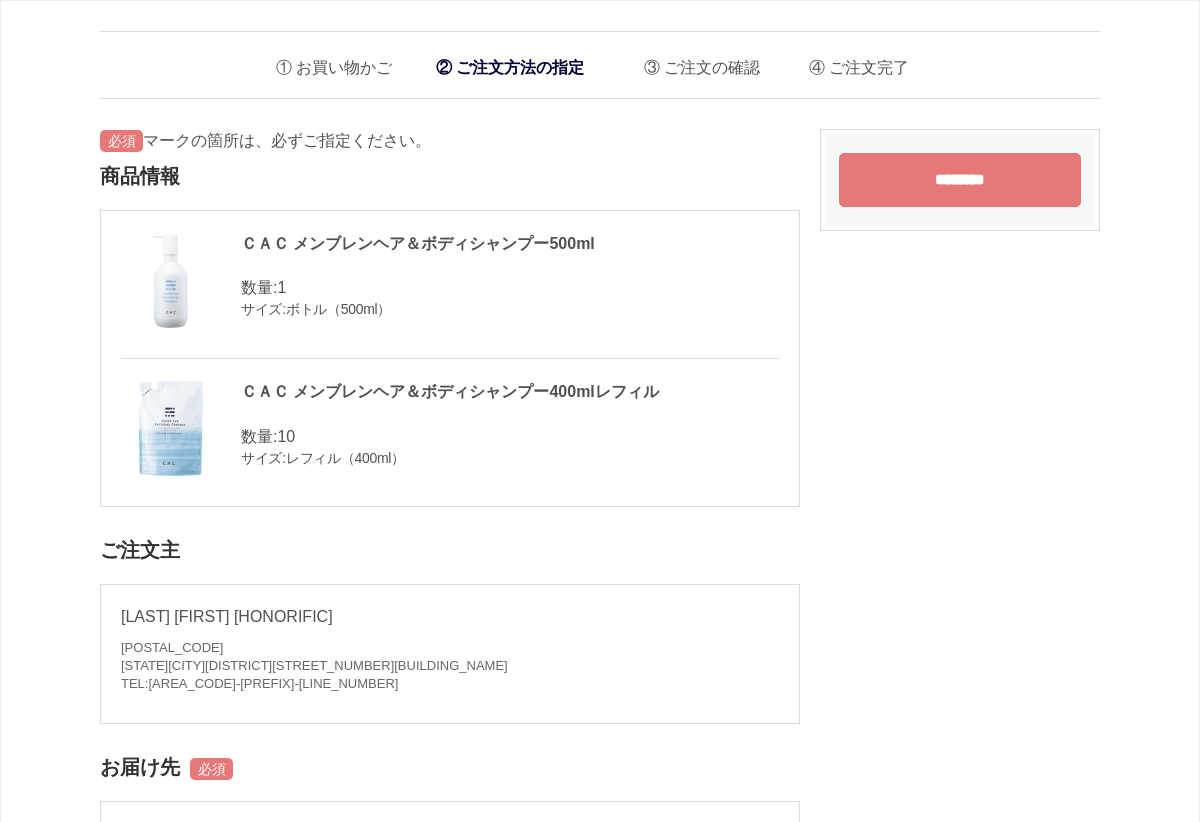 click on "********" at bounding box center [960, 180] 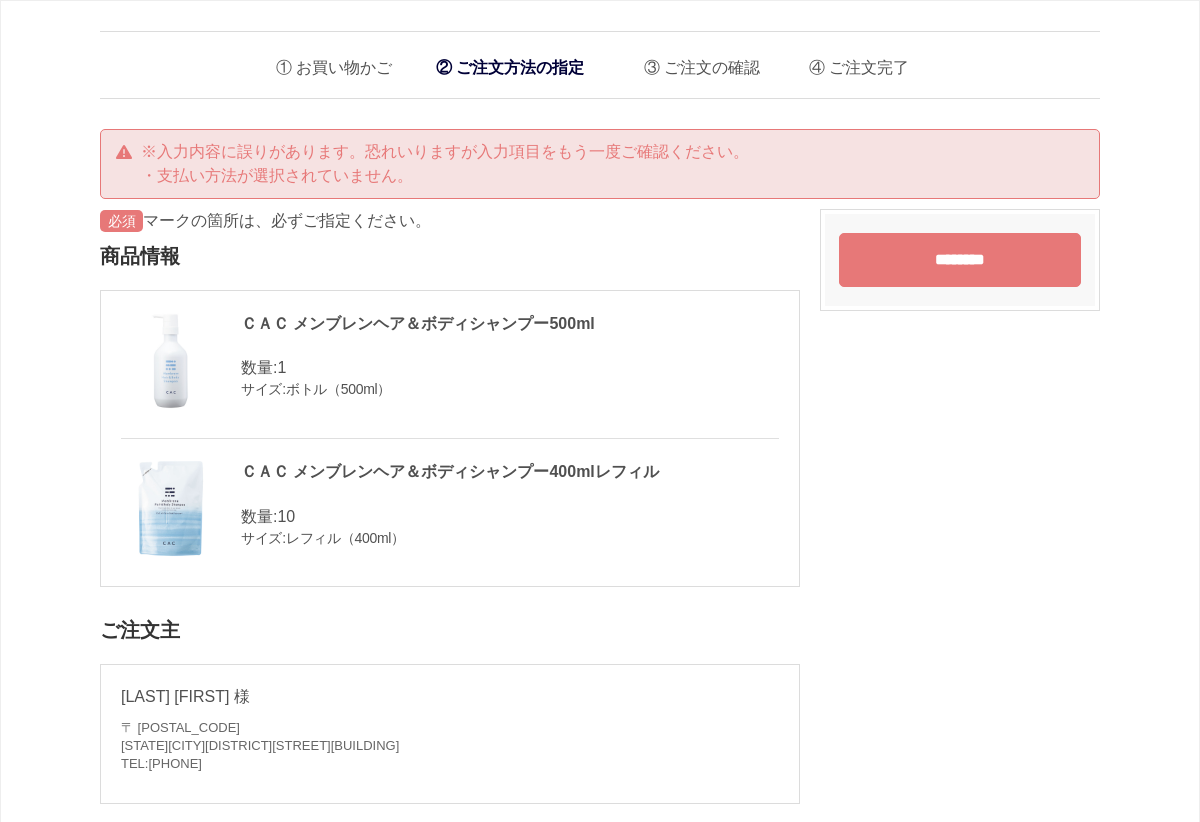 scroll, scrollTop: 0, scrollLeft: 0, axis: both 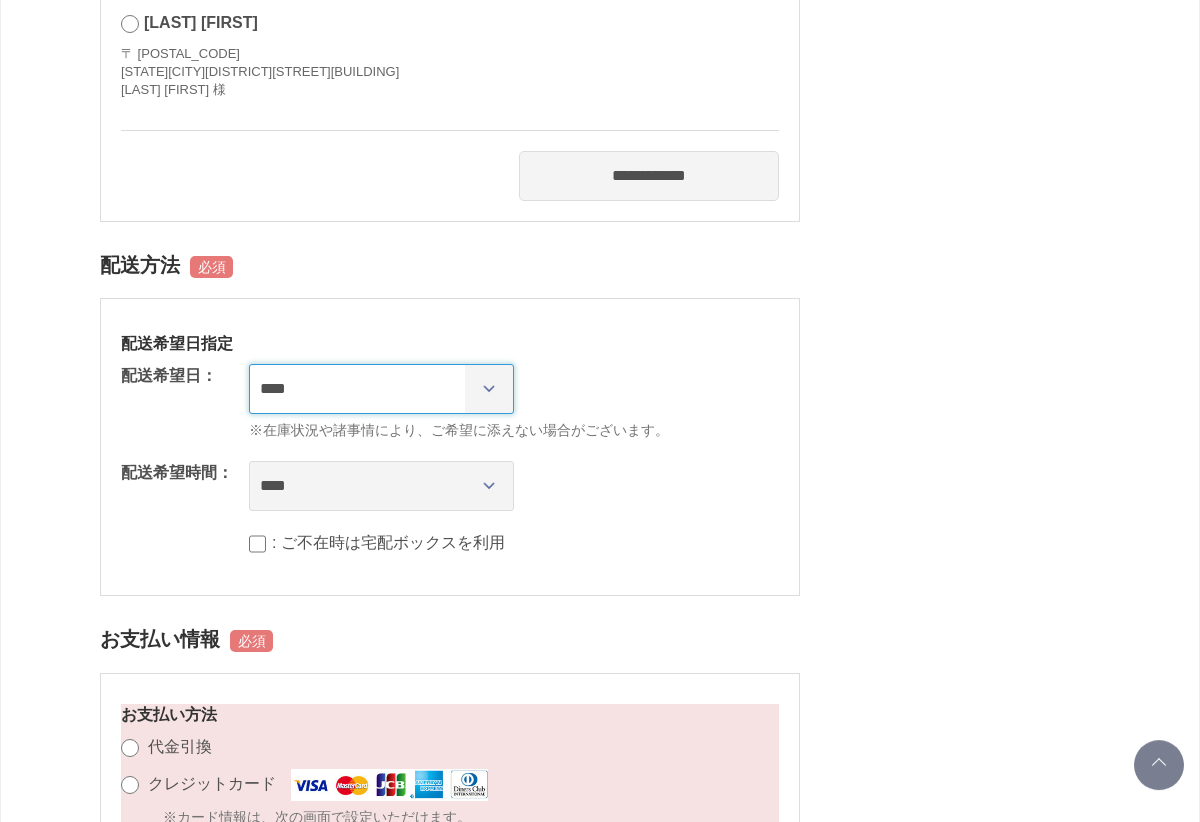click on "**********" at bounding box center (381, 389) 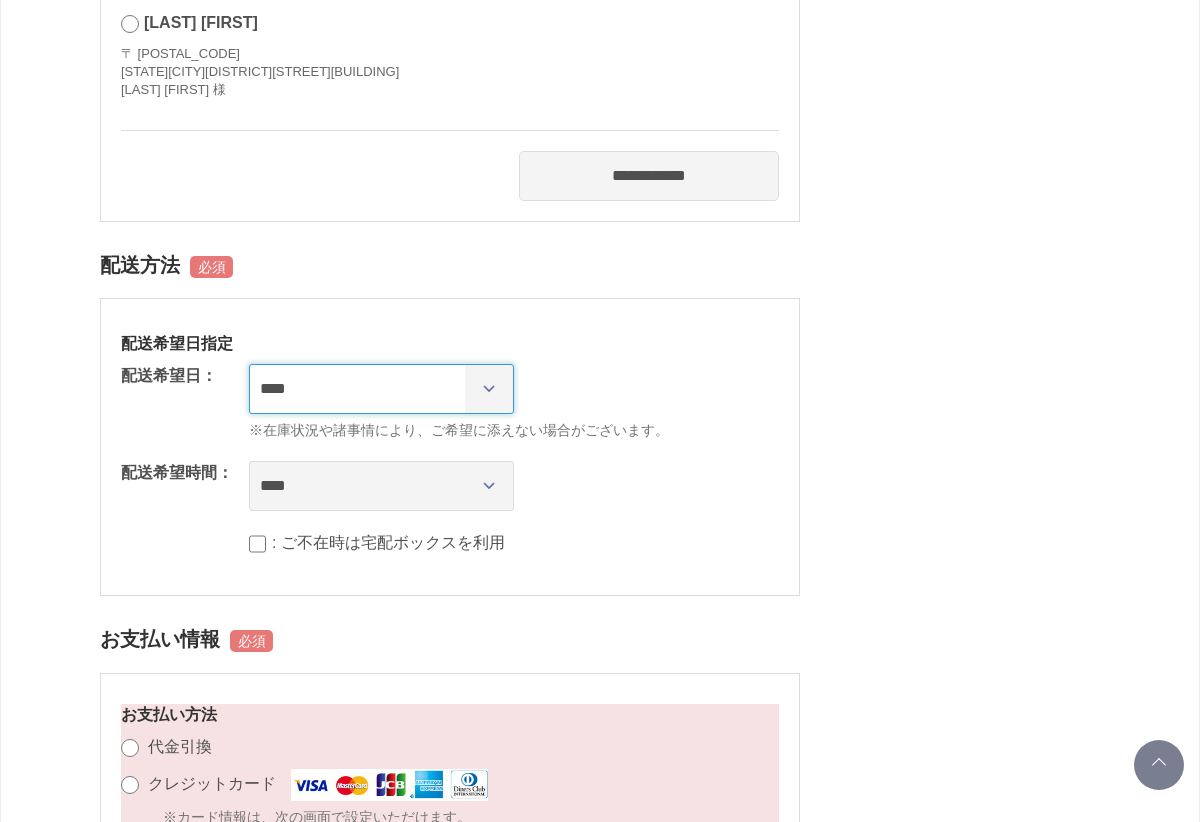select on "********" 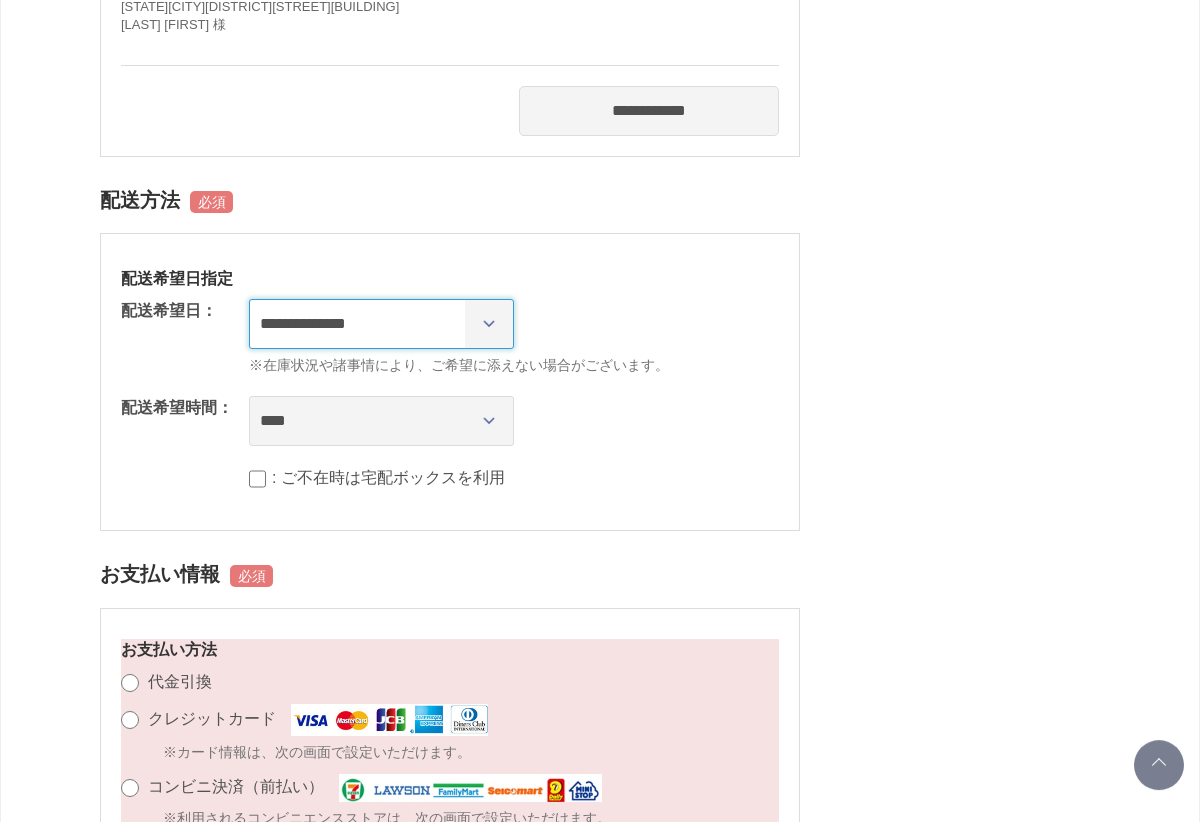 scroll, scrollTop: 1112, scrollLeft: 0, axis: vertical 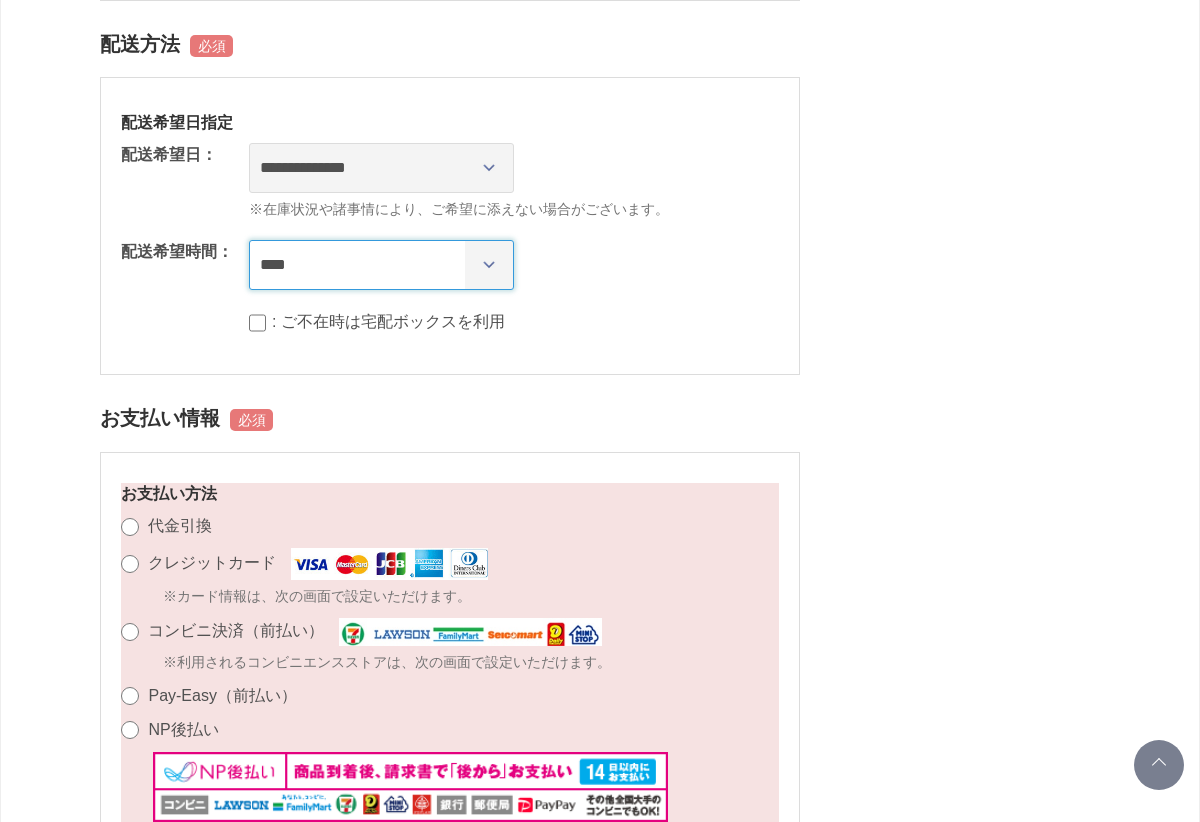 click on "**** *** ****** ****** ****** ******" at bounding box center [381, 265] 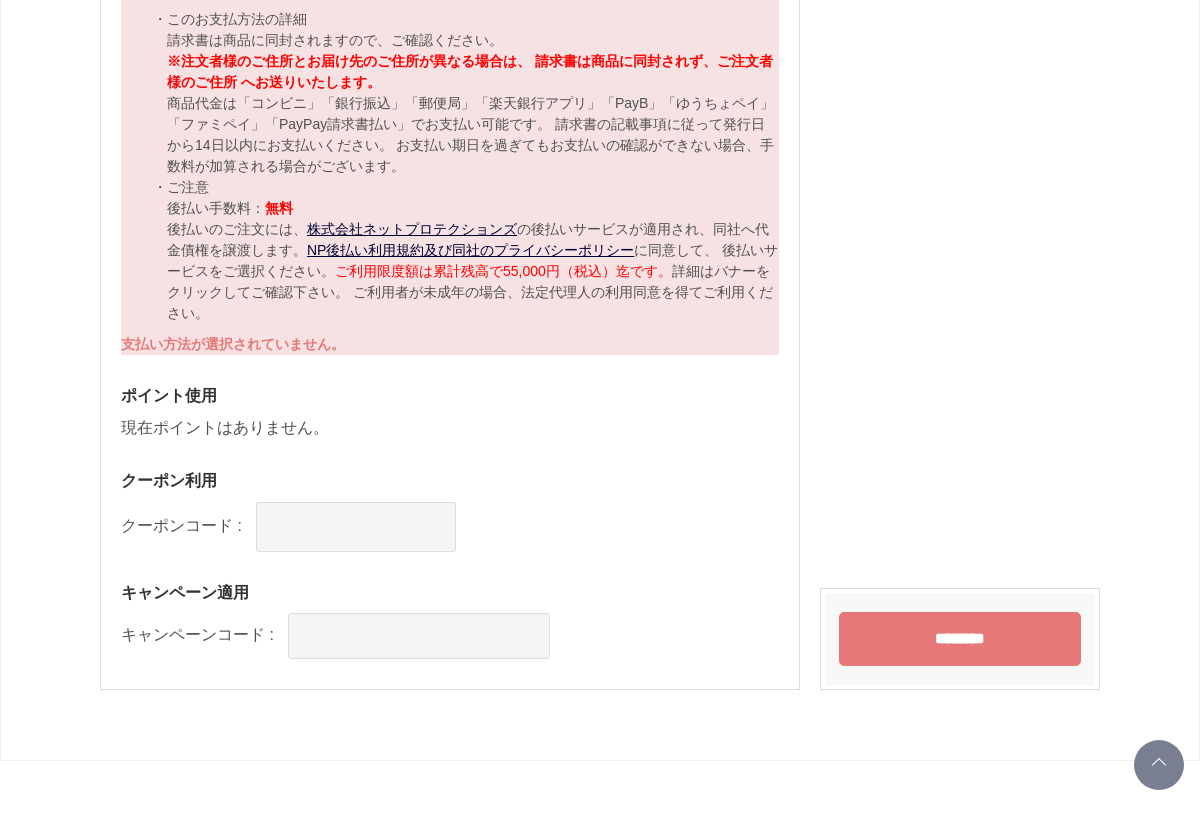 scroll, scrollTop: 1942, scrollLeft: 0, axis: vertical 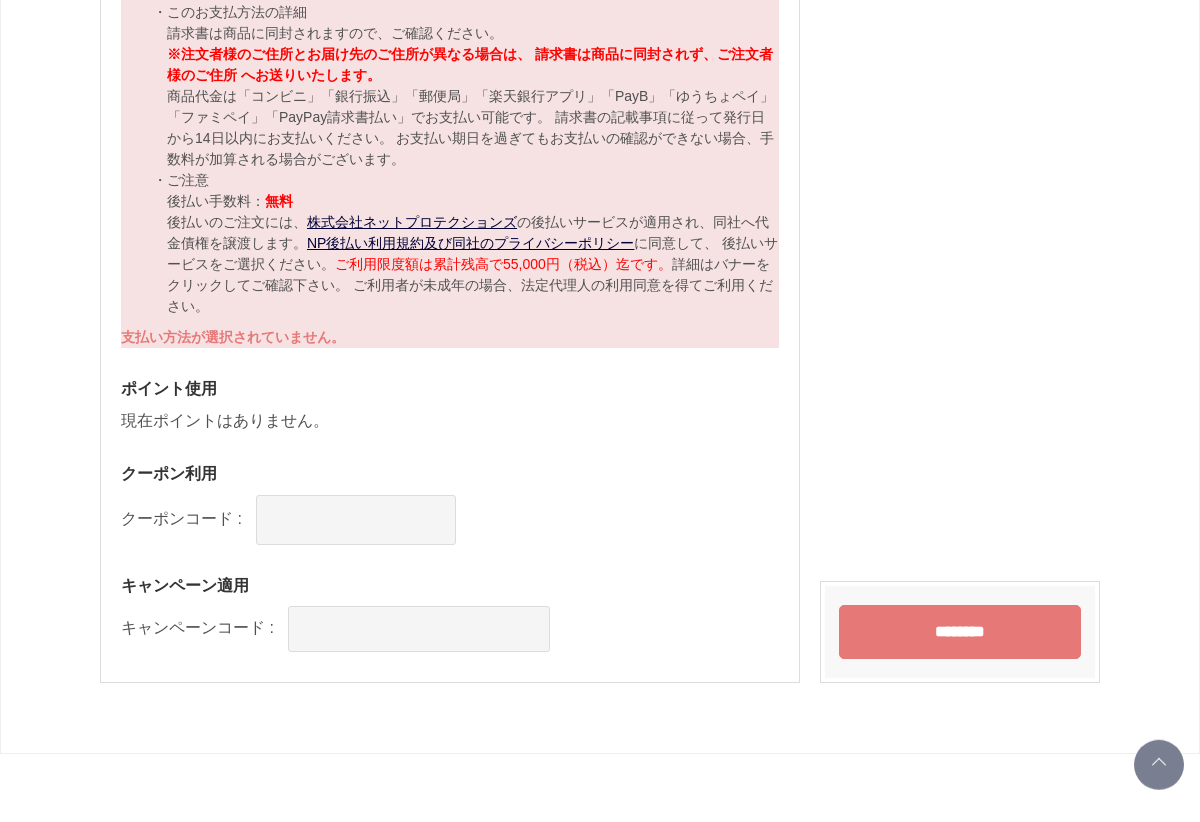 click on "********" at bounding box center [960, 632] 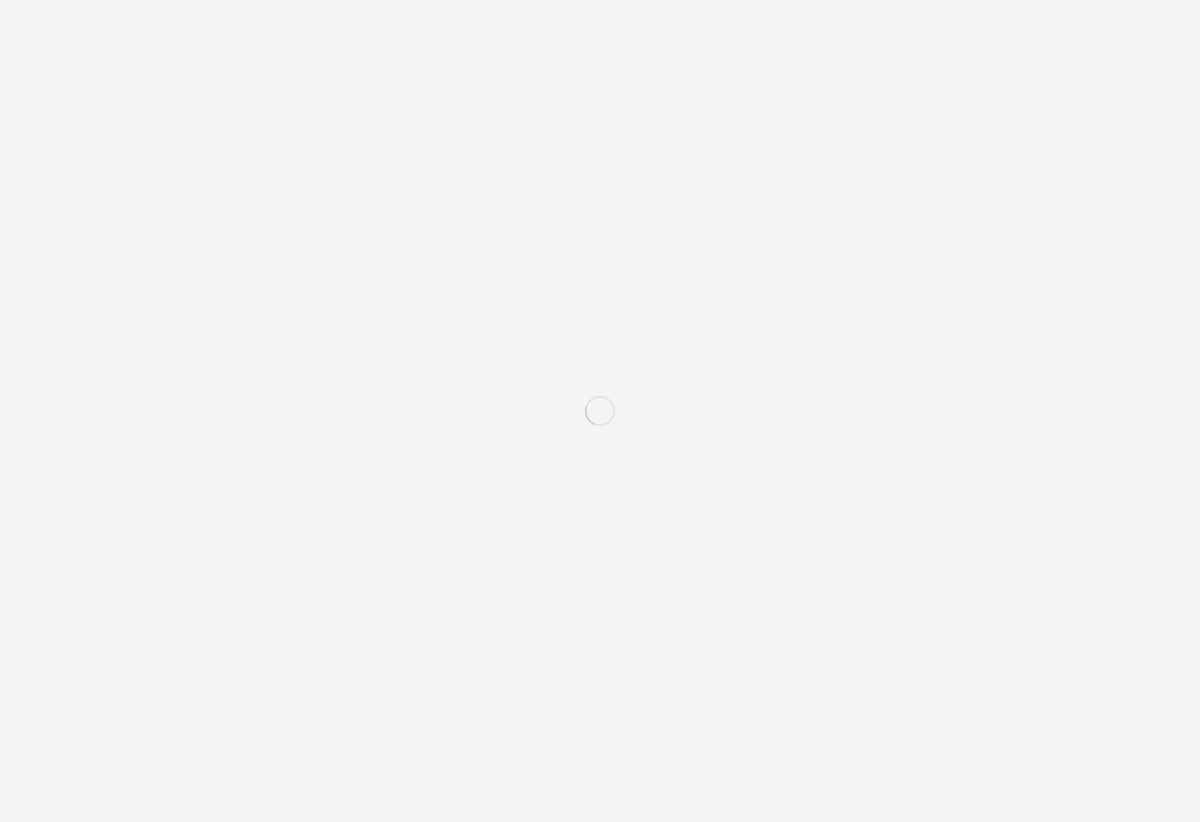scroll, scrollTop: 0, scrollLeft: 0, axis: both 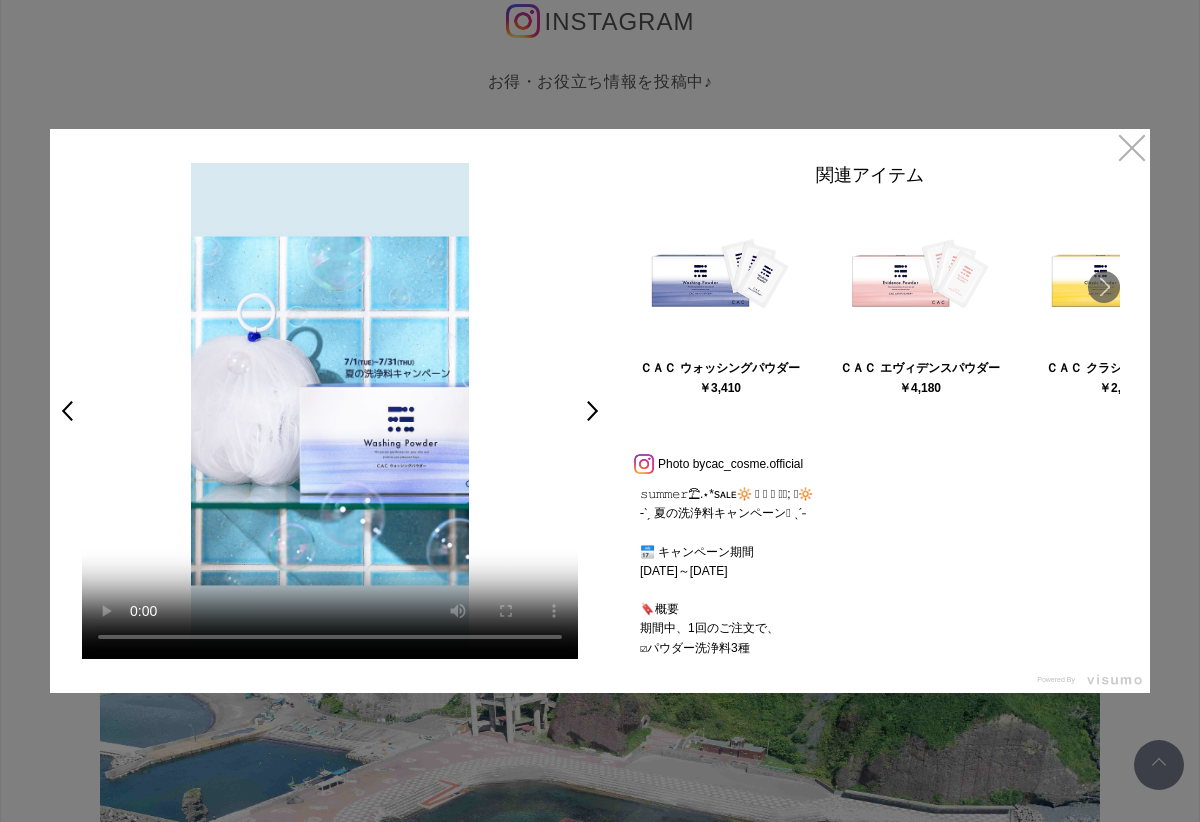click on "×" at bounding box center [1132, 147] 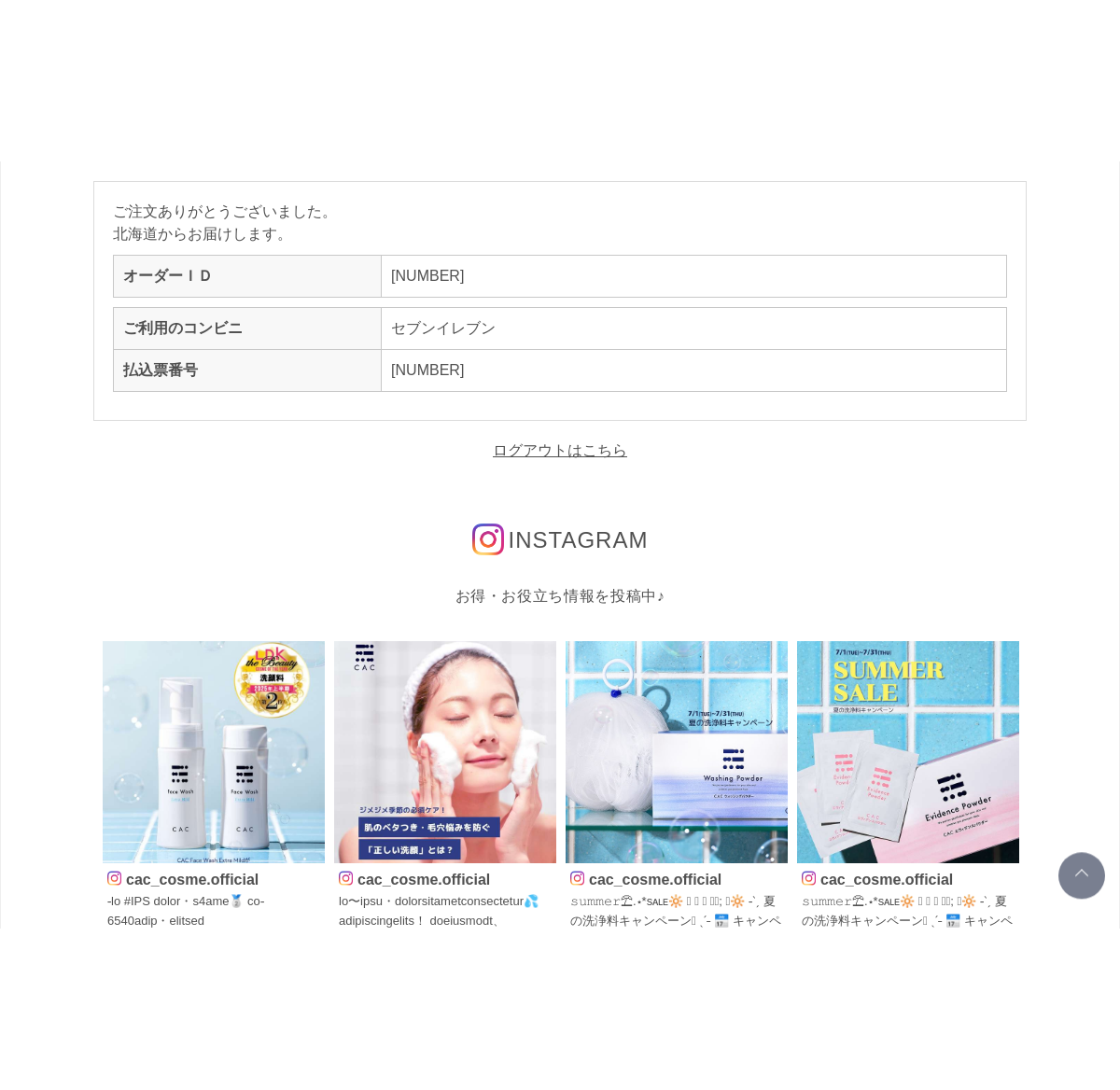 scroll, scrollTop: 0, scrollLeft: 0, axis: both 